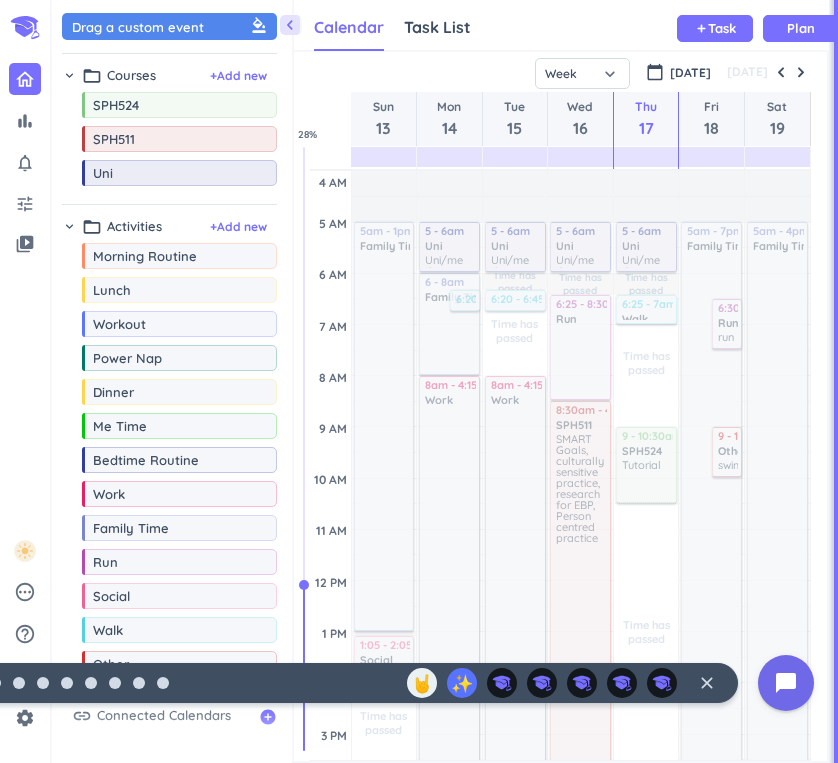 scroll, scrollTop: 0, scrollLeft: 0, axis: both 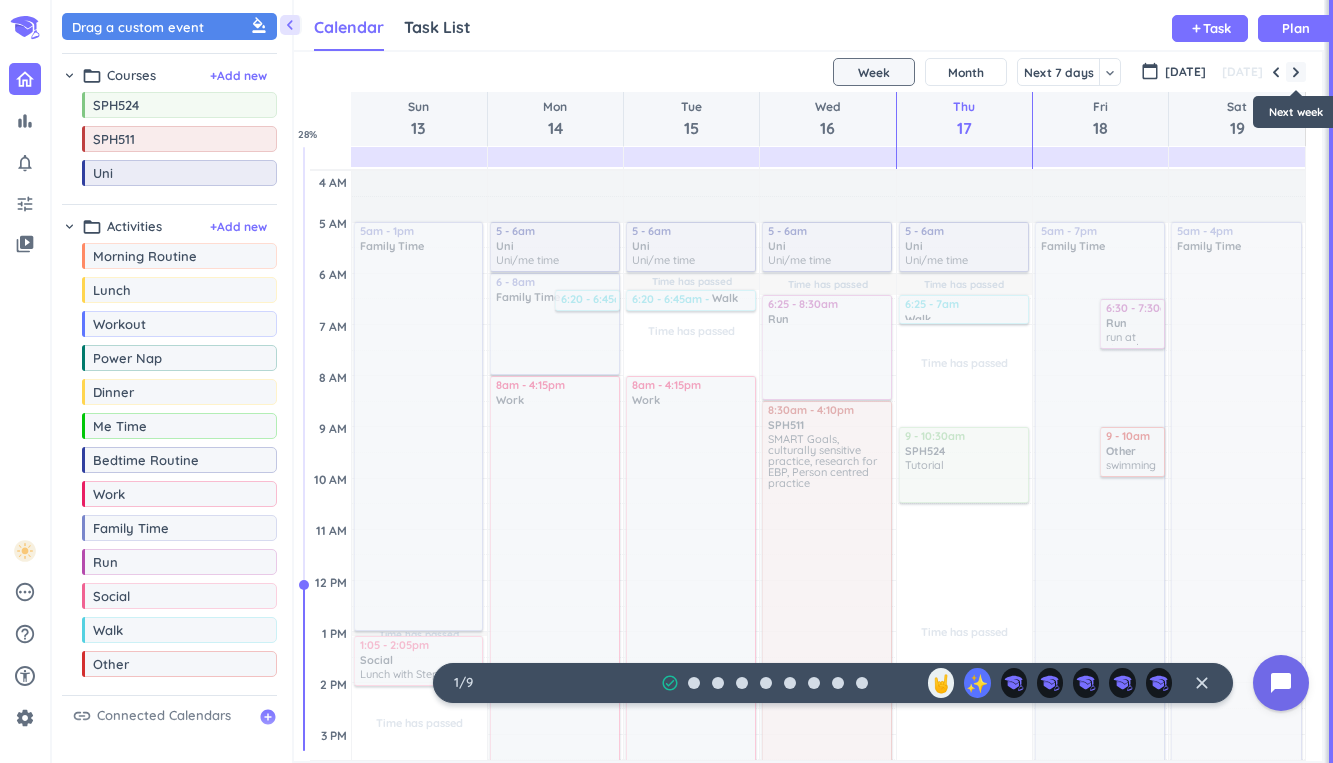 click at bounding box center (1296, 72) 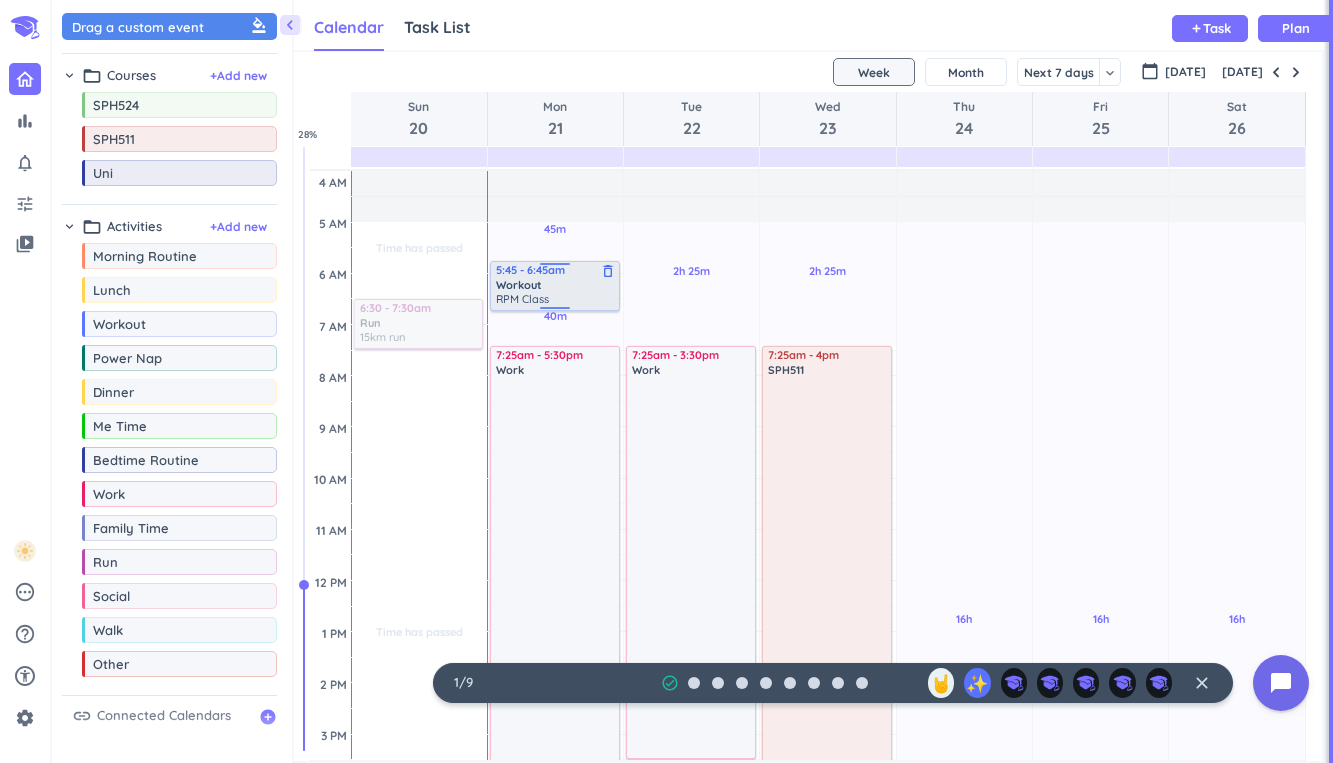 click on "Workout" at bounding box center (556, 285) 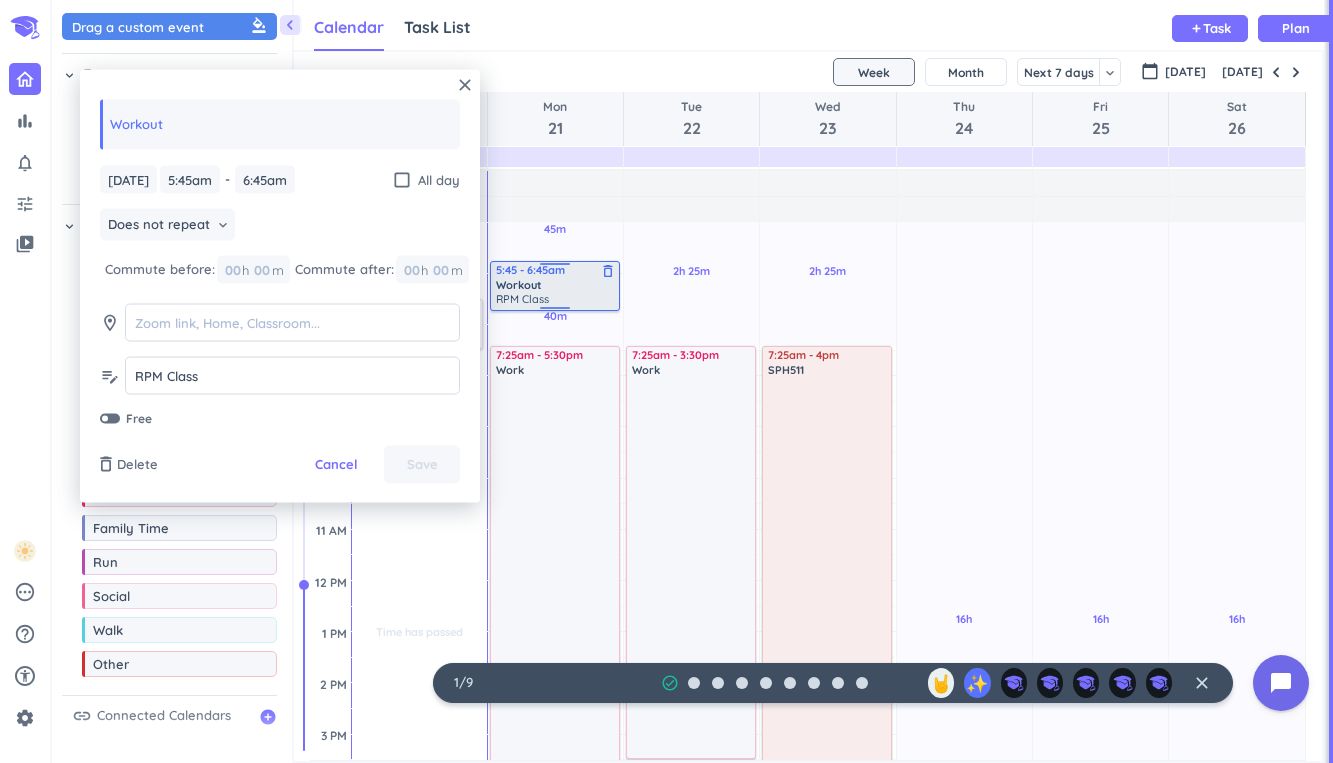 click on "delete_outline" at bounding box center [608, 271] 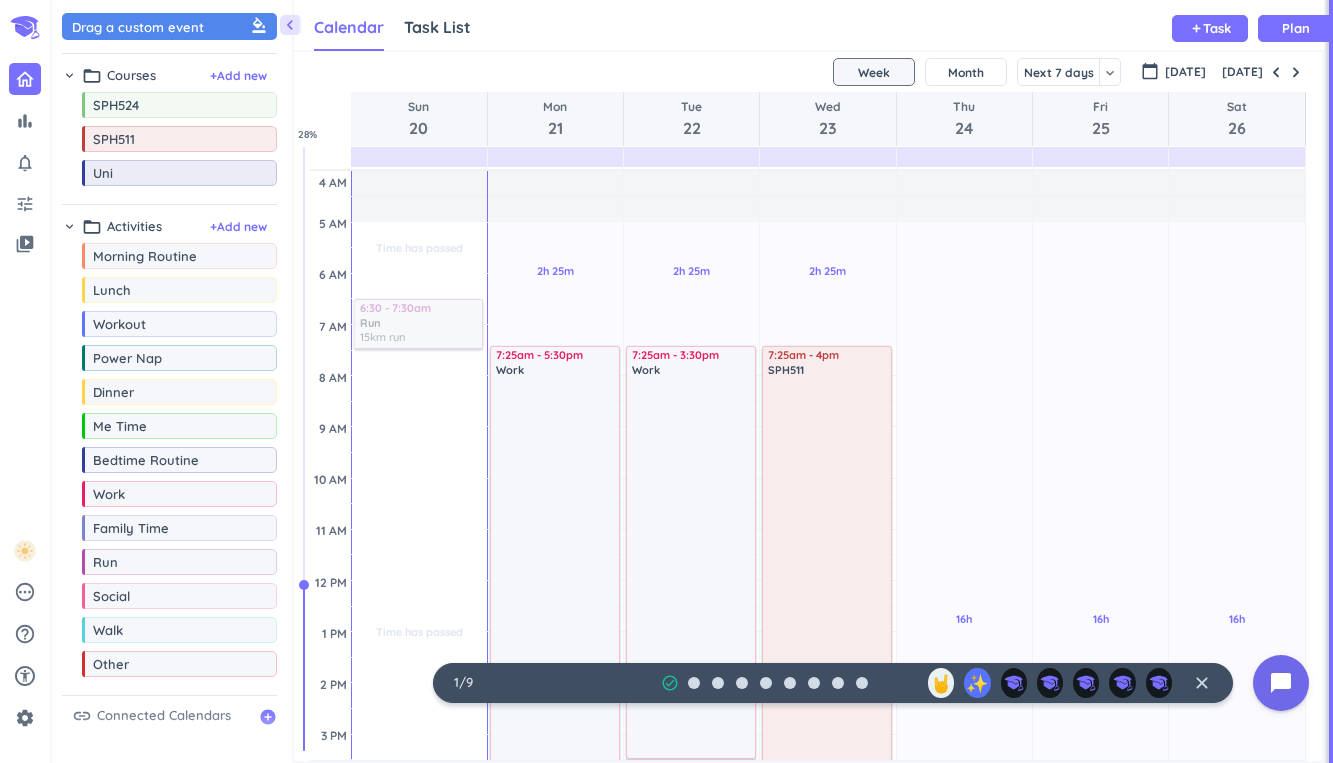 click on "2h 25m Past due Plan" at bounding box center (555, 284) 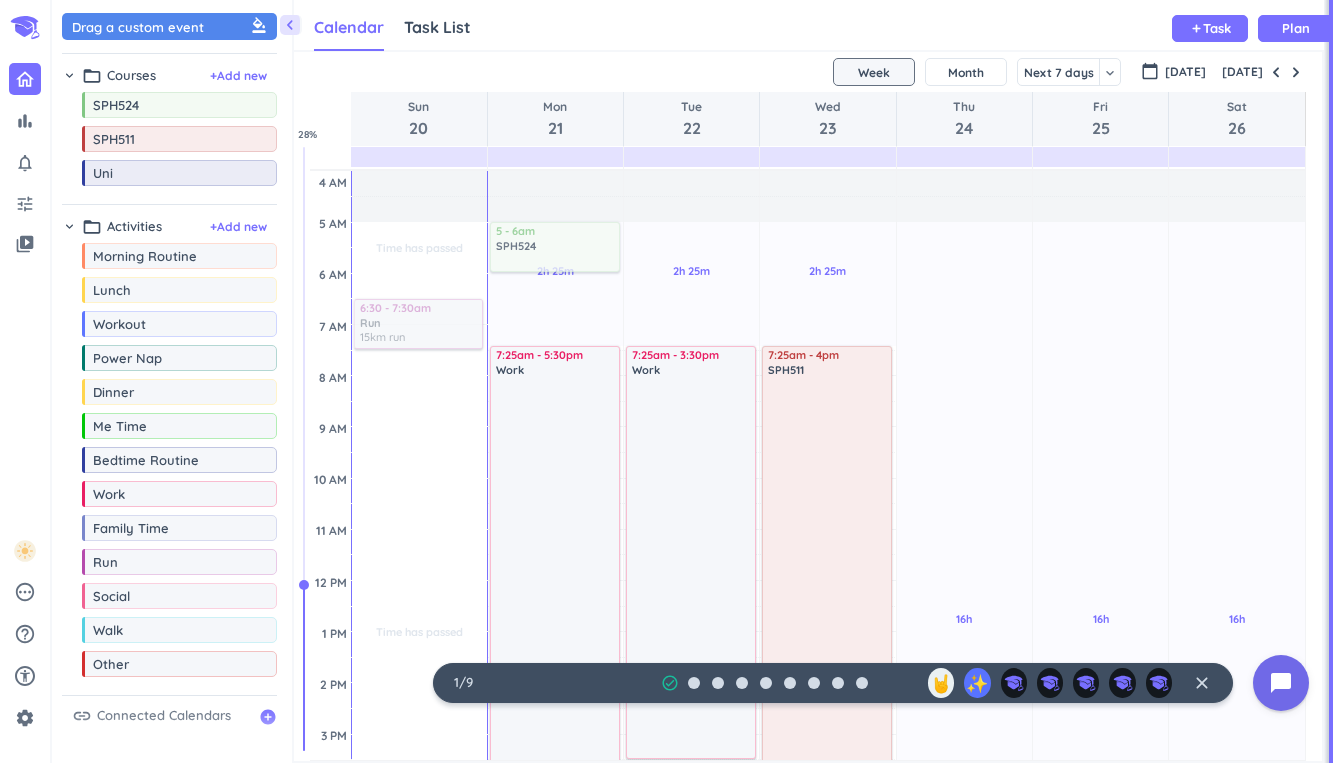 drag, startPoint x: 199, startPoint y: 112, endPoint x: 528, endPoint y: 226, distance: 348.19104 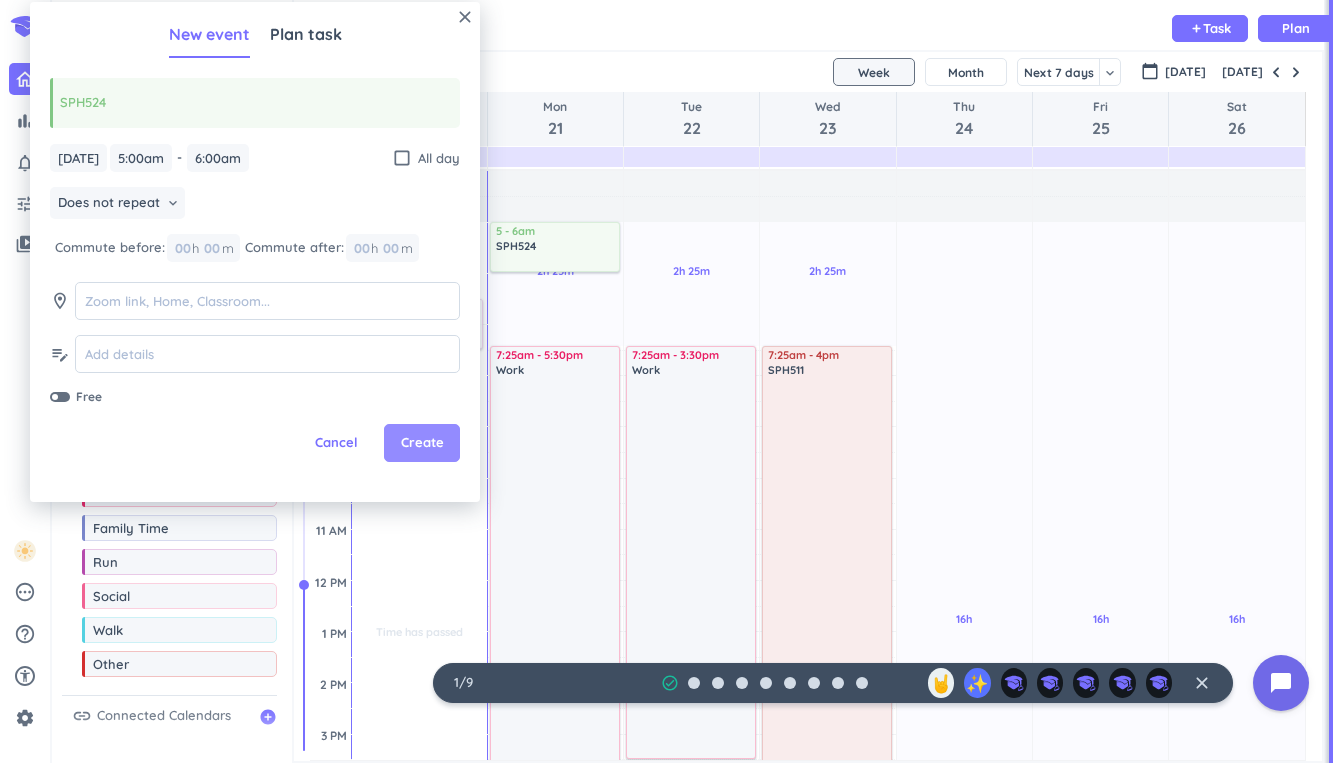 click on "Create" at bounding box center (422, 443) 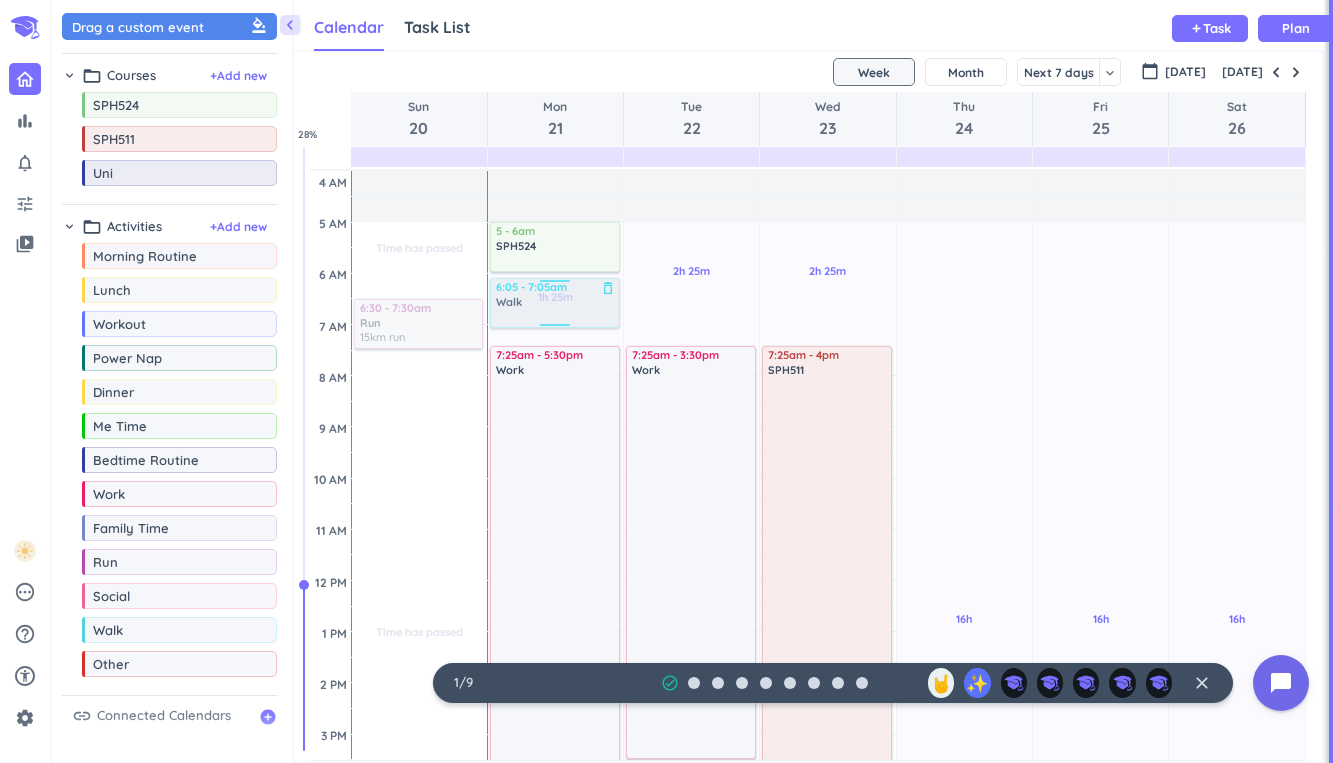 drag, startPoint x: 153, startPoint y: 641, endPoint x: 536, endPoint y: 278, distance: 527.6912 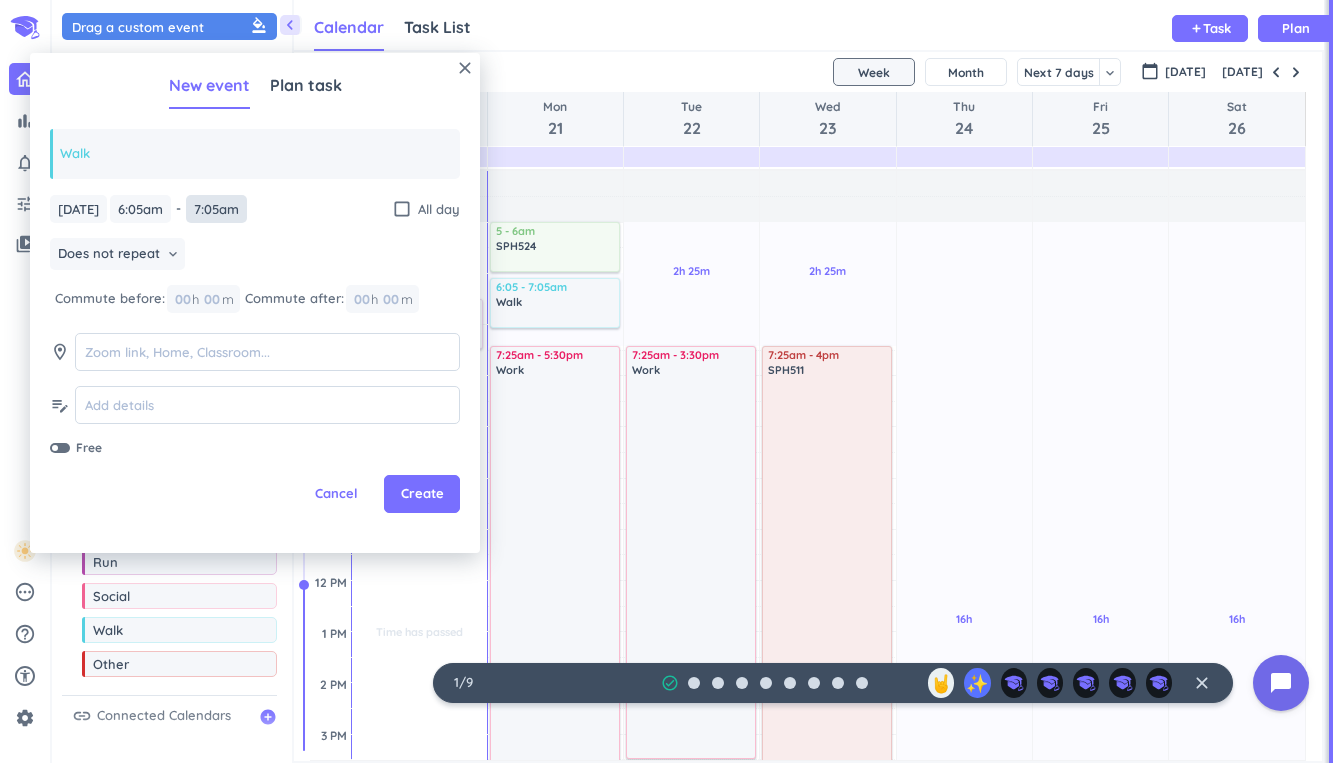 click on "7:05am" at bounding box center (216, 209) 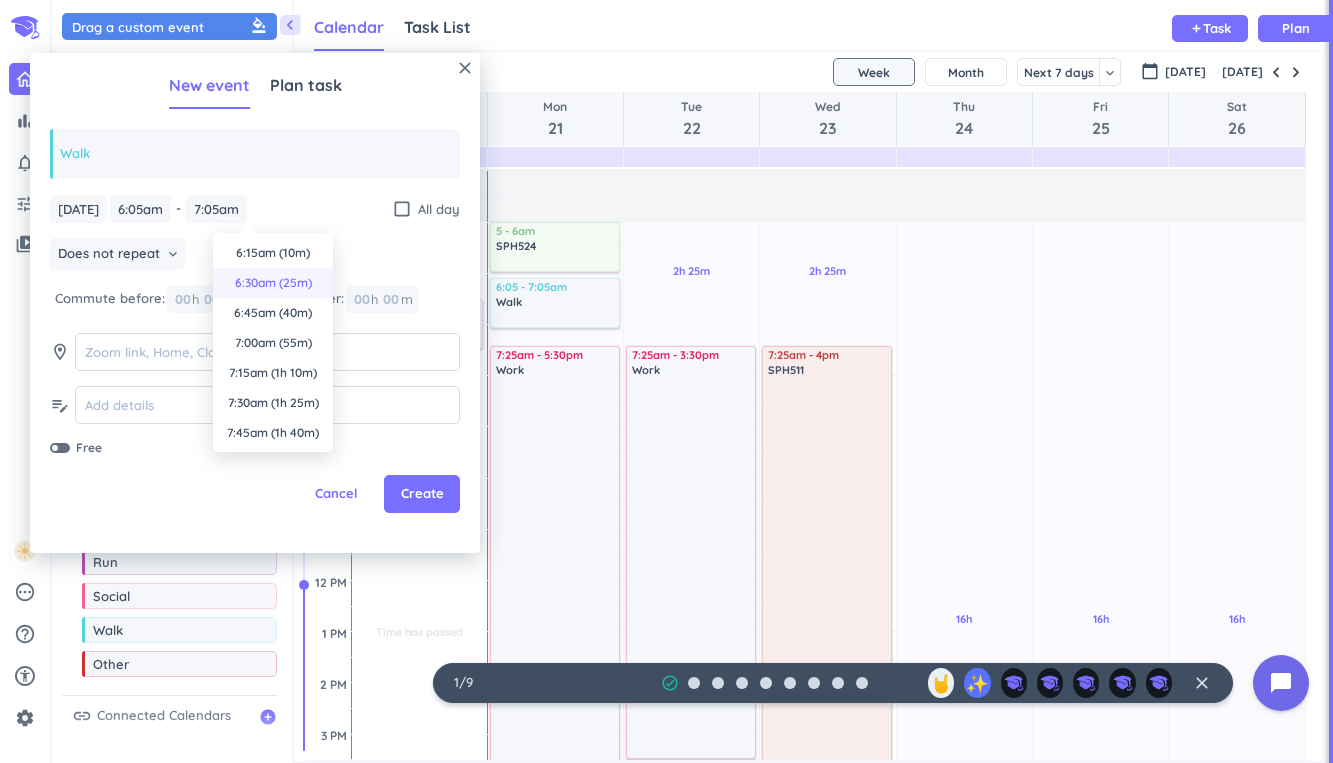 click on "6:30am (25m)" at bounding box center (273, 283) 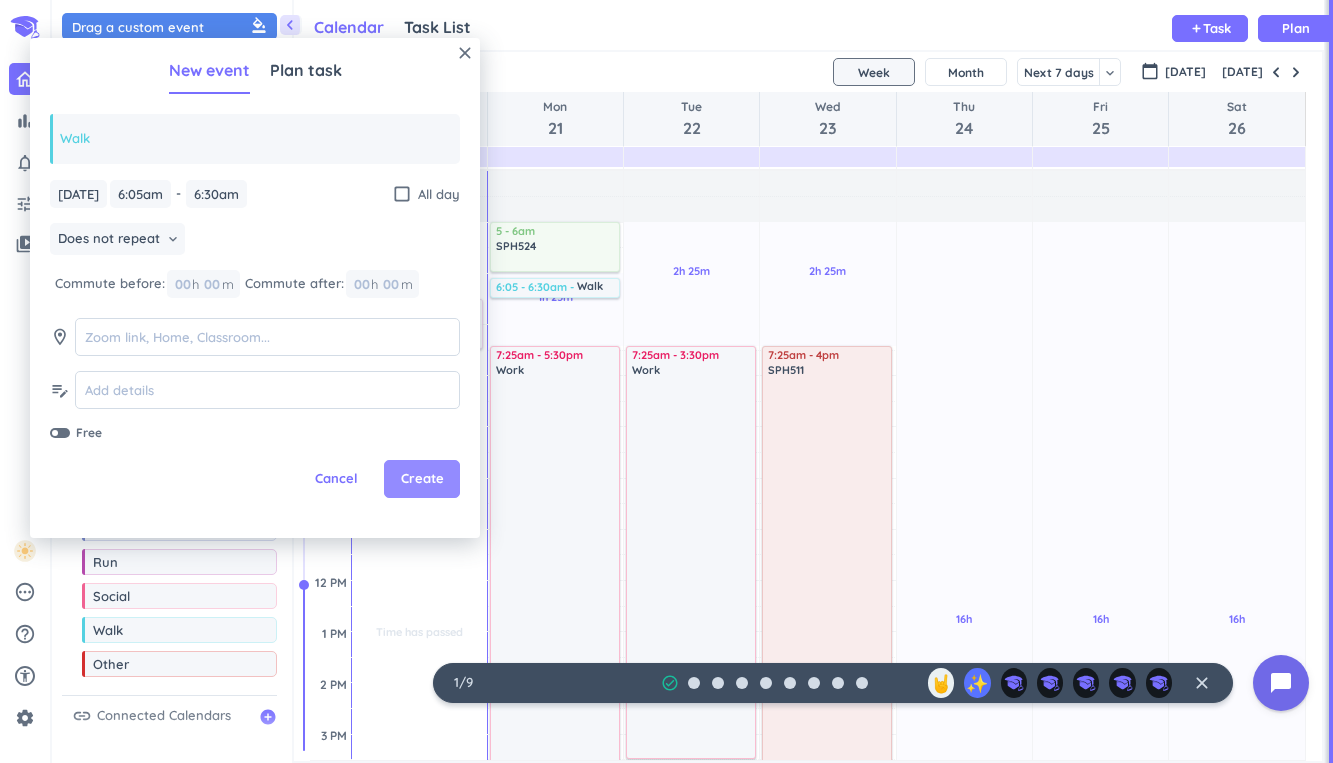 click on "Create" at bounding box center [422, 479] 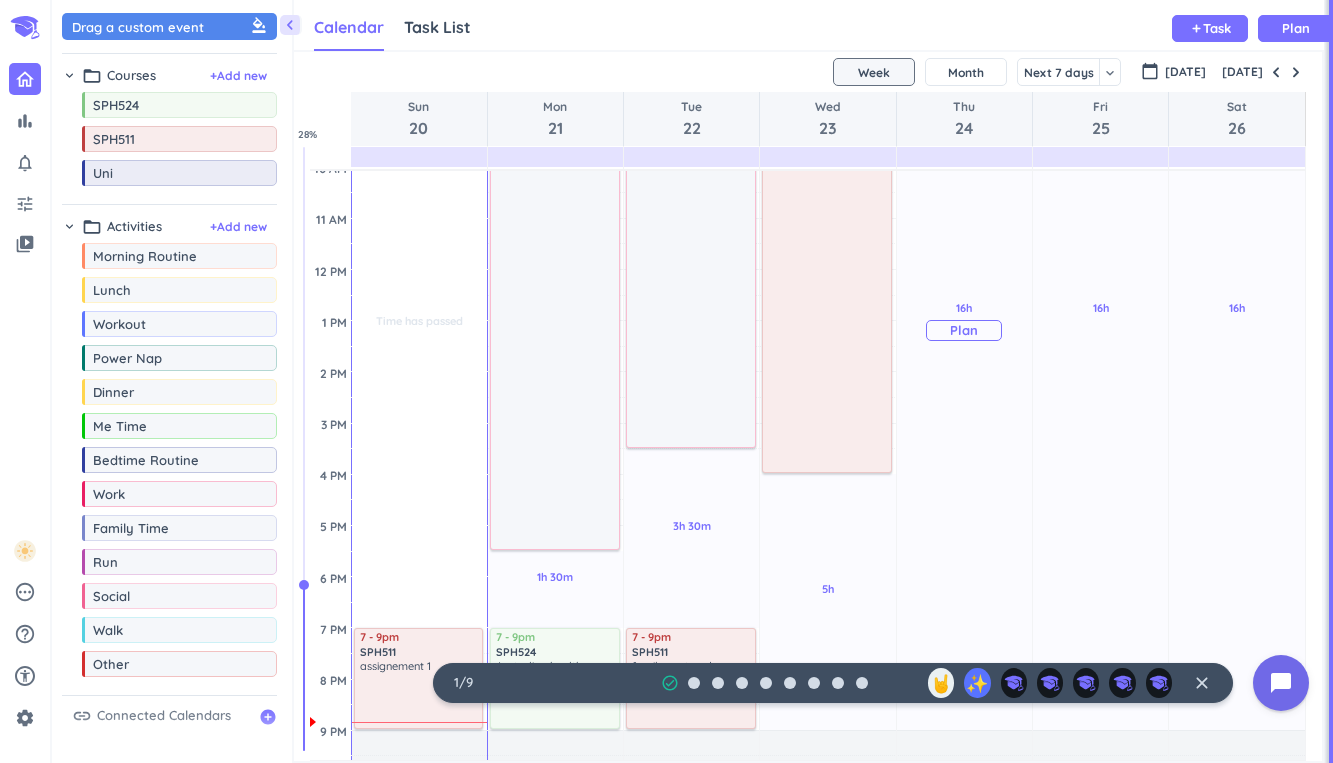 scroll, scrollTop: 485, scrollLeft: 0, axis: vertical 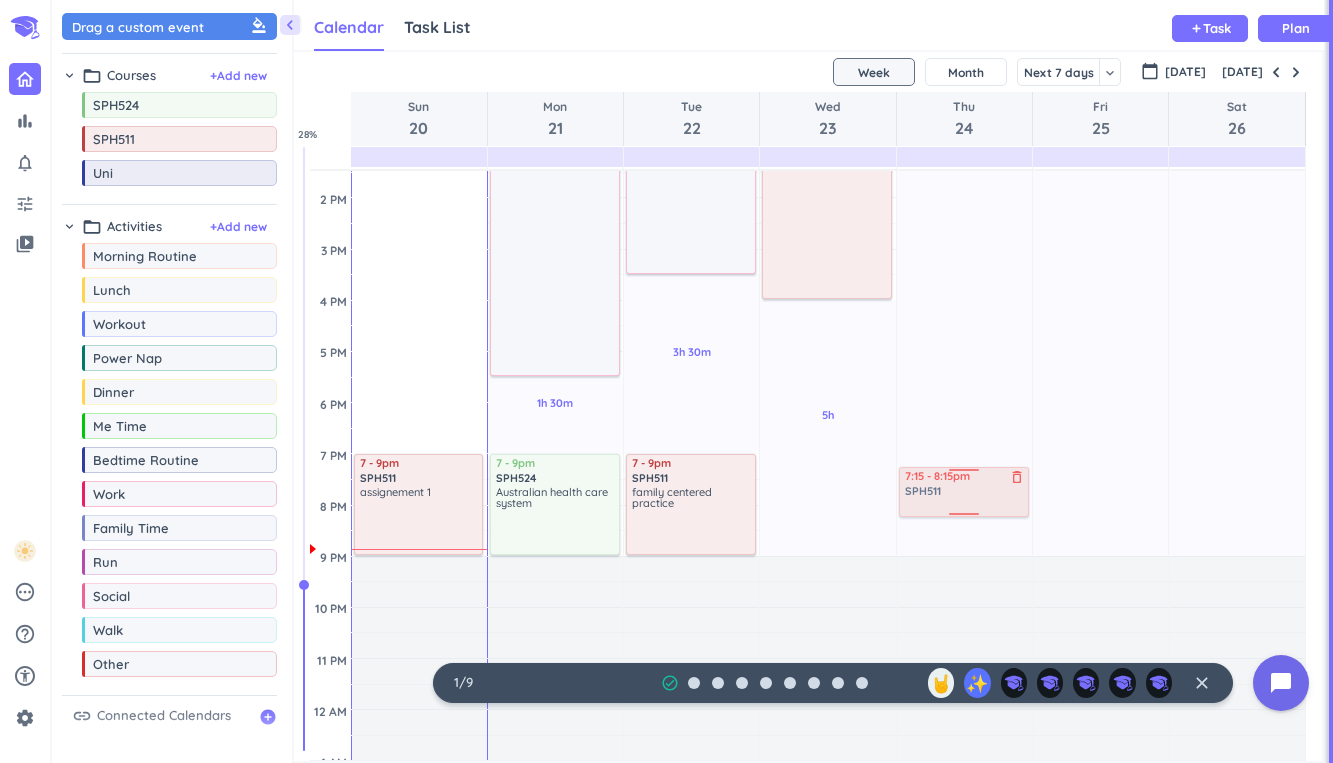 drag, startPoint x: 172, startPoint y: 139, endPoint x: 918, endPoint y: 468, distance: 815.3263 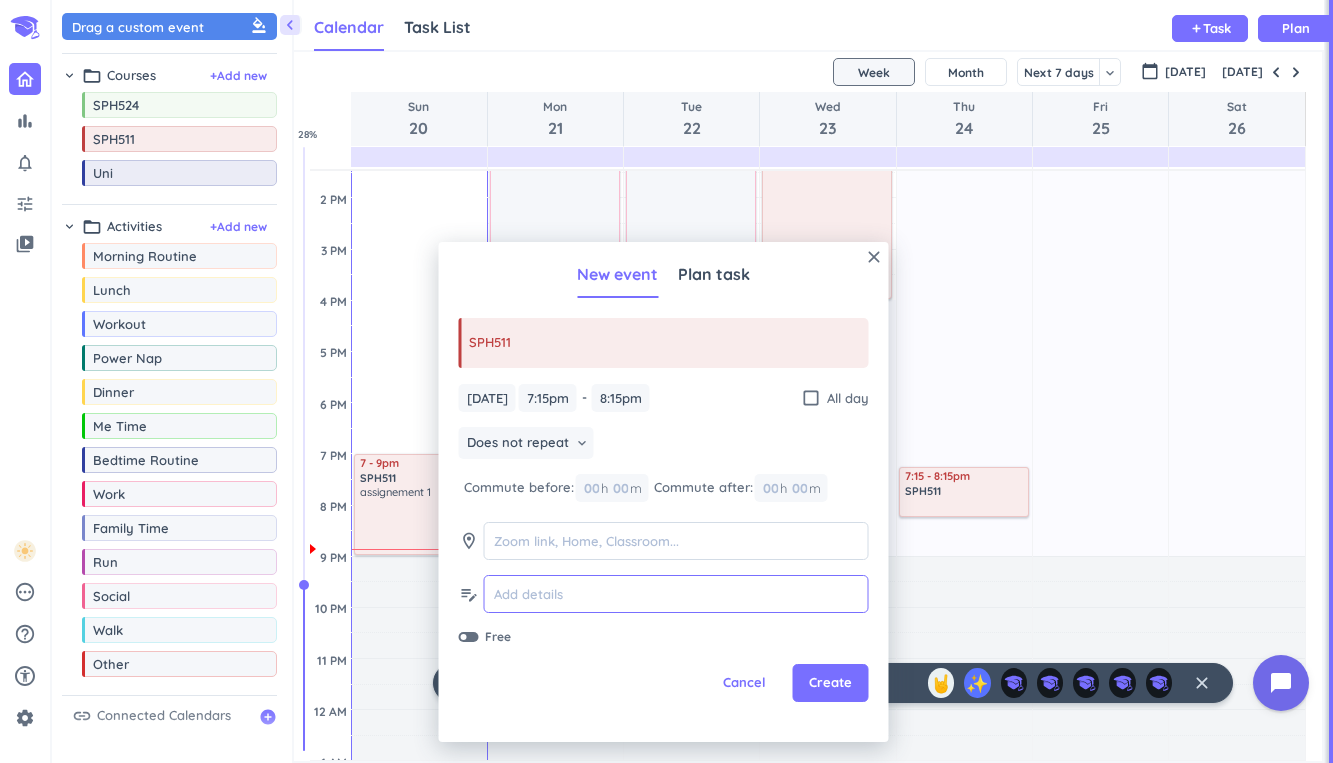click at bounding box center [676, 594] 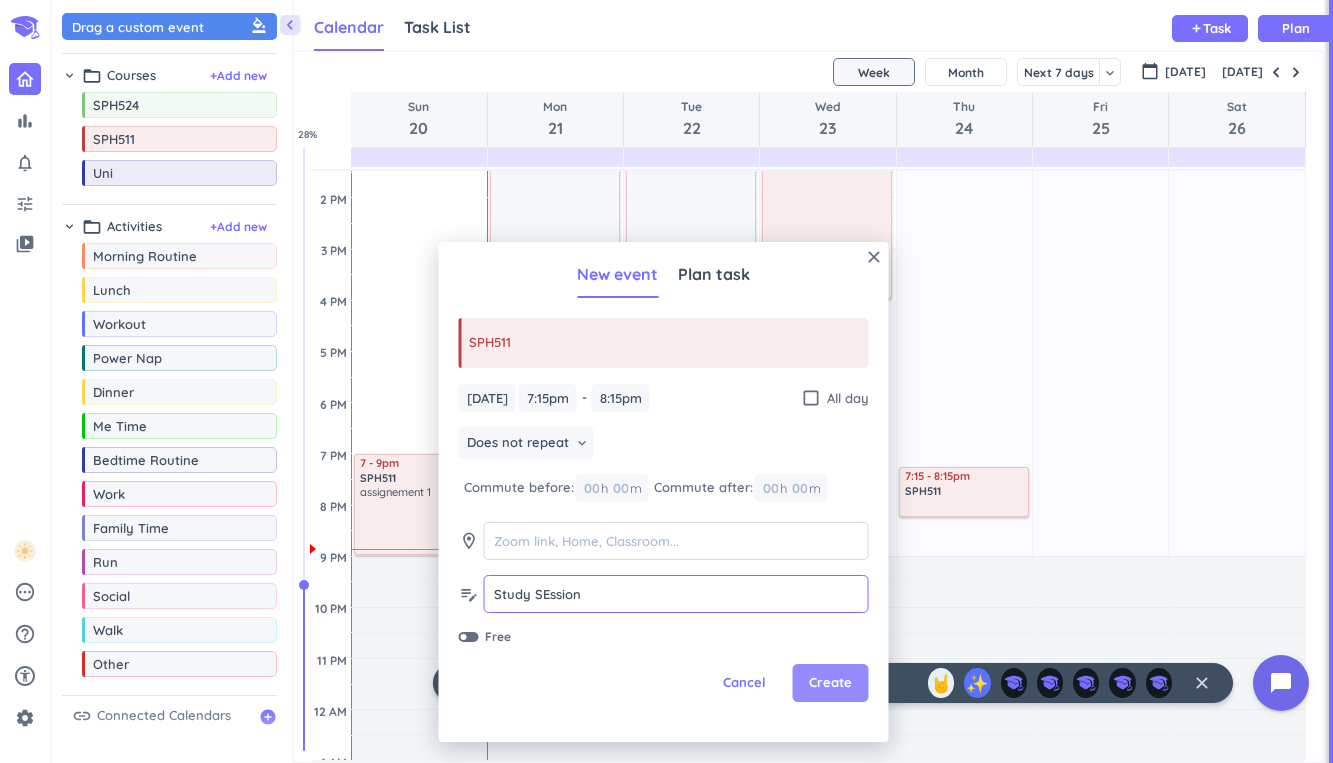 type on "Study SEssion" 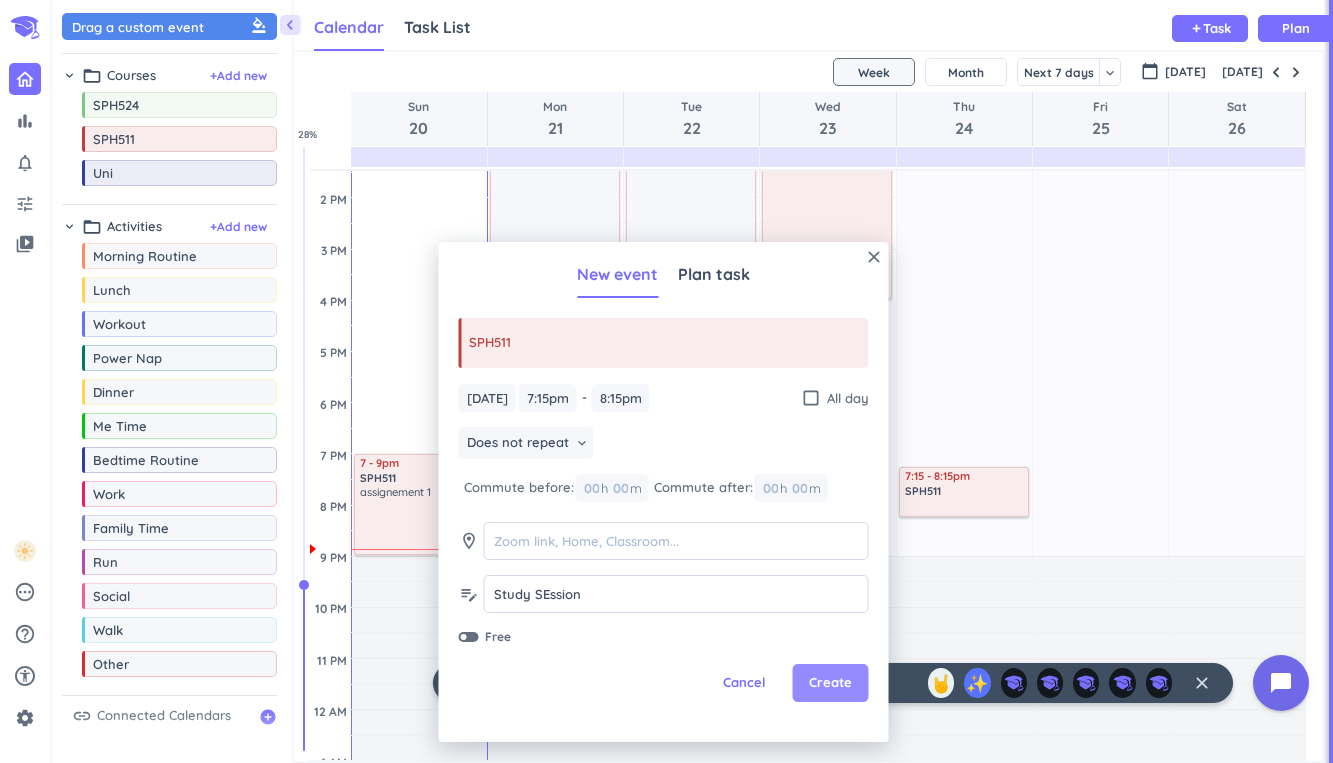 click on "Create" at bounding box center (831, 683) 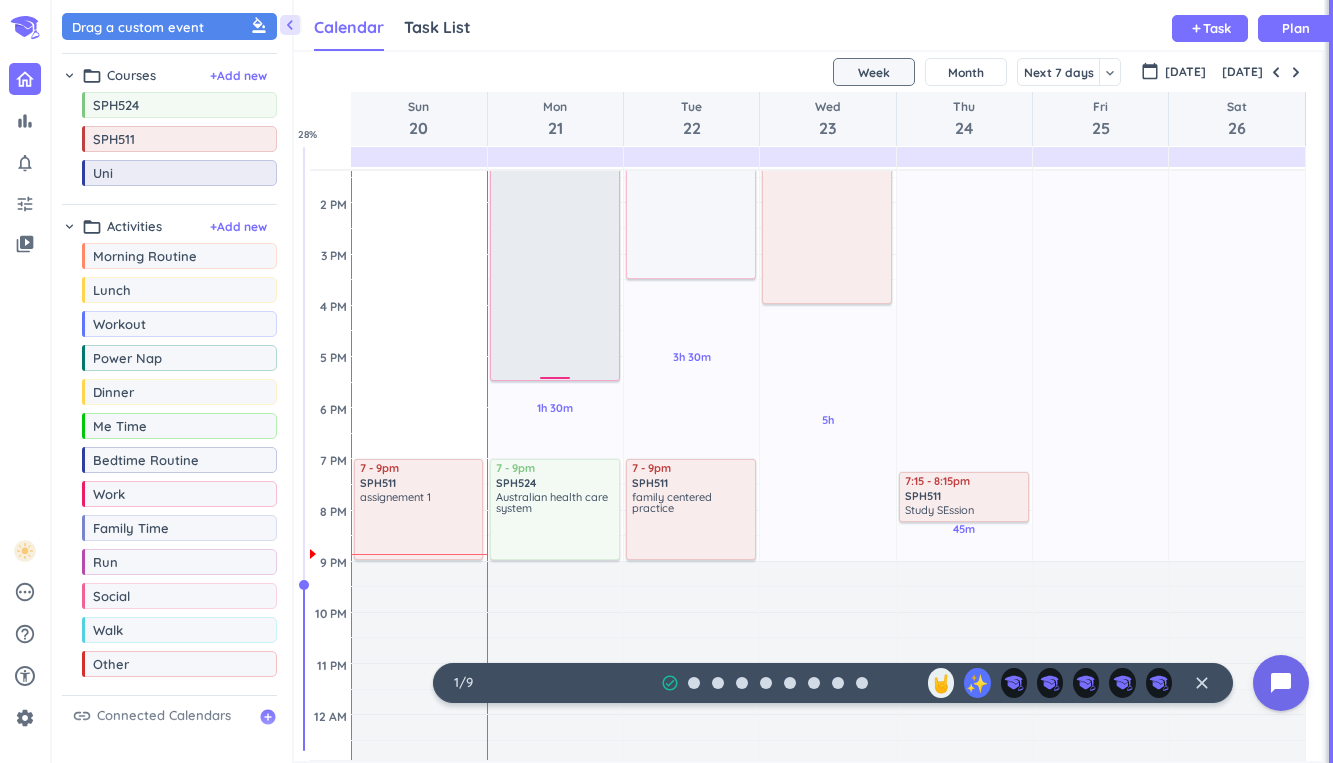 scroll, scrollTop: 640, scrollLeft: 0, axis: vertical 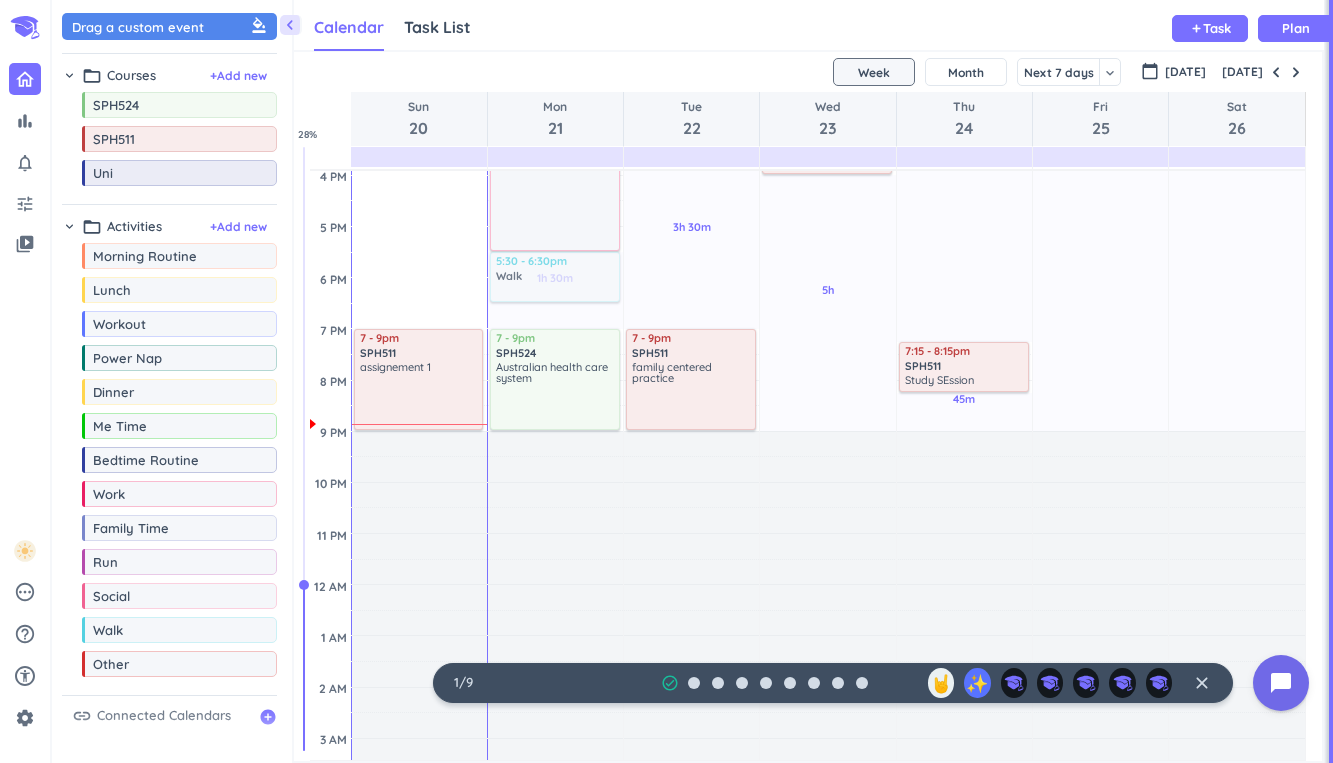 drag, startPoint x: 136, startPoint y: 639, endPoint x: 542, endPoint y: 253, distance: 560.2071 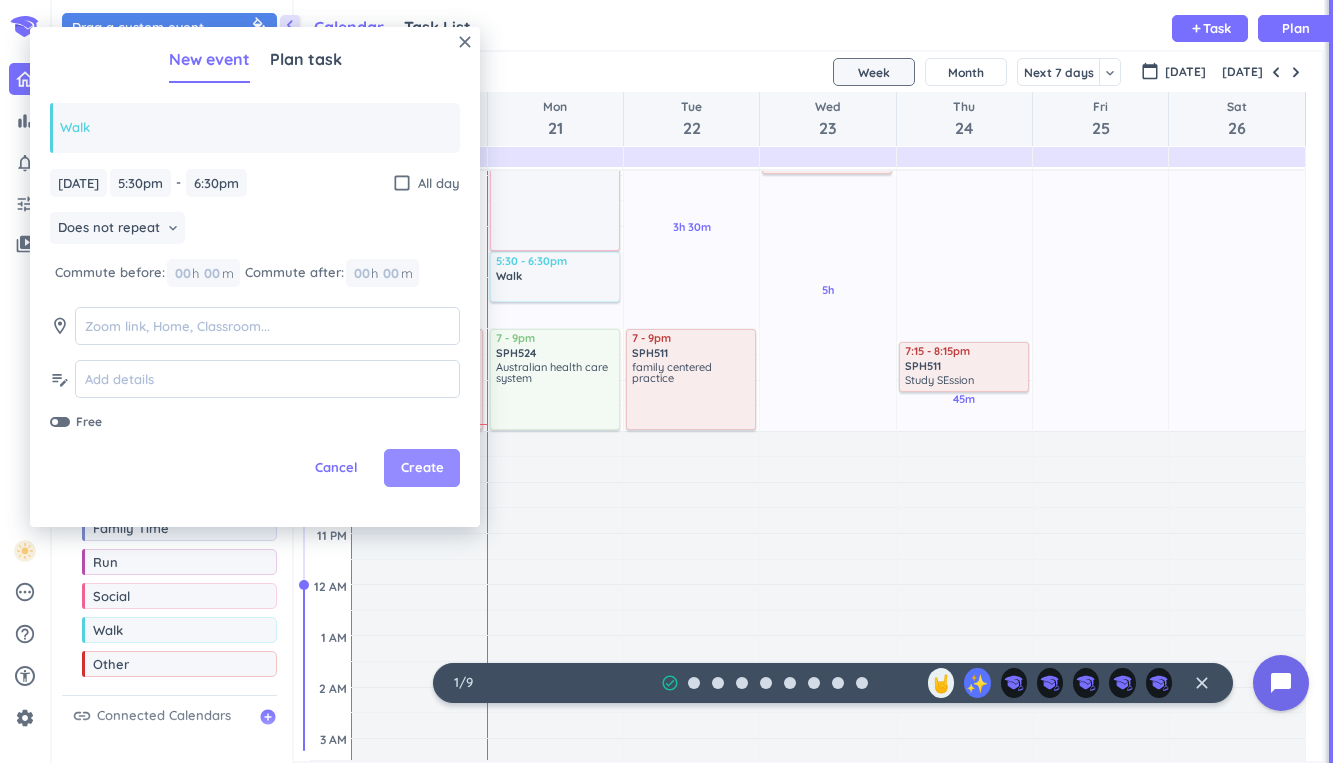 click on "Create" at bounding box center (422, 468) 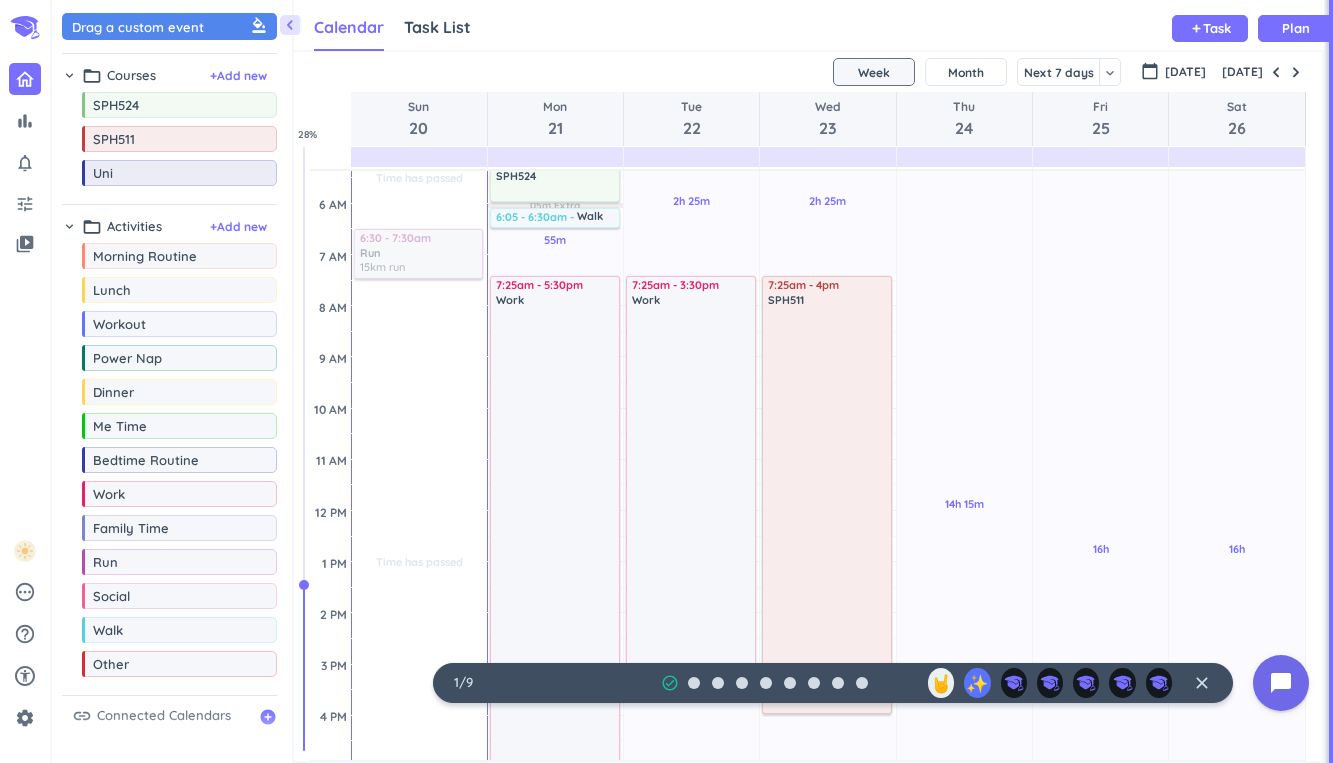 scroll, scrollTop: 0, scrollLeft: 0, axis: both 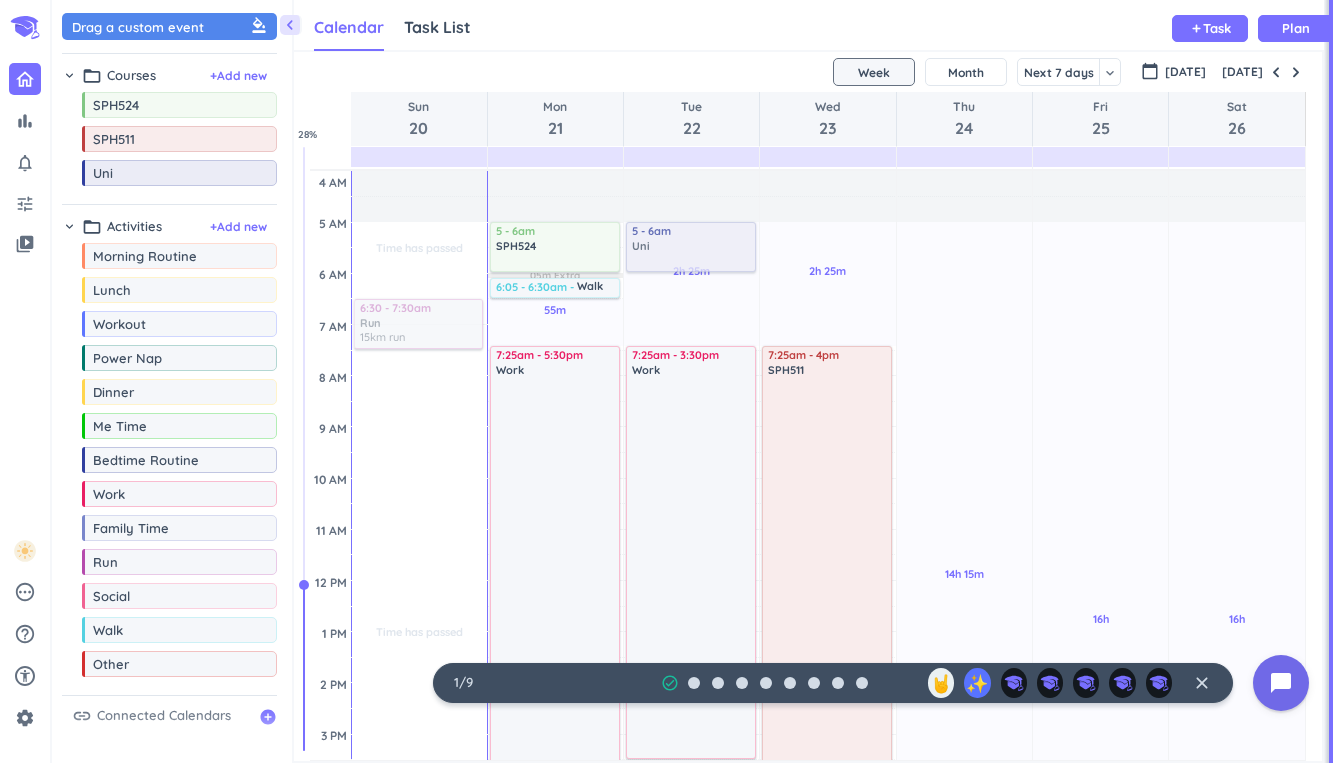 drag, startPoint x: 203, startPoint y: 183, endPoint x: 654, endPoint y: 226, distance: 453.04526 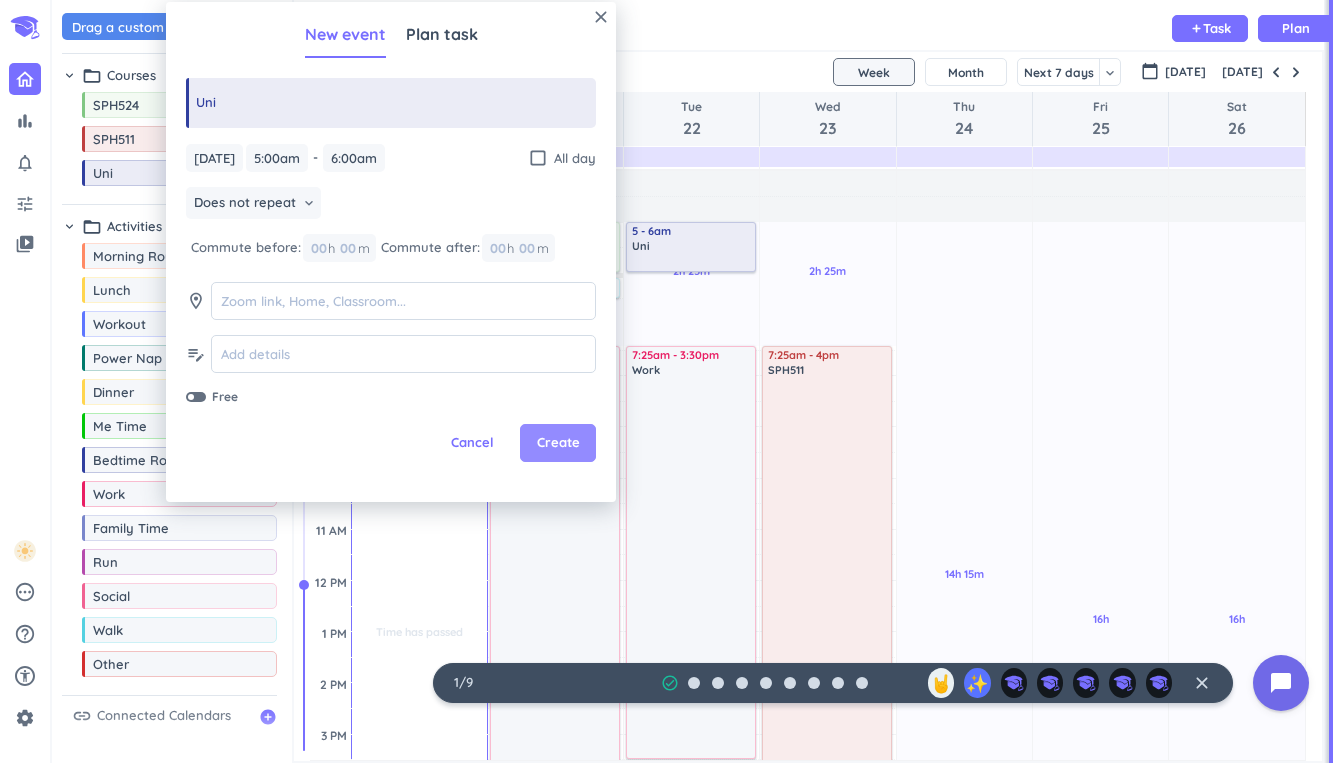 click on "Create" at bounding box center [558, 443] 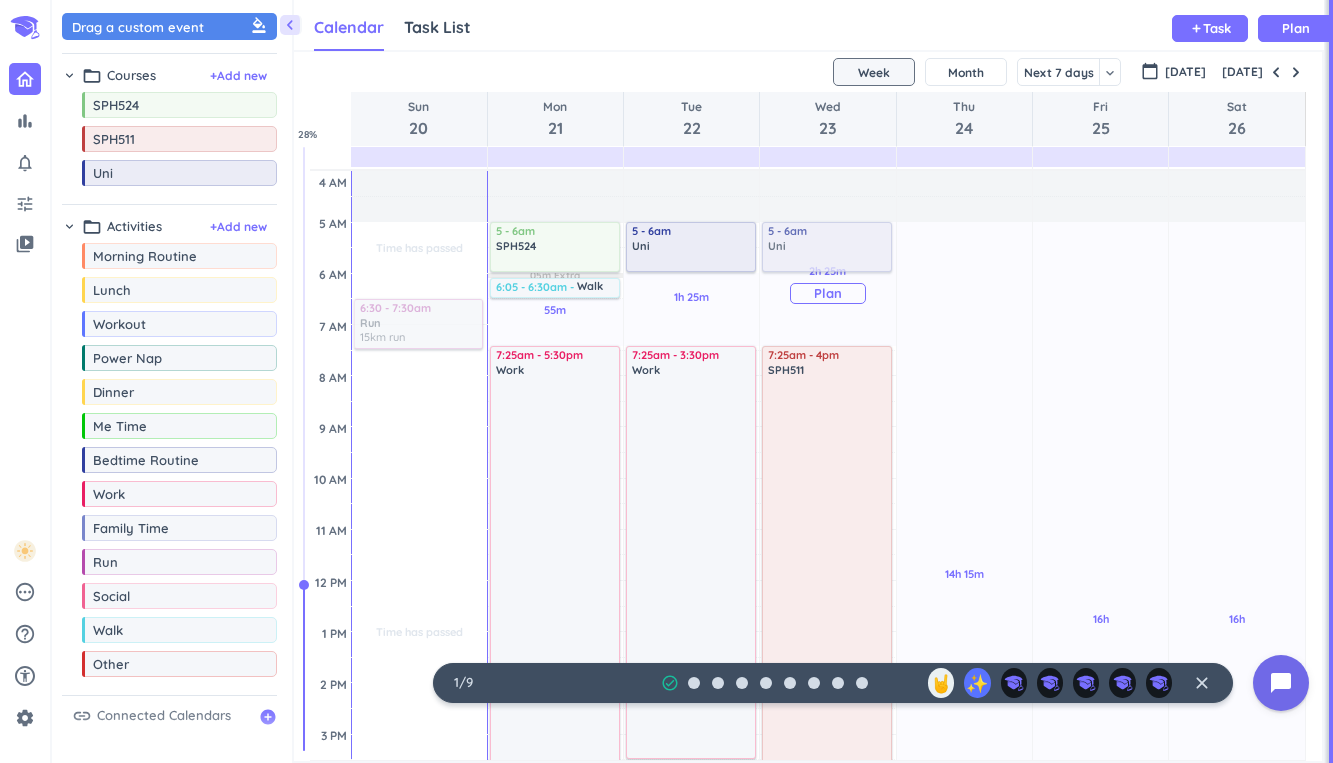 drag, startPoint x: 145, startPoint y: 178, endPoint x: 795, endPoint y: 229, distance: 651.9977 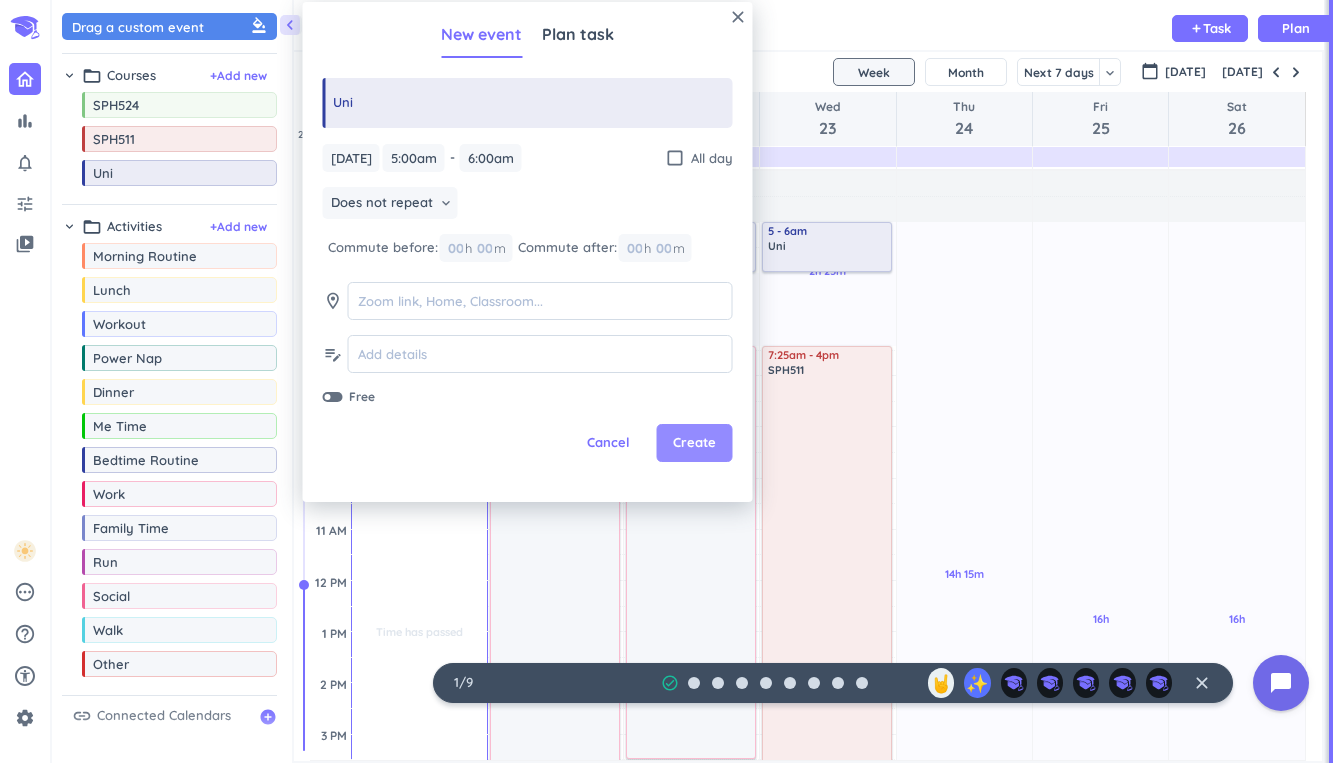 click on "Create" at bounding box center [694, 443] 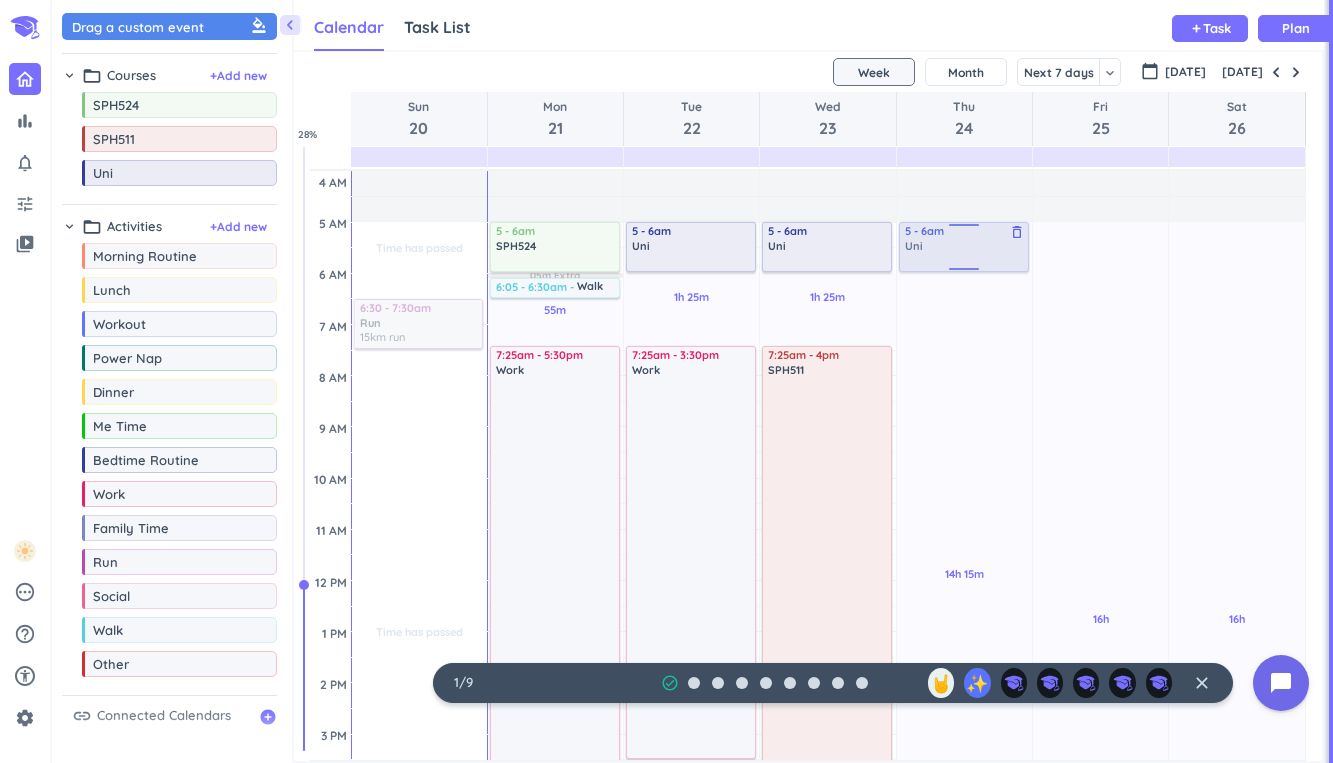 drag, startPoint x: 189, startPoint y: 179, endPoint x: 938, endPoint y: 224, distance: 750.3506 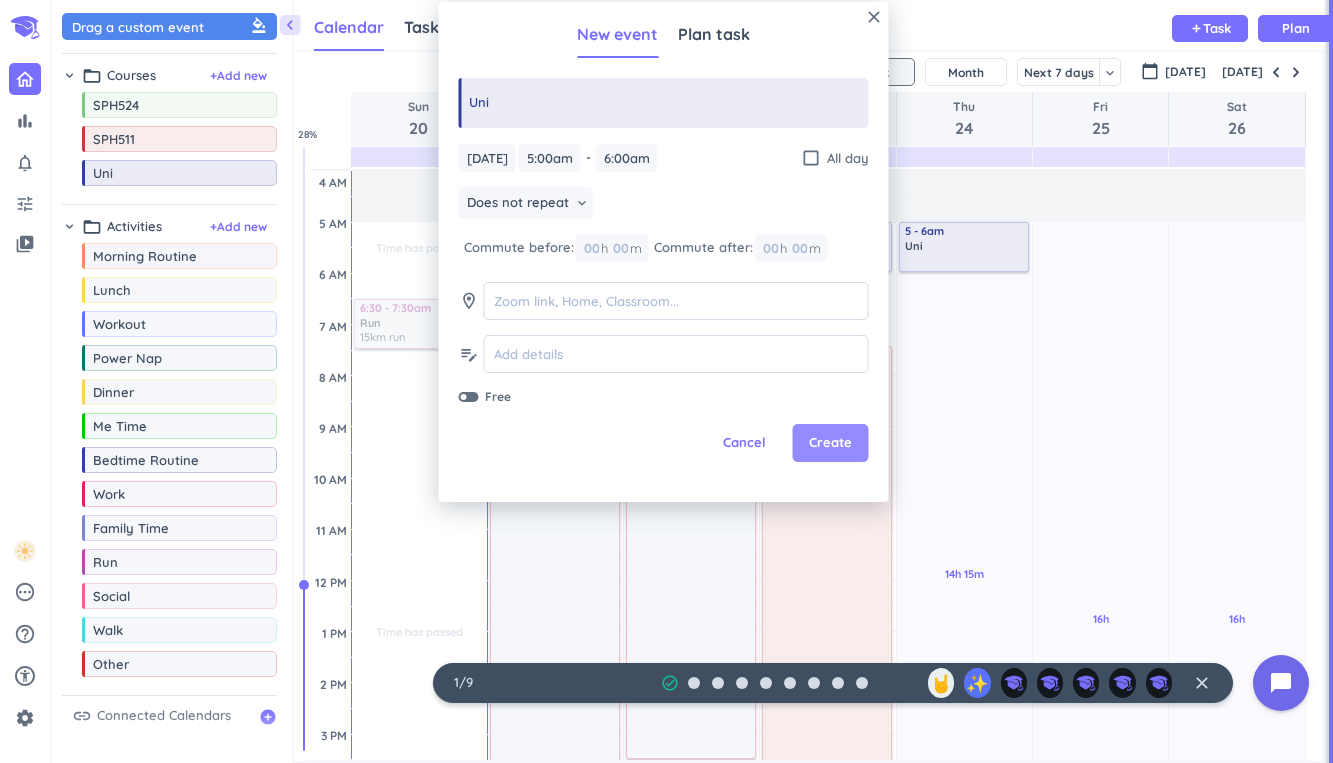 click on "Create" at bounding box center [830, 443] 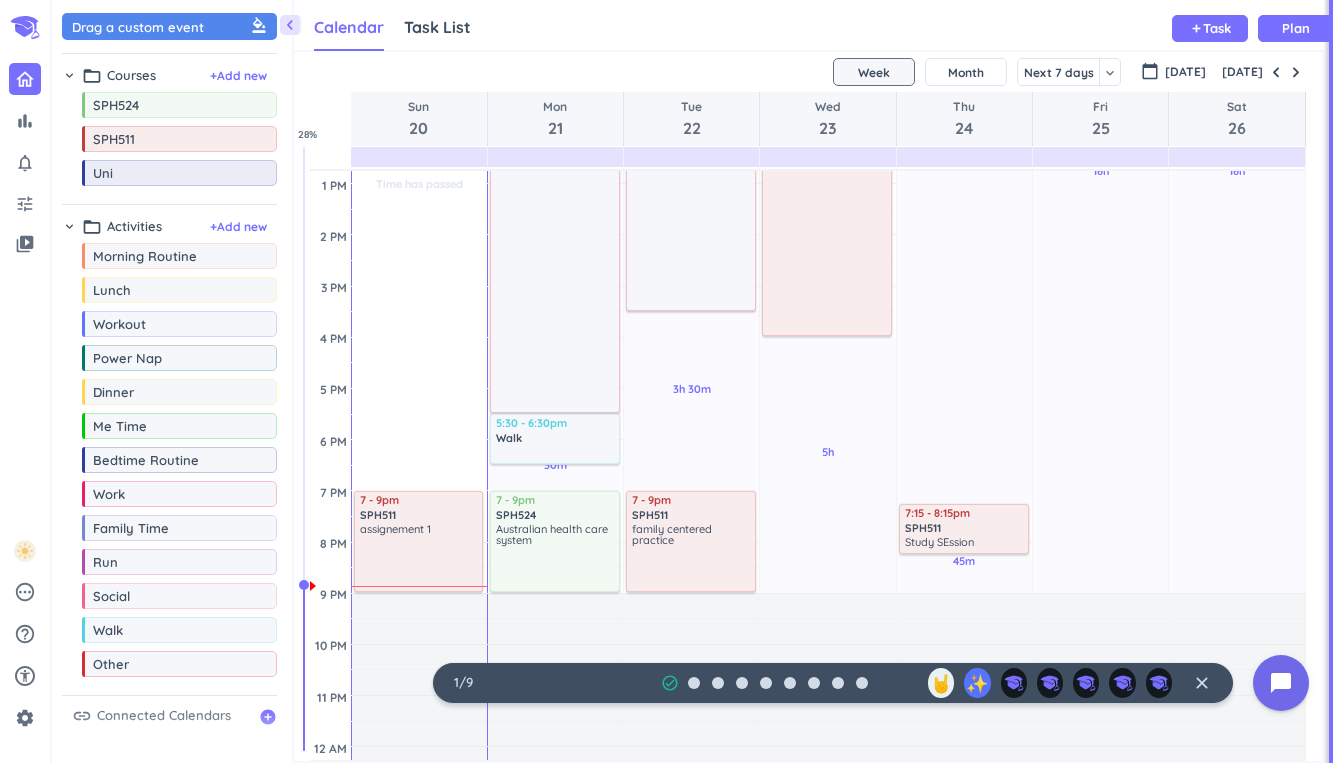 scroll, scrollTop: 427, scrollLeft: 0, axis: vertical 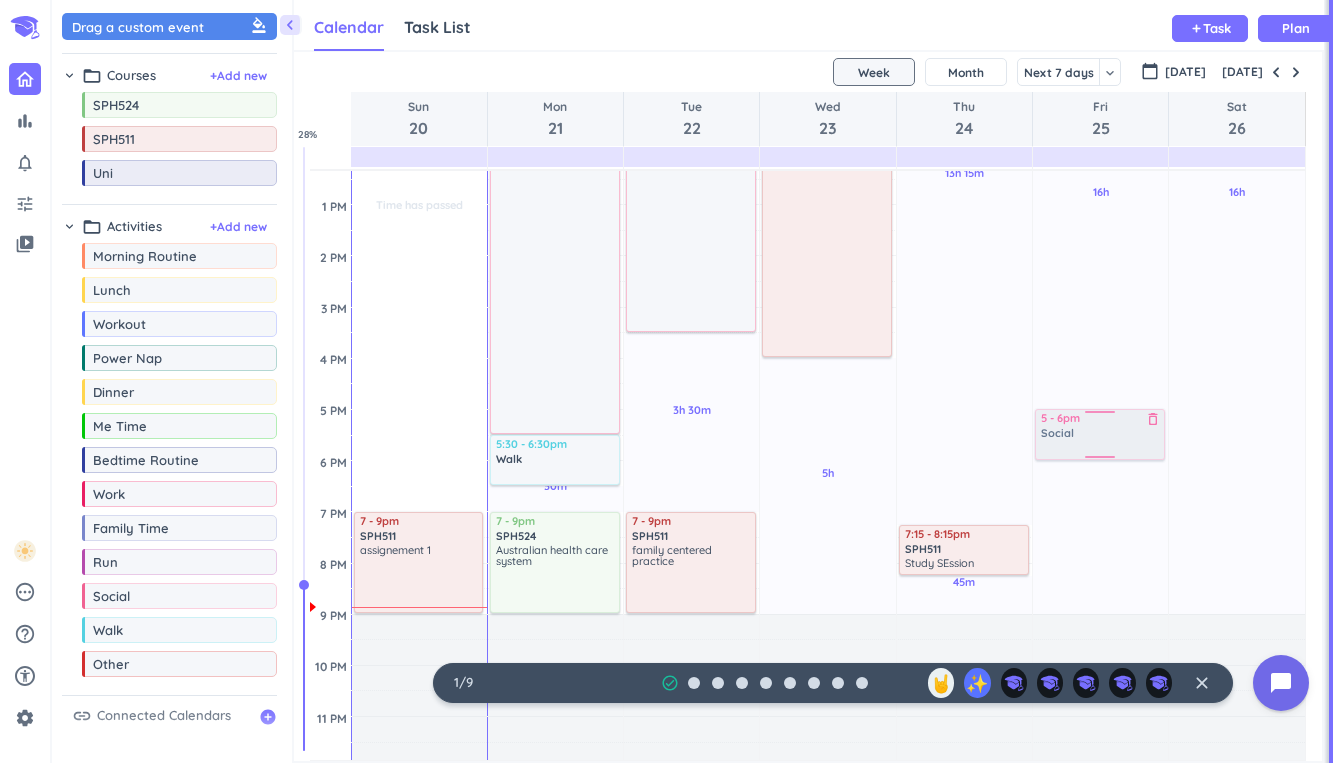drag, startPoint x: 153, startPoint y: 602, endPoint x: 1084, endPoint y: 411, distance: 950.39044 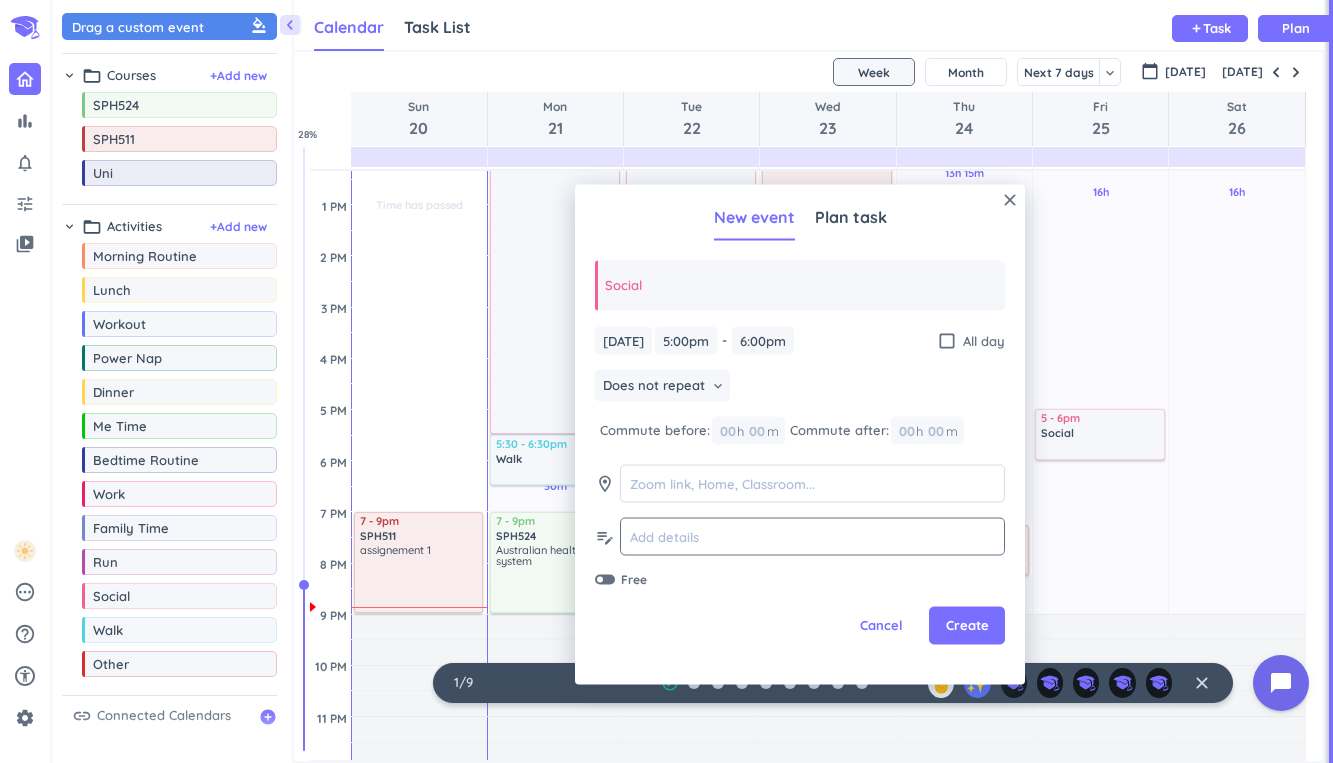 click 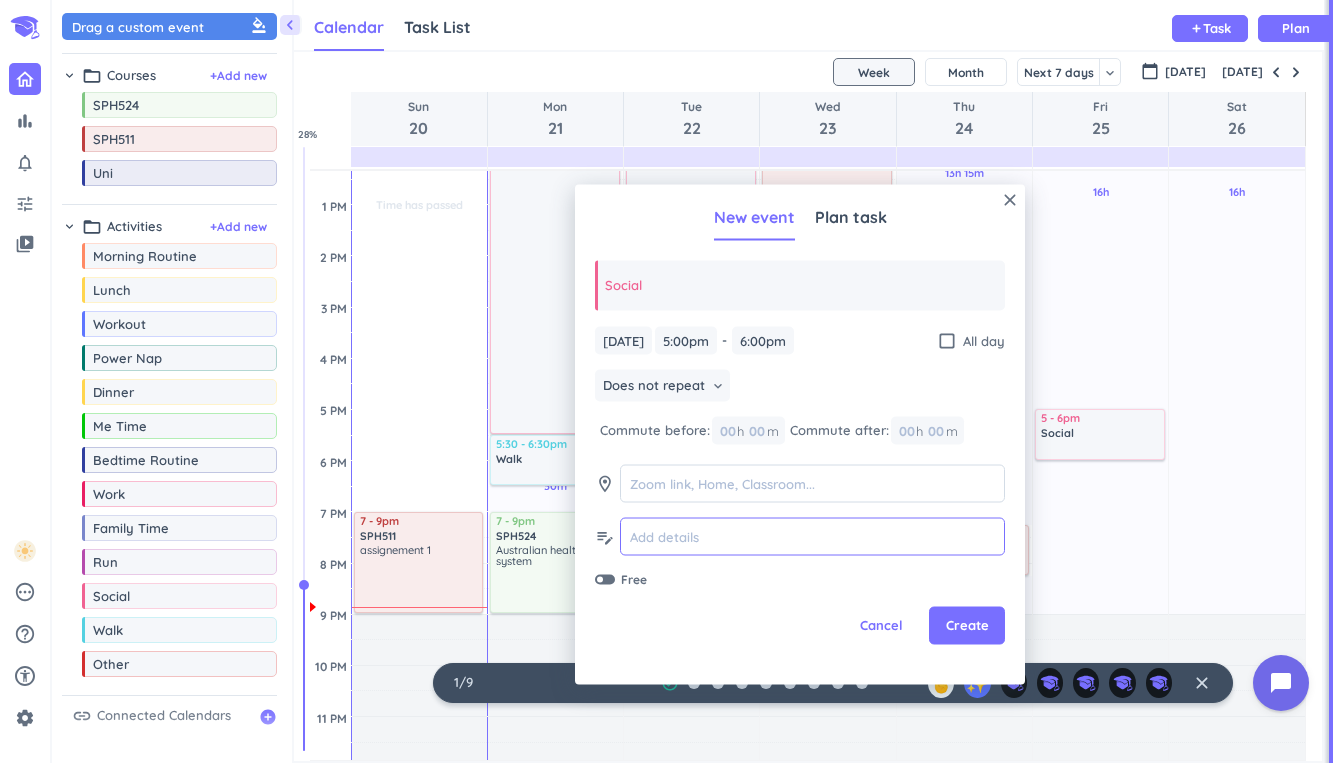 click at bounding box center (812, 536) 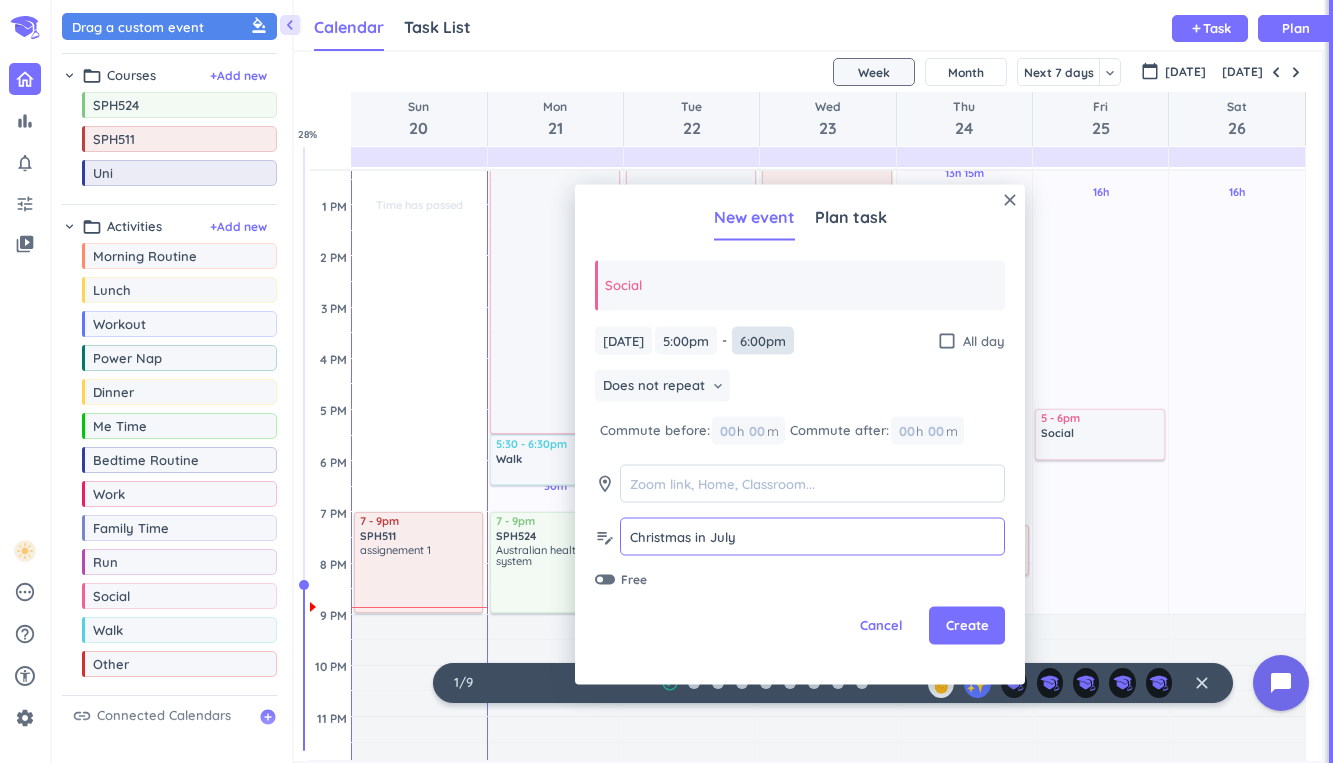 type on "Christmas in July" 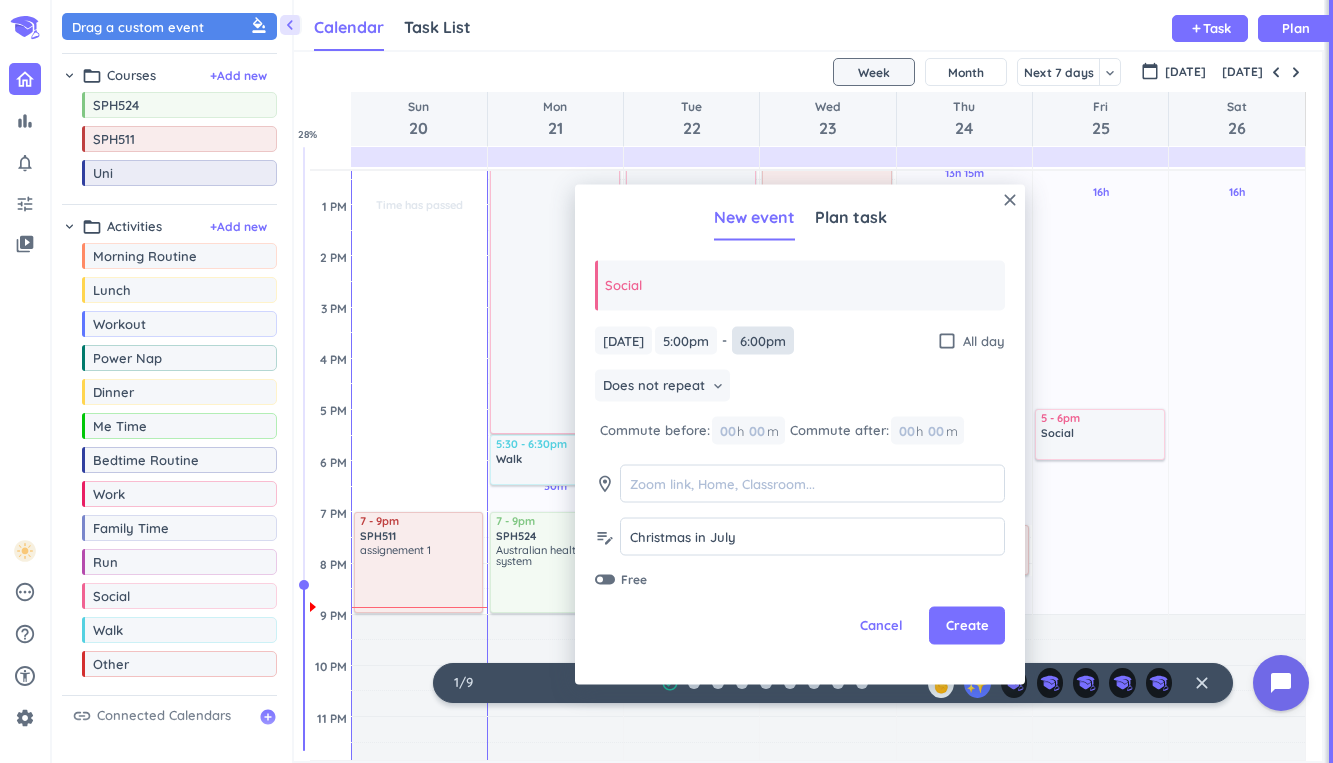 click on "6:00pm" at bounding box center (763, 340) 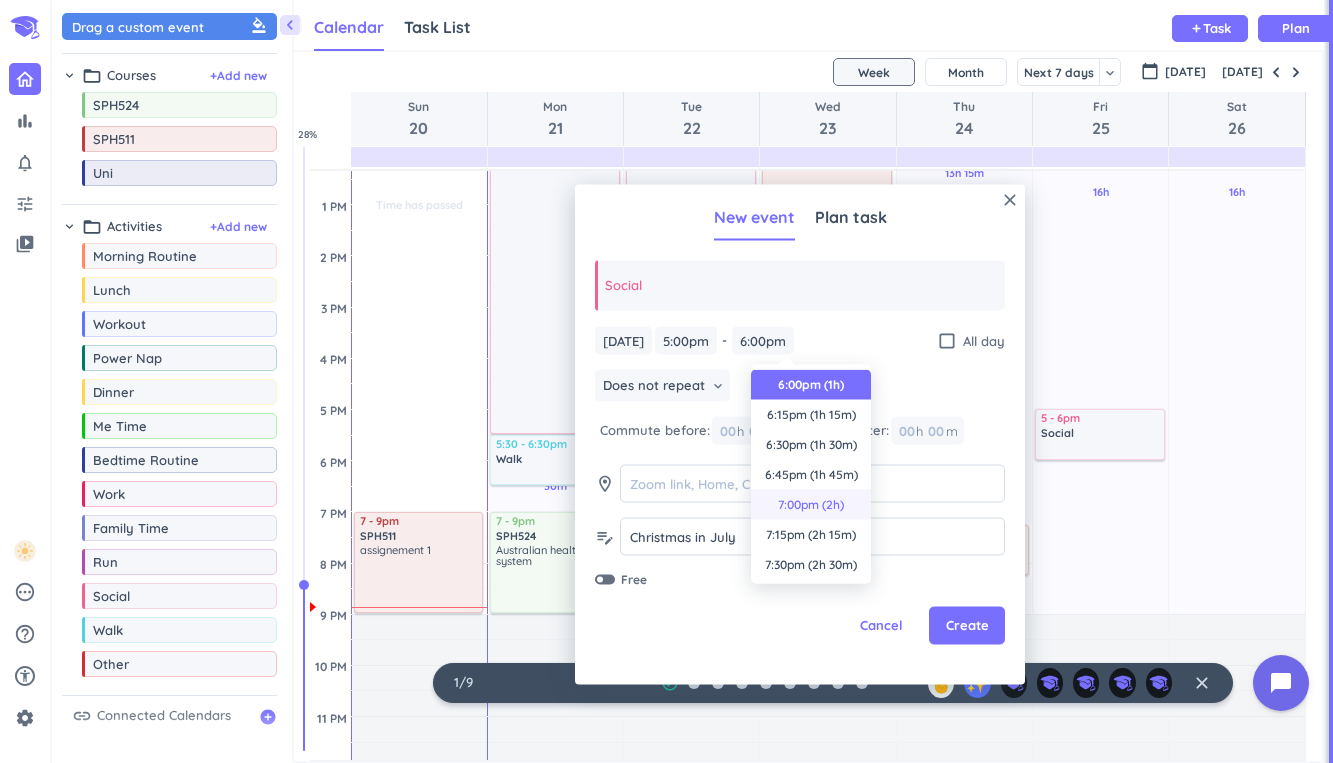 click on "7:00pm (2h)" at bounding box center (811, 505) 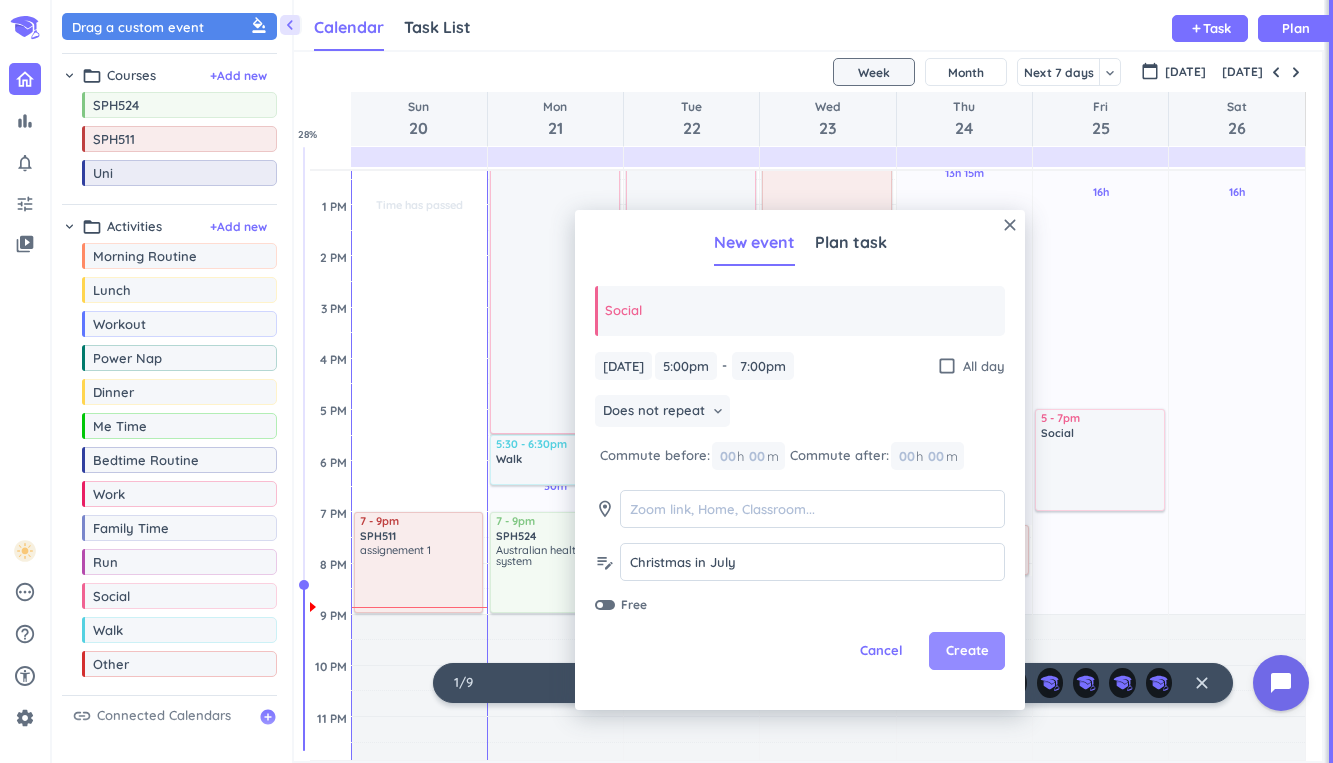 click on "Create" at bounding box center [967, 651] 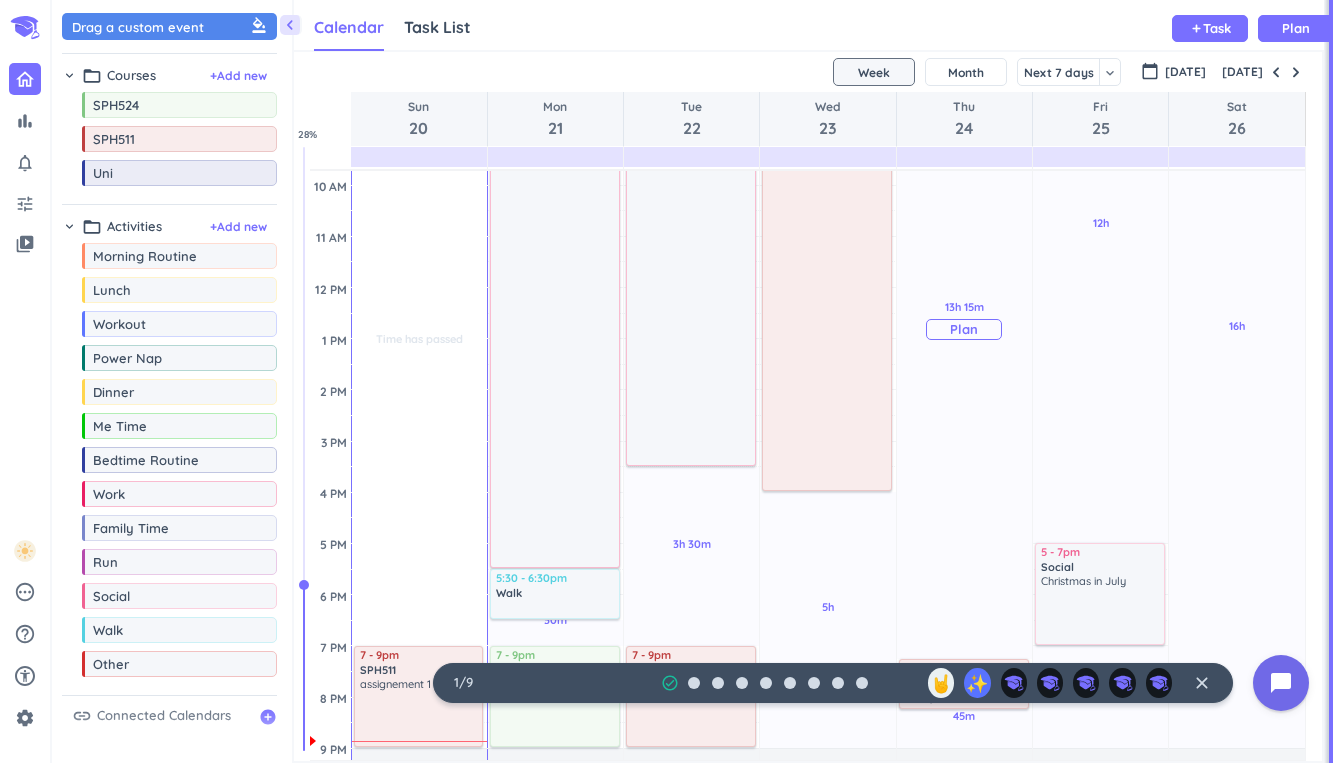 scroll, scrollTop: 0, scrollLeft: 0, axis: both 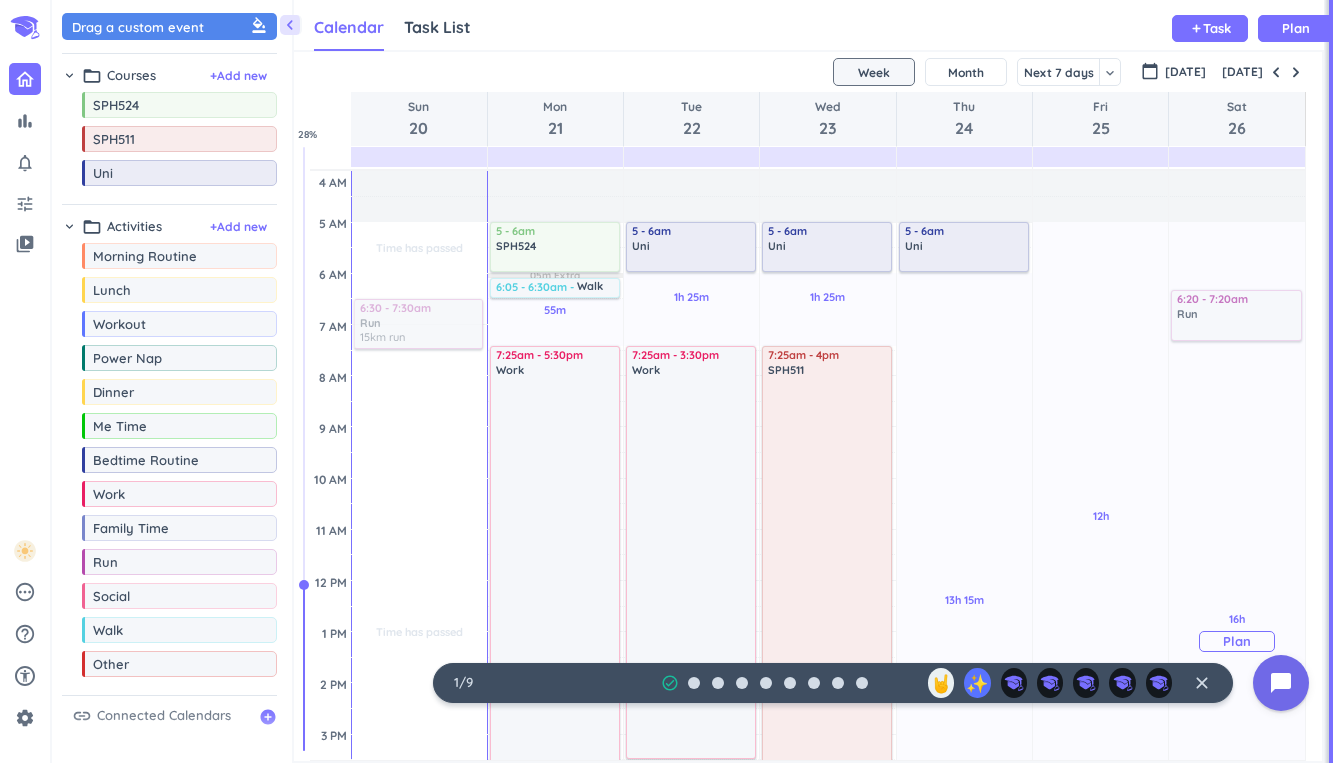 drag, startPoint x: 140, startPoint y: 570, endPoint x: 1209, endPoint y: 284, distance: 1106.597 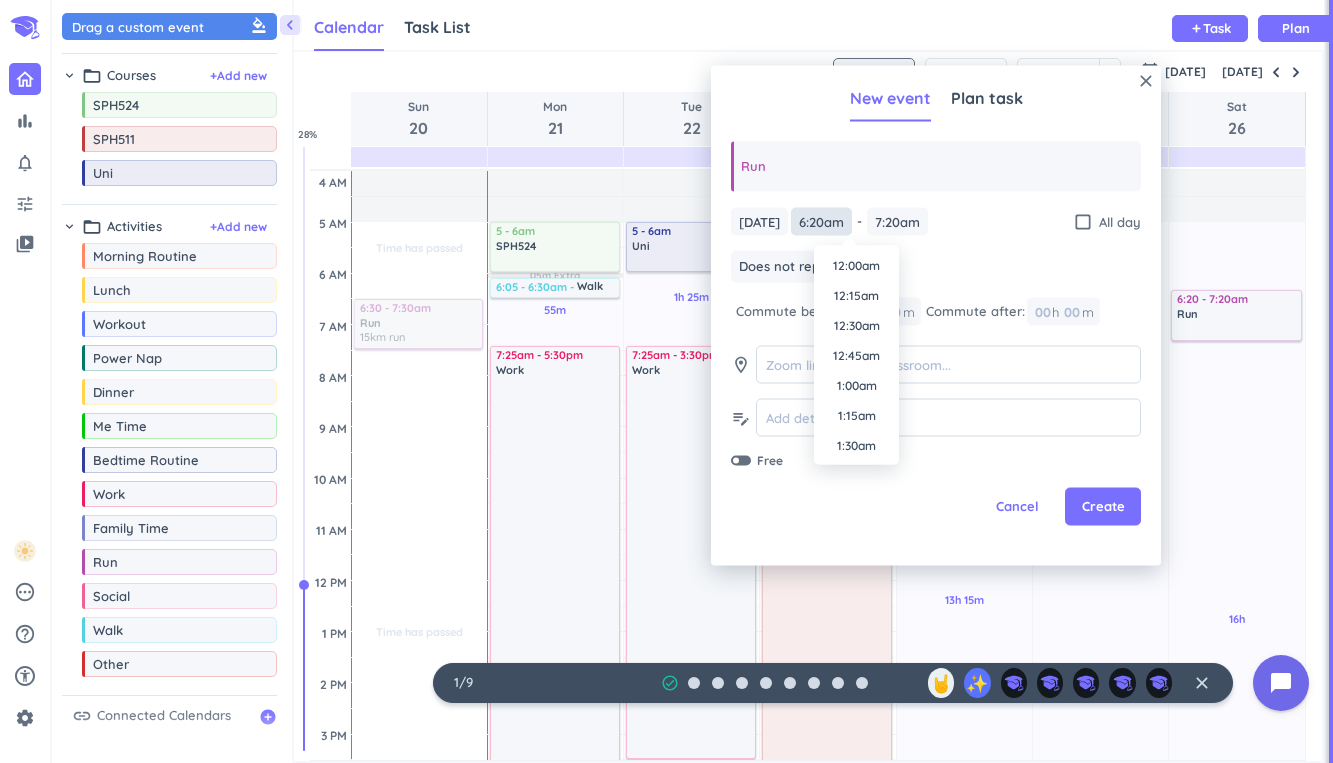 click on "6:20am" at bounding box center [821, 221] 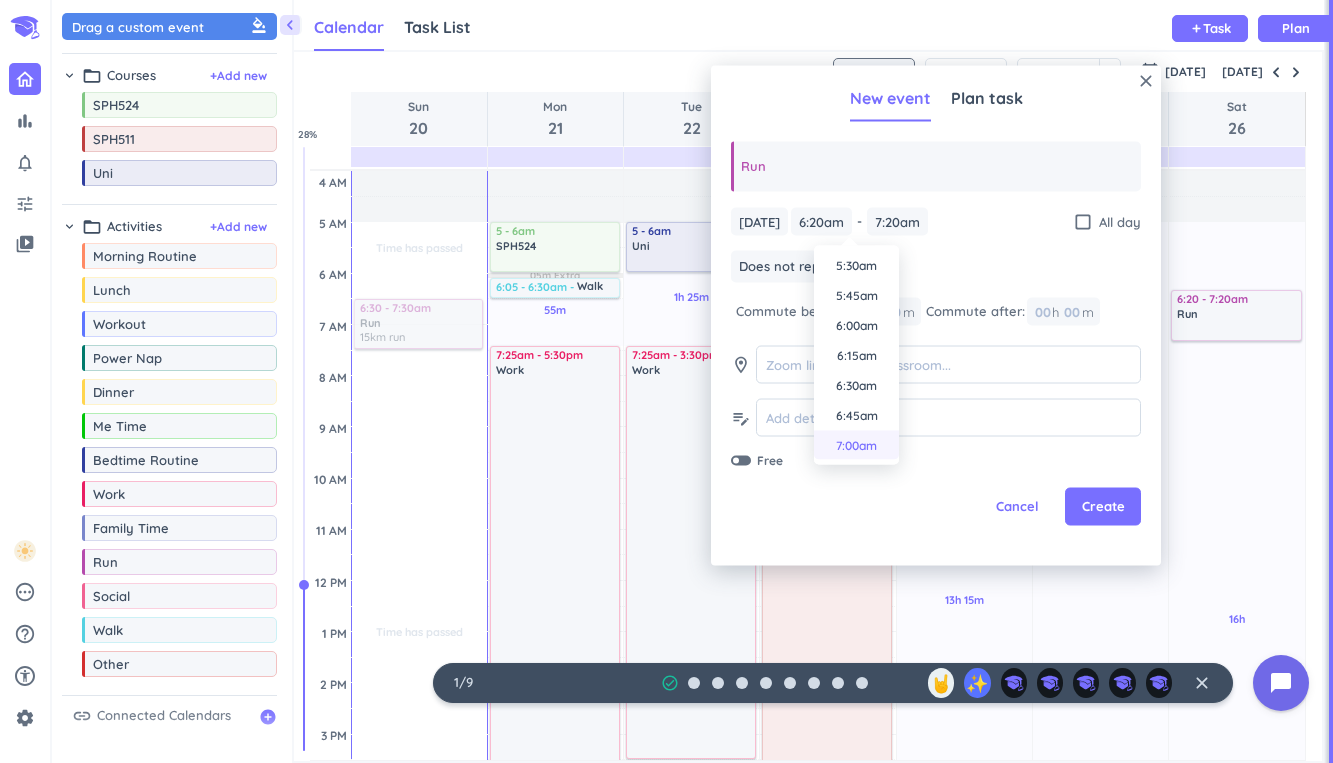 click on "7:00am" at bounding box center [856, 446] 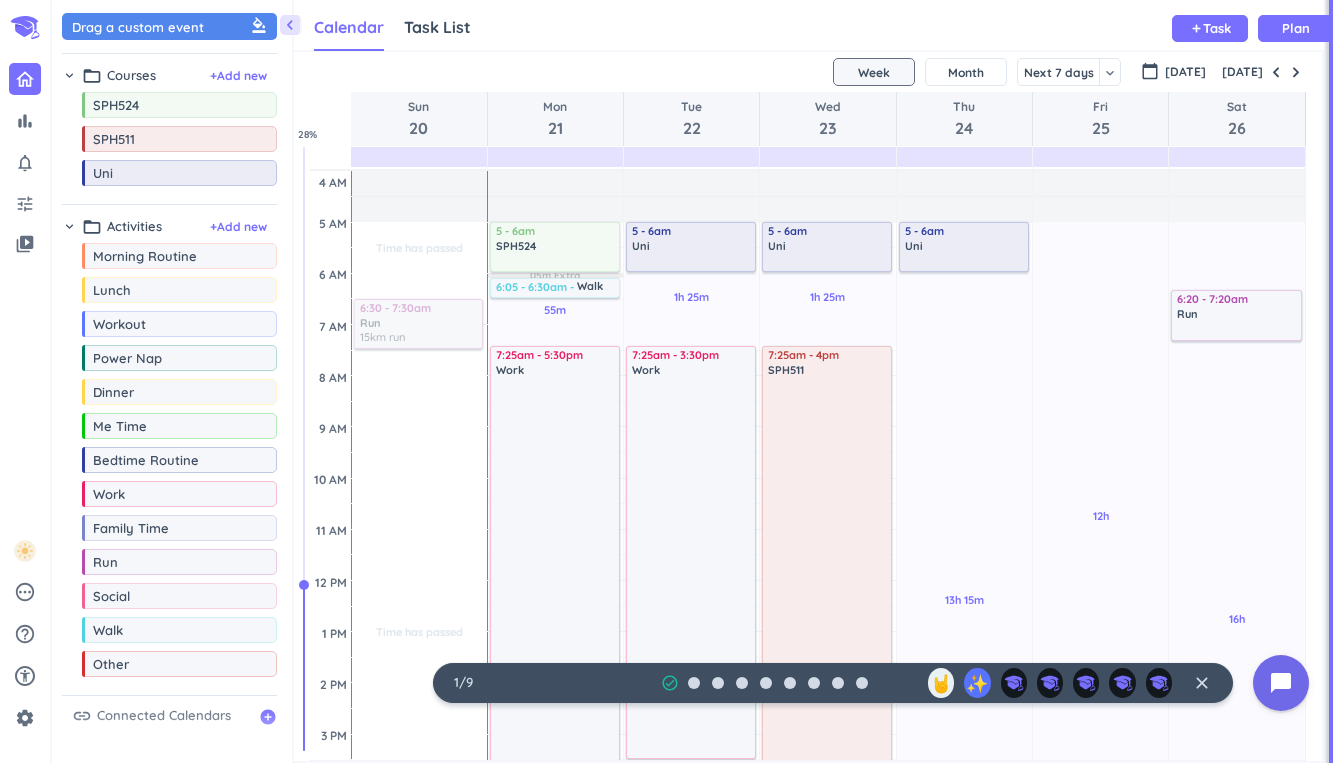 type on "7:00am" 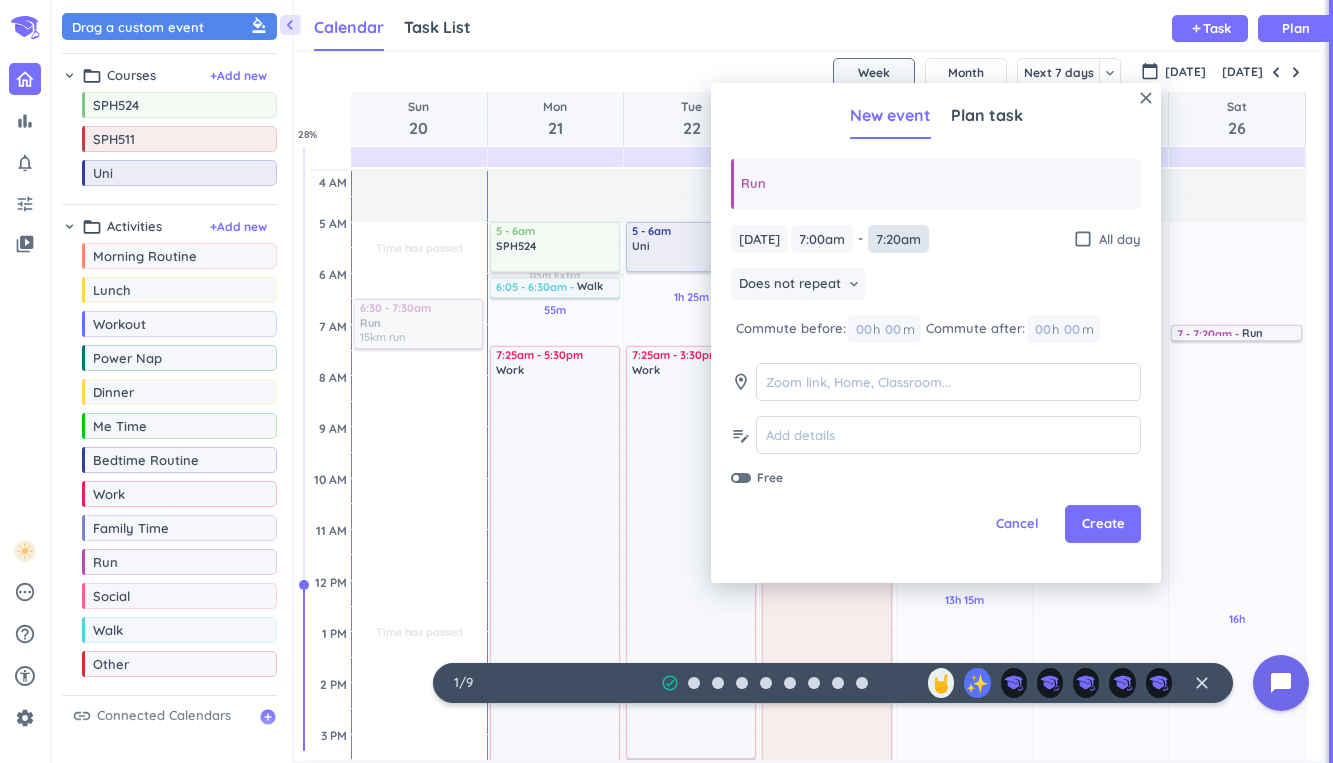 click on "7:20am" at bounding box center (898, 239) 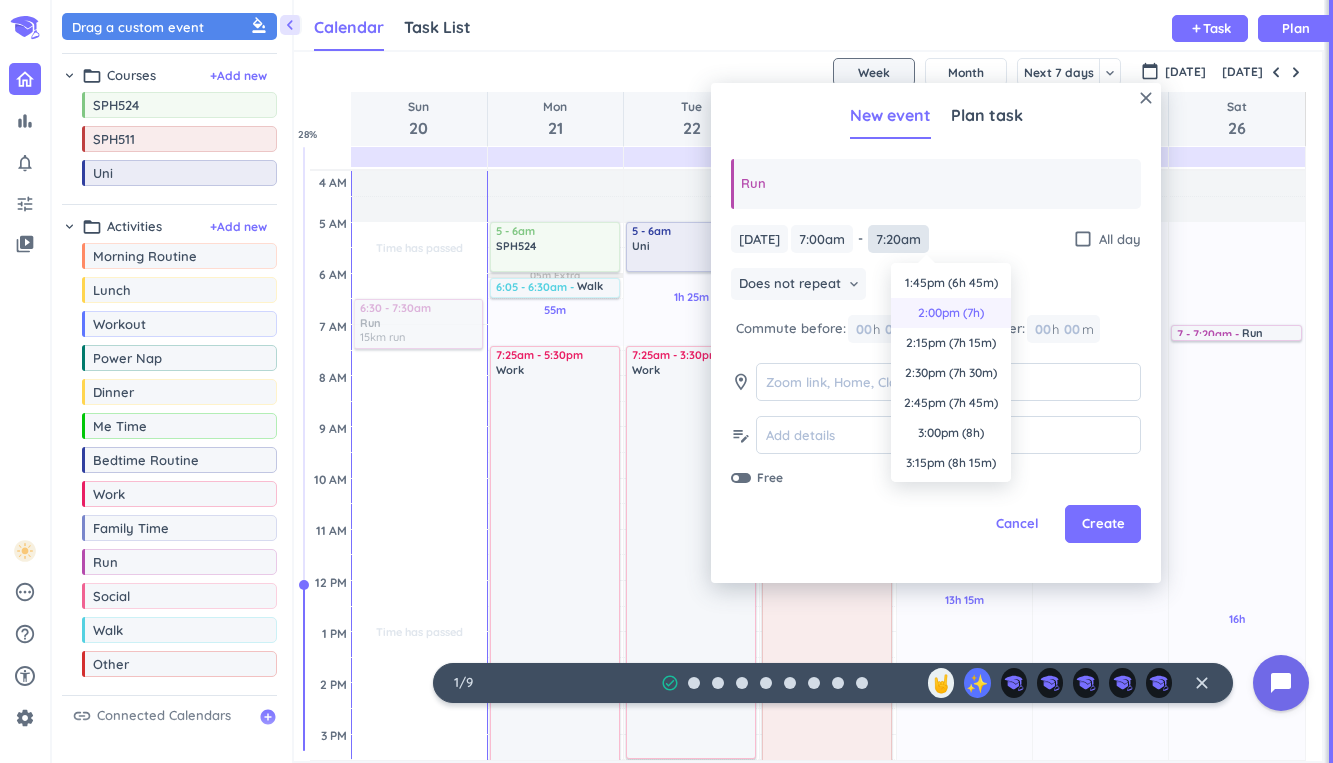 scroll, scrollTop: 0, scrollLeft: 0, axis: both 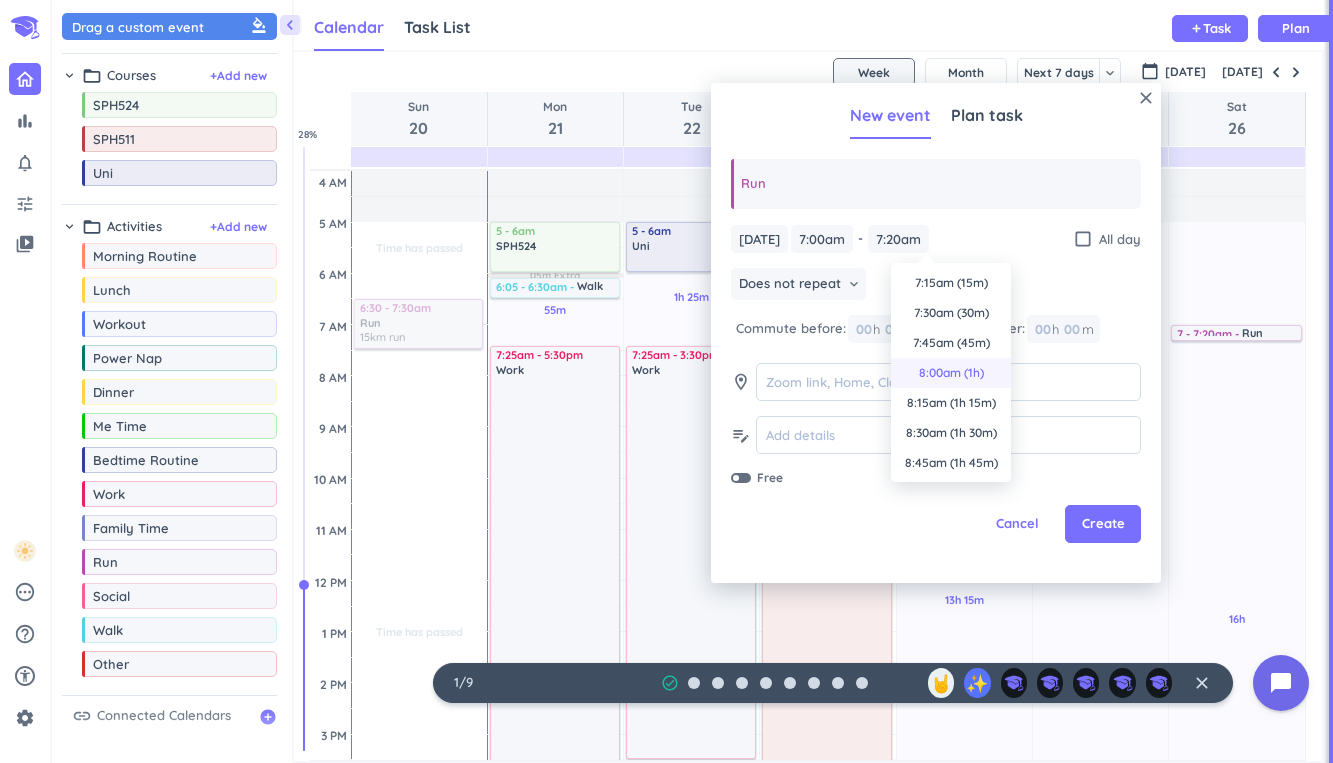 click on "8:00am (1h)" at bounding box center (951, 373) 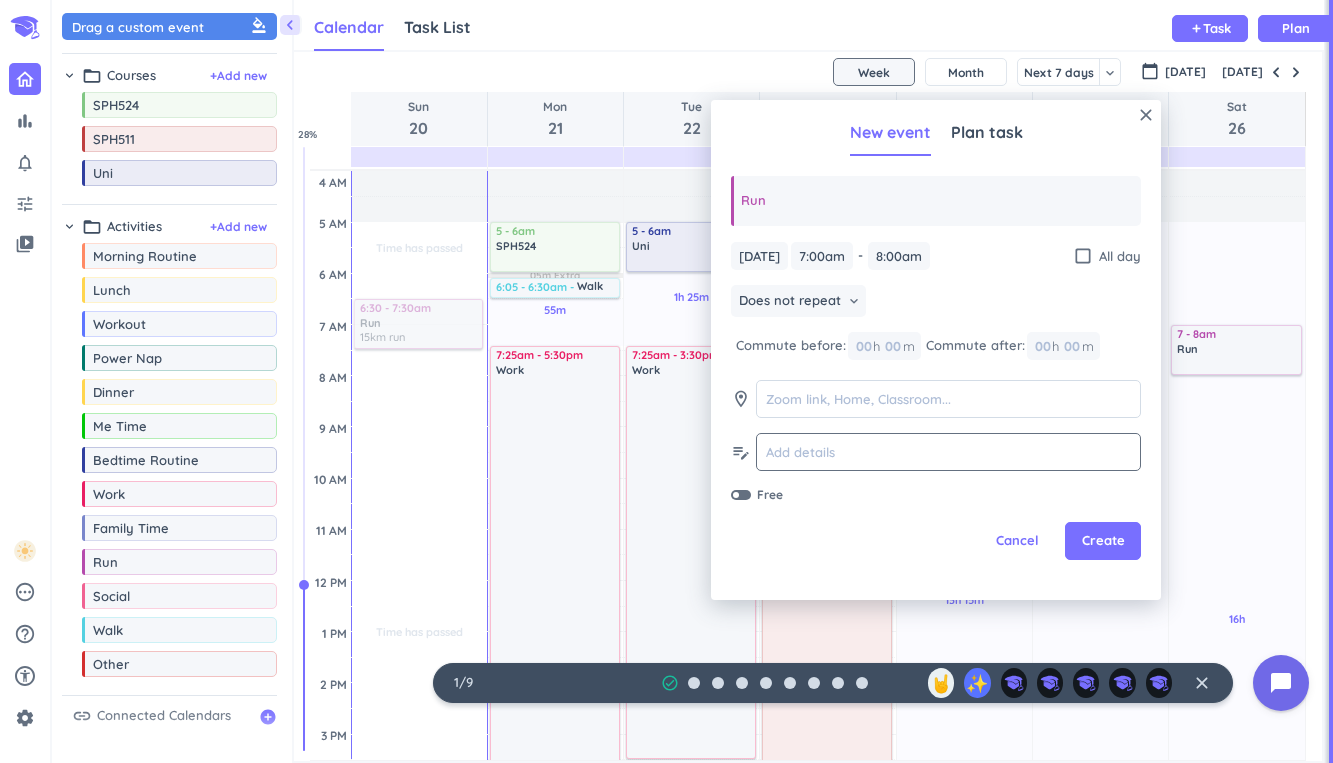 click 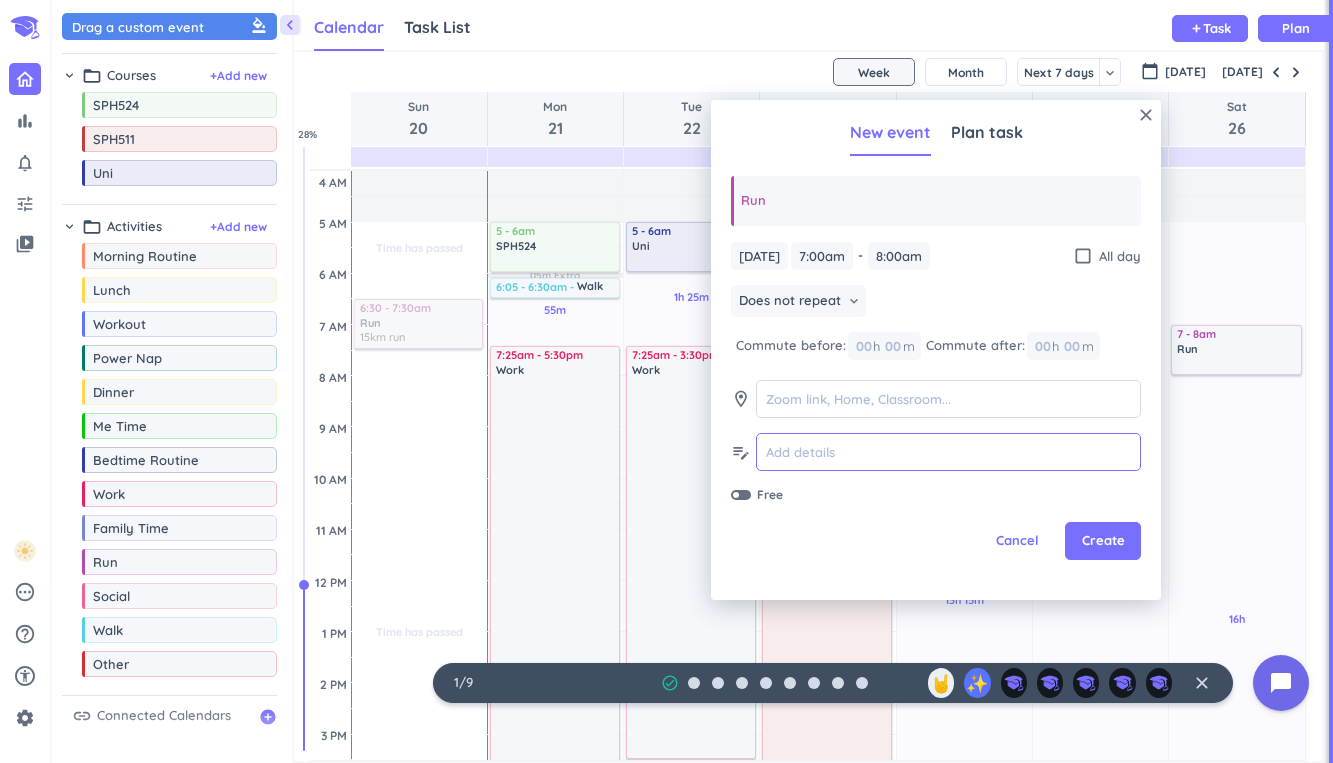 click at bounding box center (948, 452) 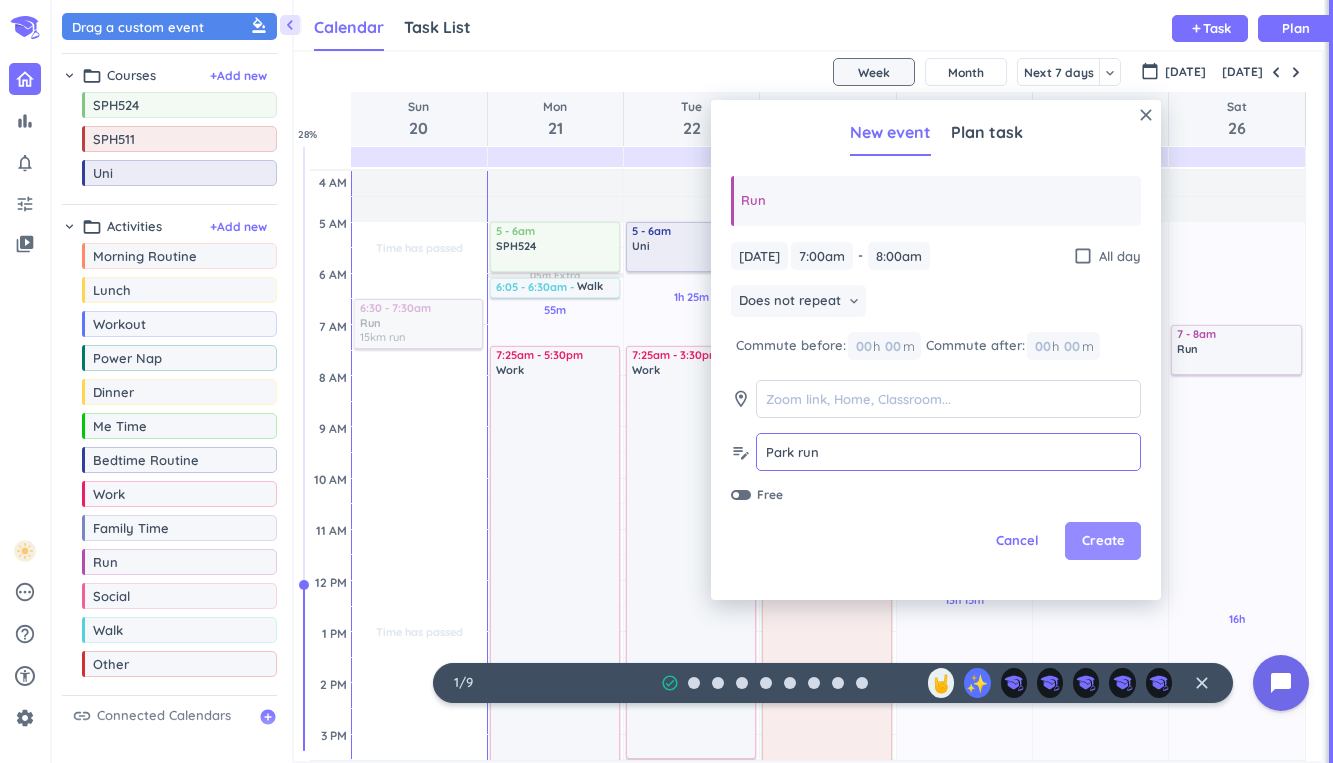 type on "Park run" 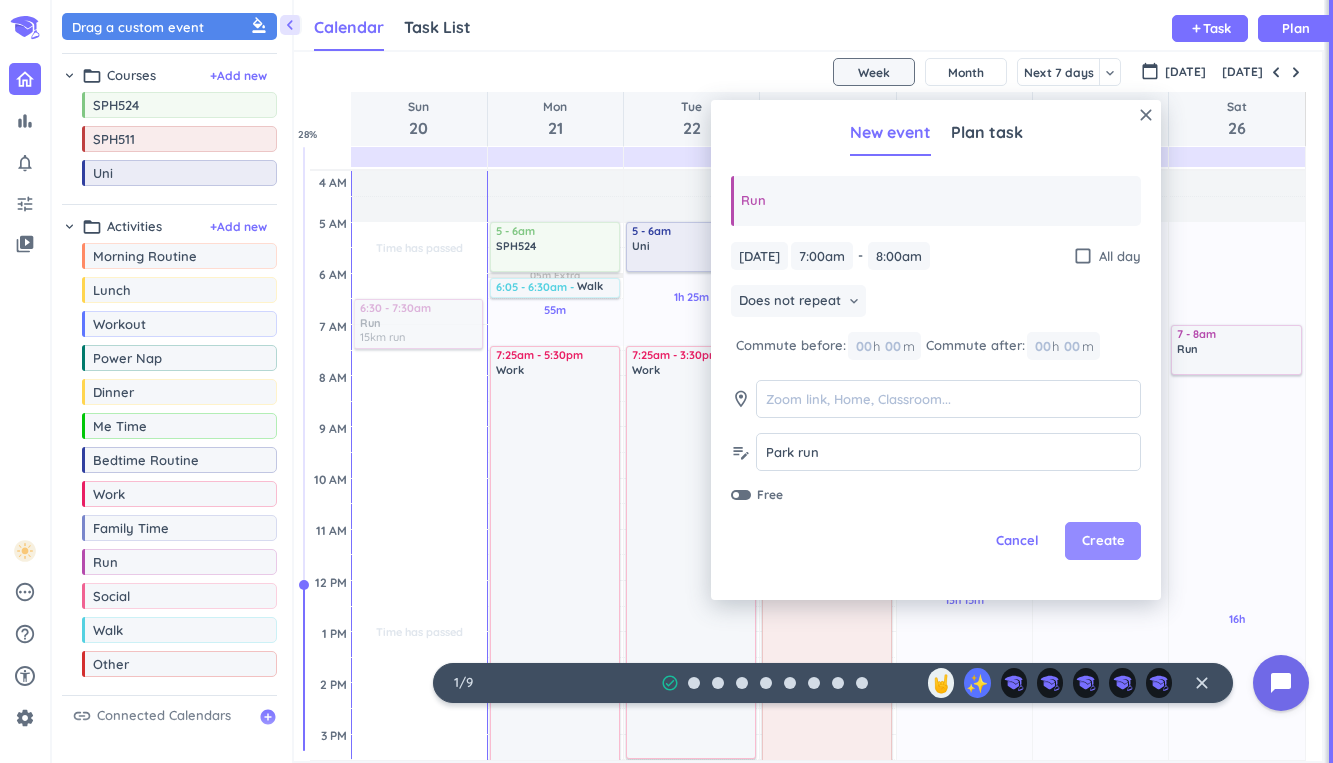 click on "Create" at bounding box center [1103, 541] 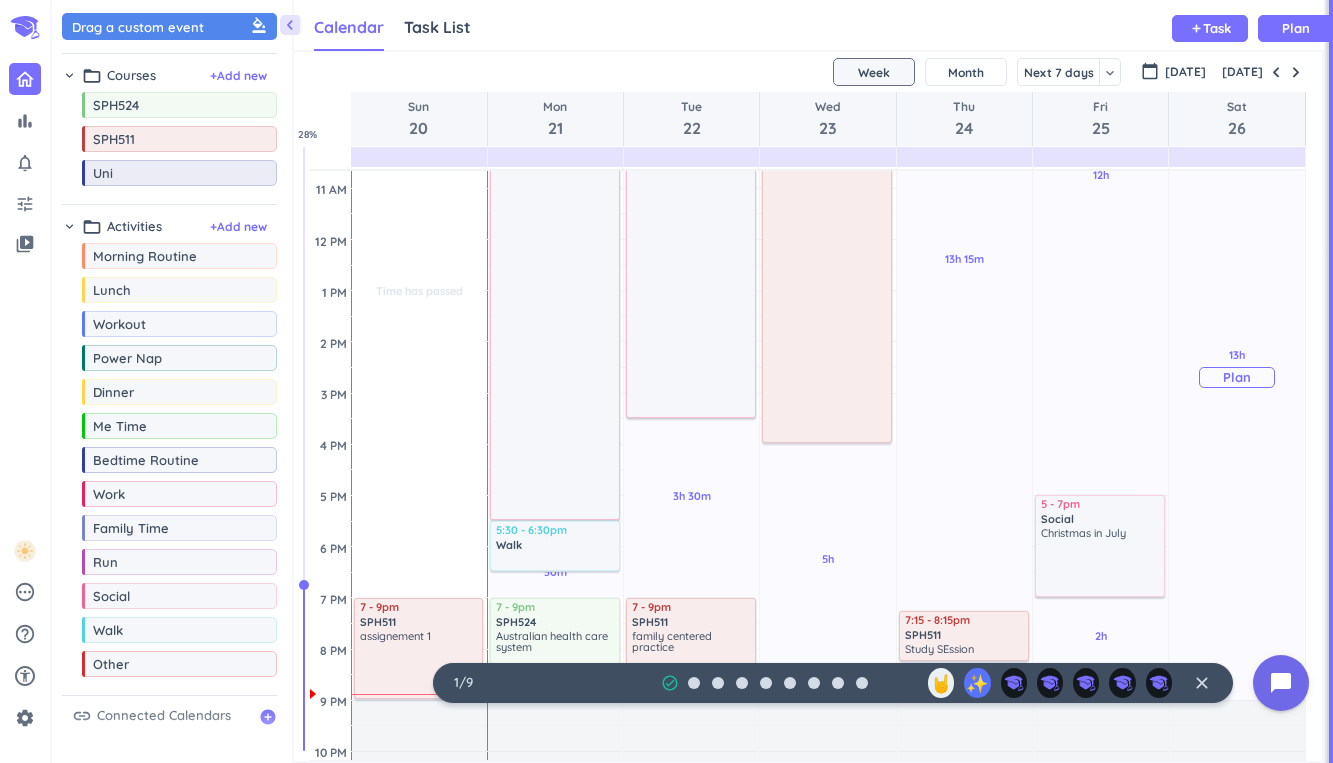 scroll, scrollTop: 402, scrollLeft: 0, axis: vertical 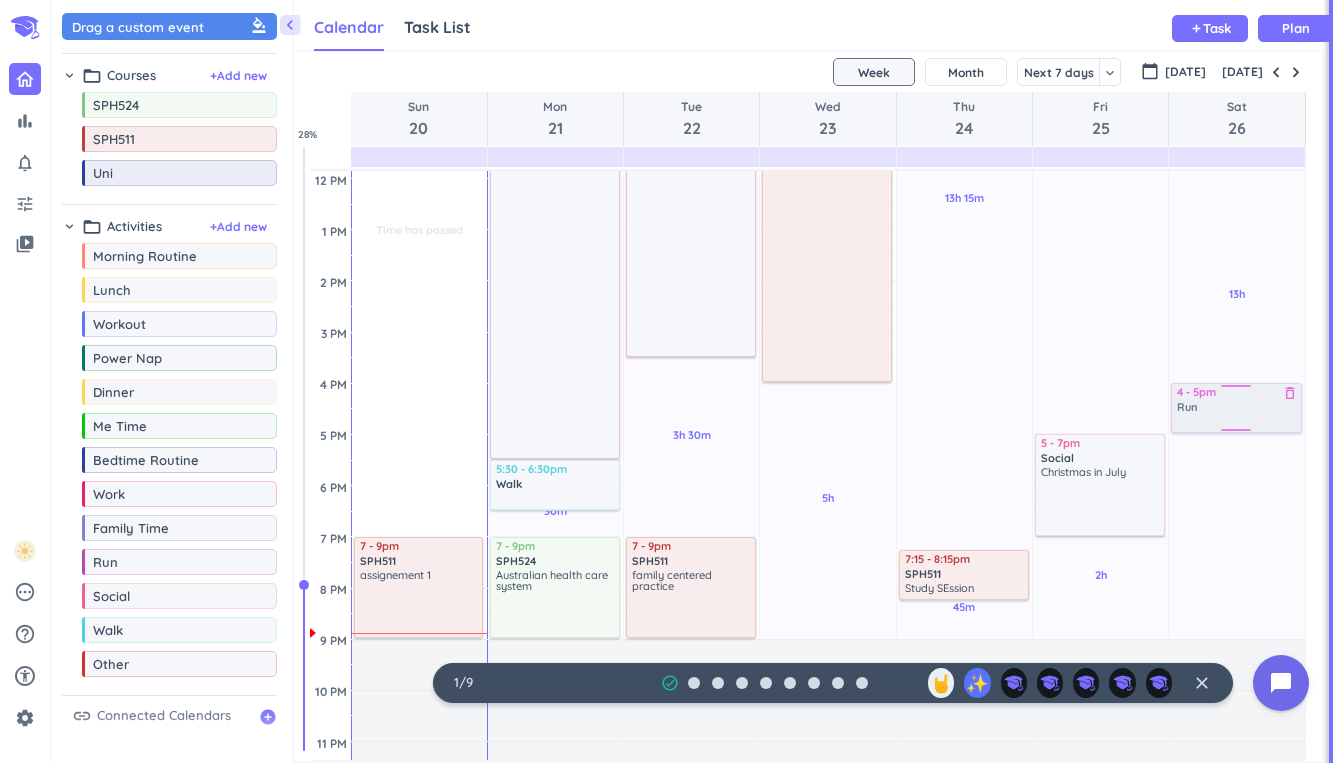 drag, startPoint x: 130, startPoint y: 571, endPoint x: 1233, endPoint y: 384, distance: 1118.7395 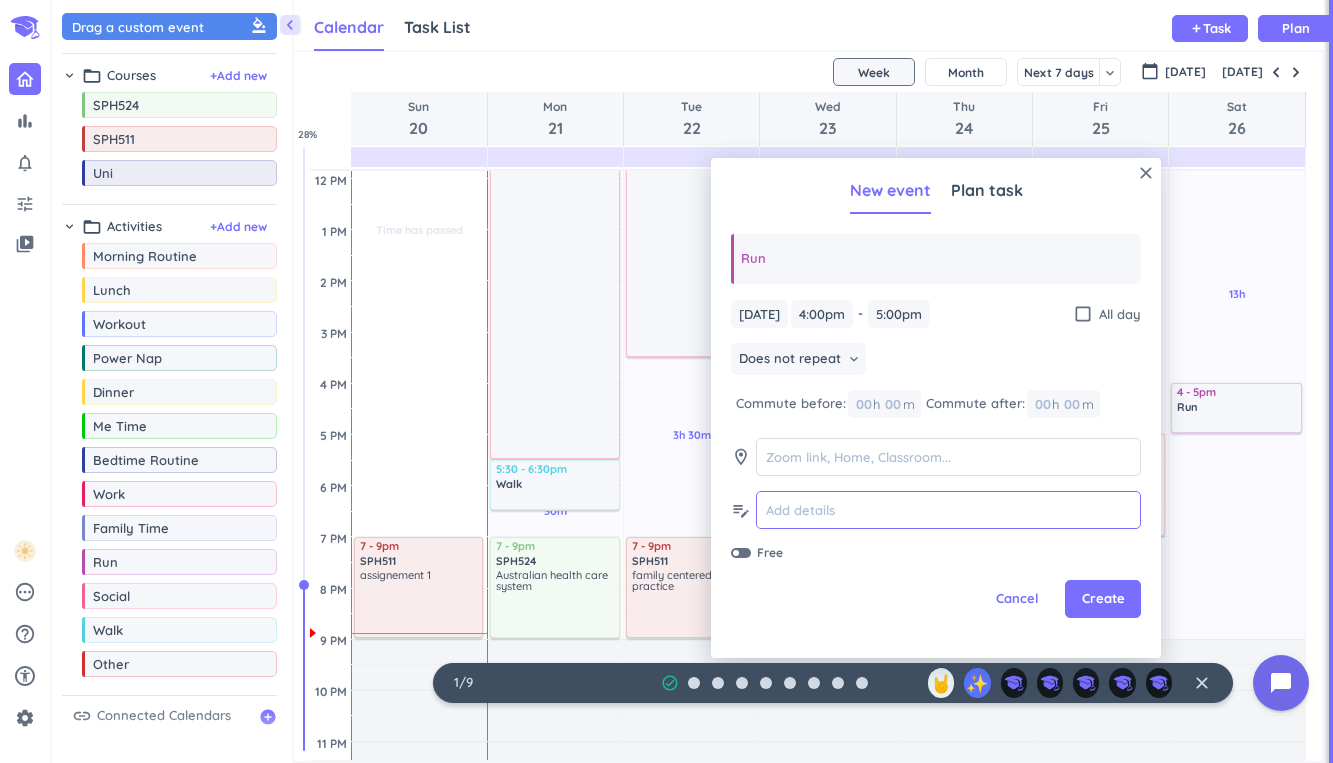click at bounding box center (948, 510) 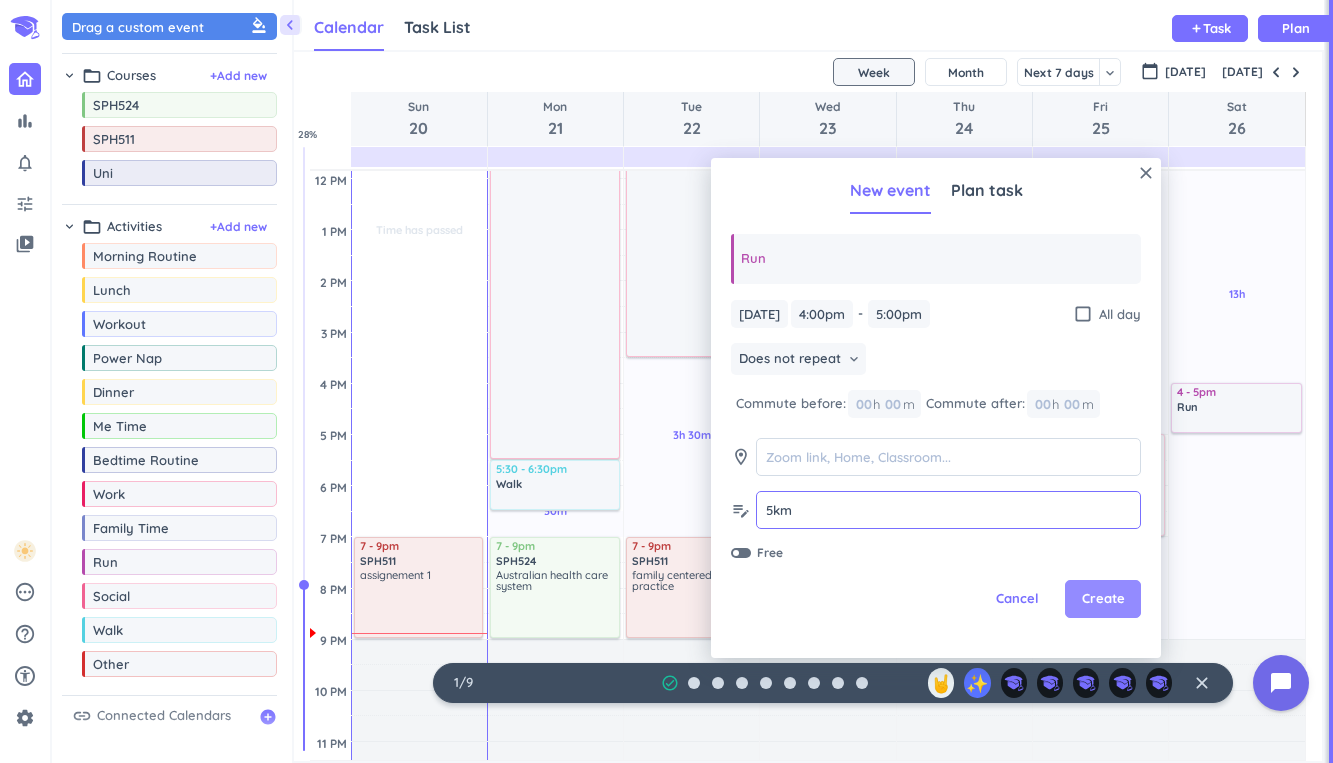 type on "5km" 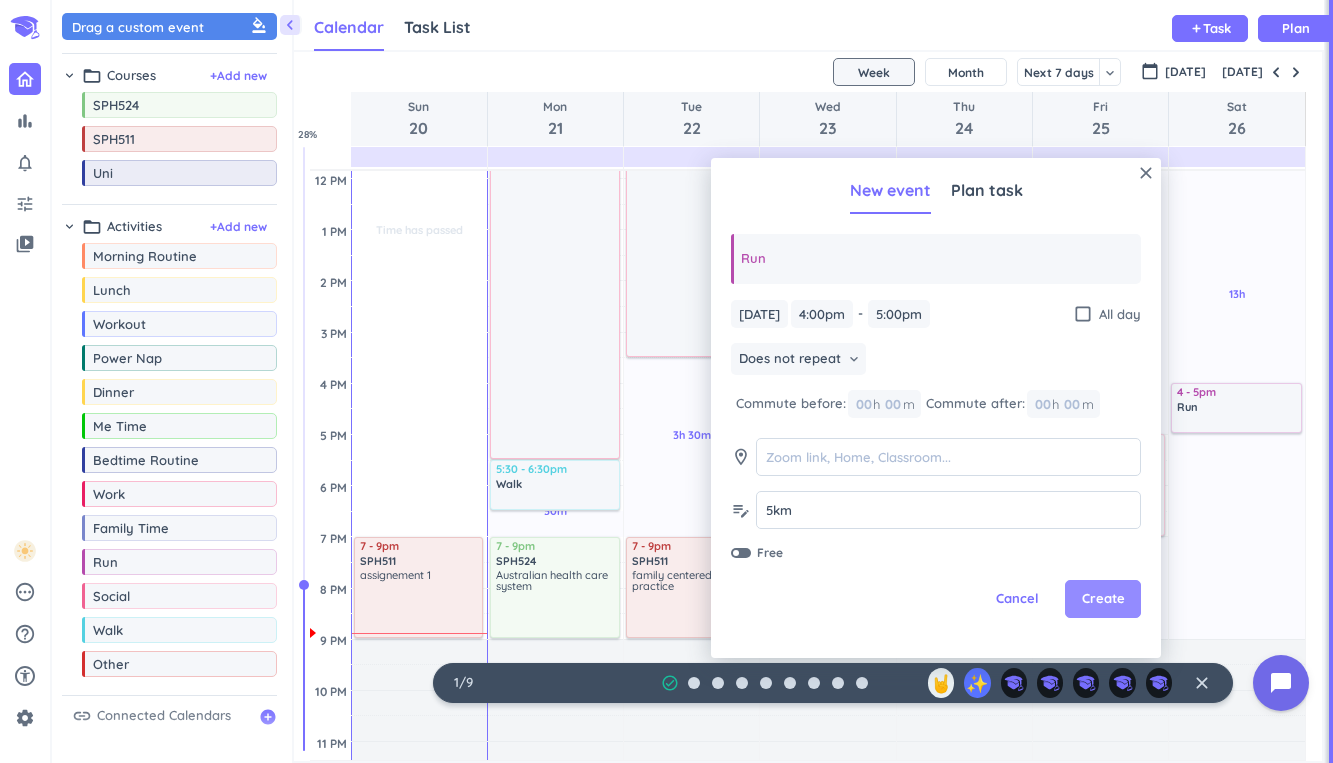 click on "Create" at bounding box center [1103, 599] 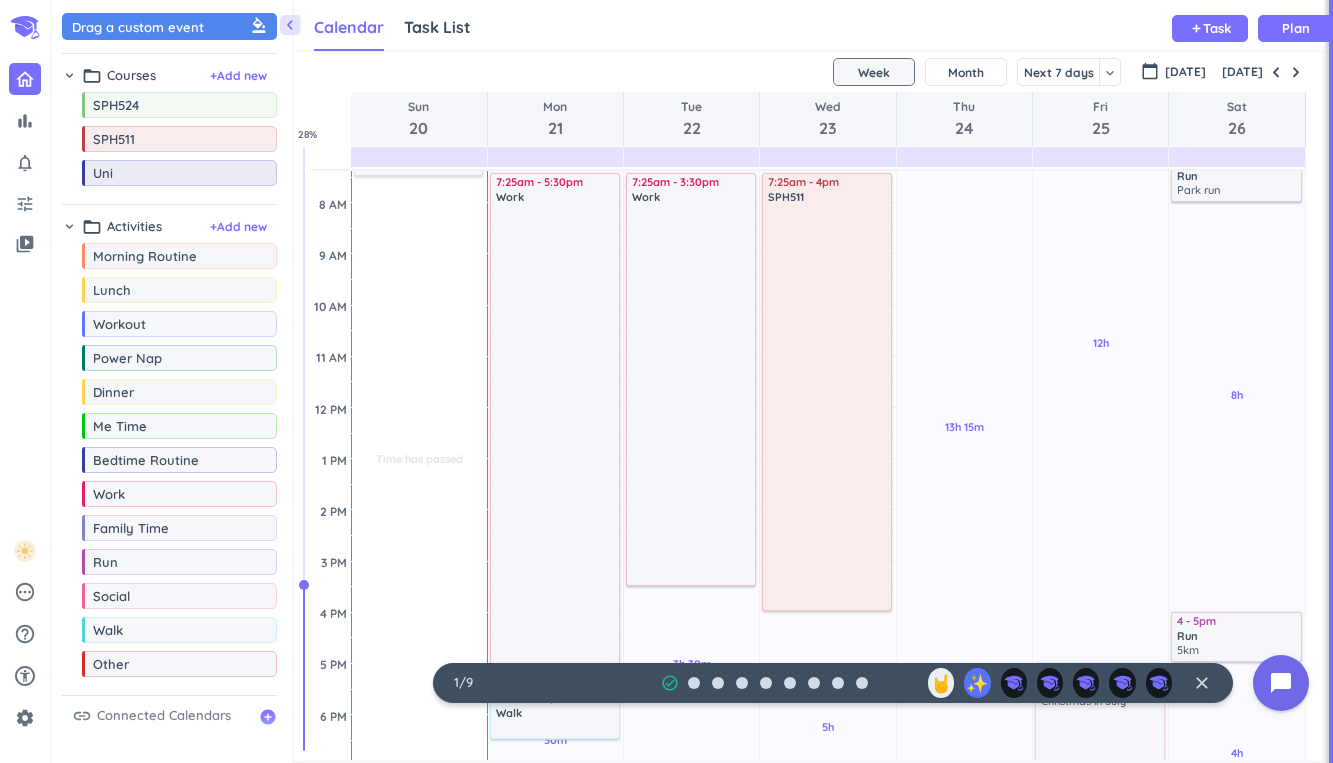 scroll, scrollTop: 0, scrollLeft: 0, axis: both 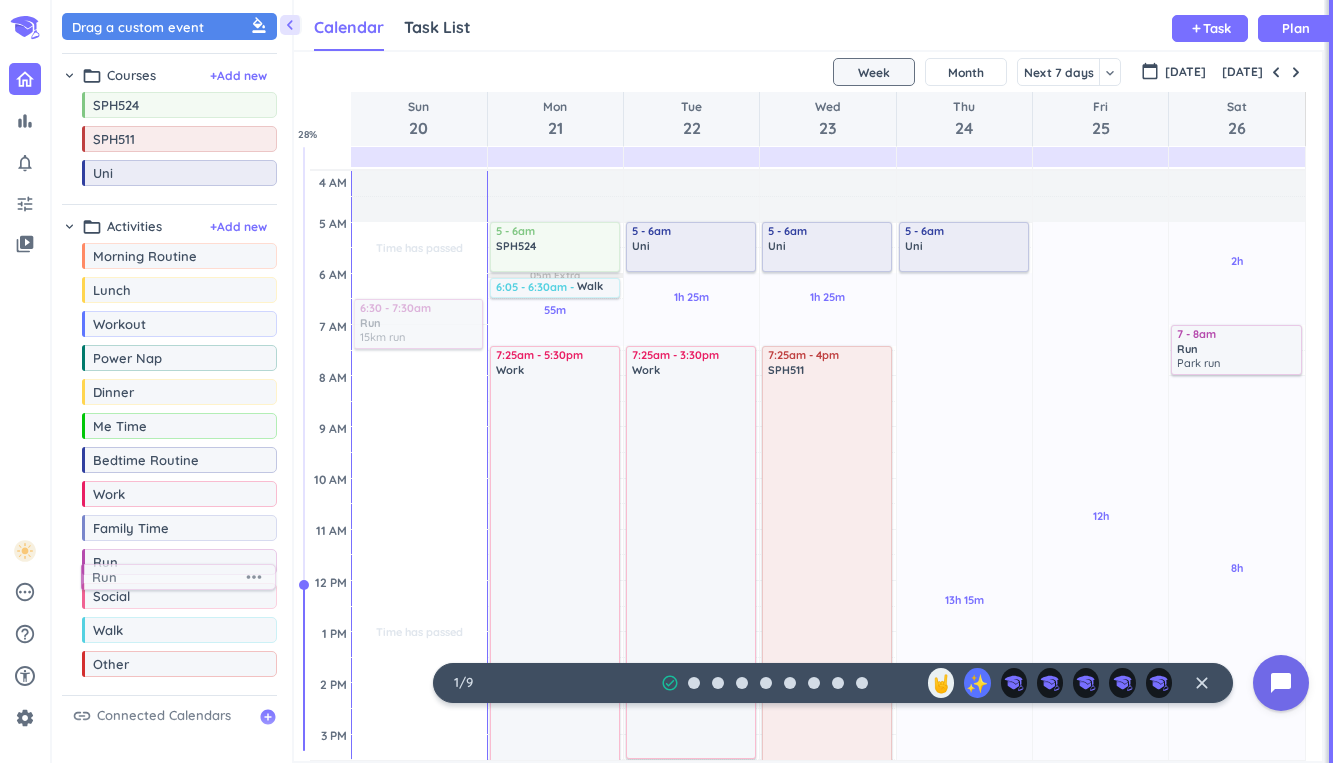 click on "bar_chart notifications_none tune video_library pending help_outline settings 1 / 9 check_circle_outline 🤘 ✨ close 👋 chevron_left Drag a custom event format_color_fill chevron_right folder_open Courses   +  Add new drag_indicator SPH524 more_horiz drag_indicator SPH511 more_horiz drag_indicator Uni  more_horiz chevron_right folder_open Activities   +  Add new drag_indicator Morning Routine more_horiz drag_indicator Lunch more_horiz drag_indicator Workout more_horiz drag_indicator Power Nap more_horiz drag_indicator Dinner more_horiz drag_indicator Me Time more_horiz drag_indicator Bedtime Routine more_horiz drag_indicator Work more_horiz drag_indicator Family Time more_horiz drag_indicator Run more_horiz drag_indicator Social more_horiz drag_indicator Walk more_horiz drag_indicator Other more_horiz link Connected Calendars add_circle Calendar Task List Calendar keyboard_arrow_down add Task Plan SHOVEL [DATE] - [DATE] Week Month Next 7 days keyboard_arrow_down Week keyboard_arrow_down [DATE] Sun" at bounding box center (666, 381) 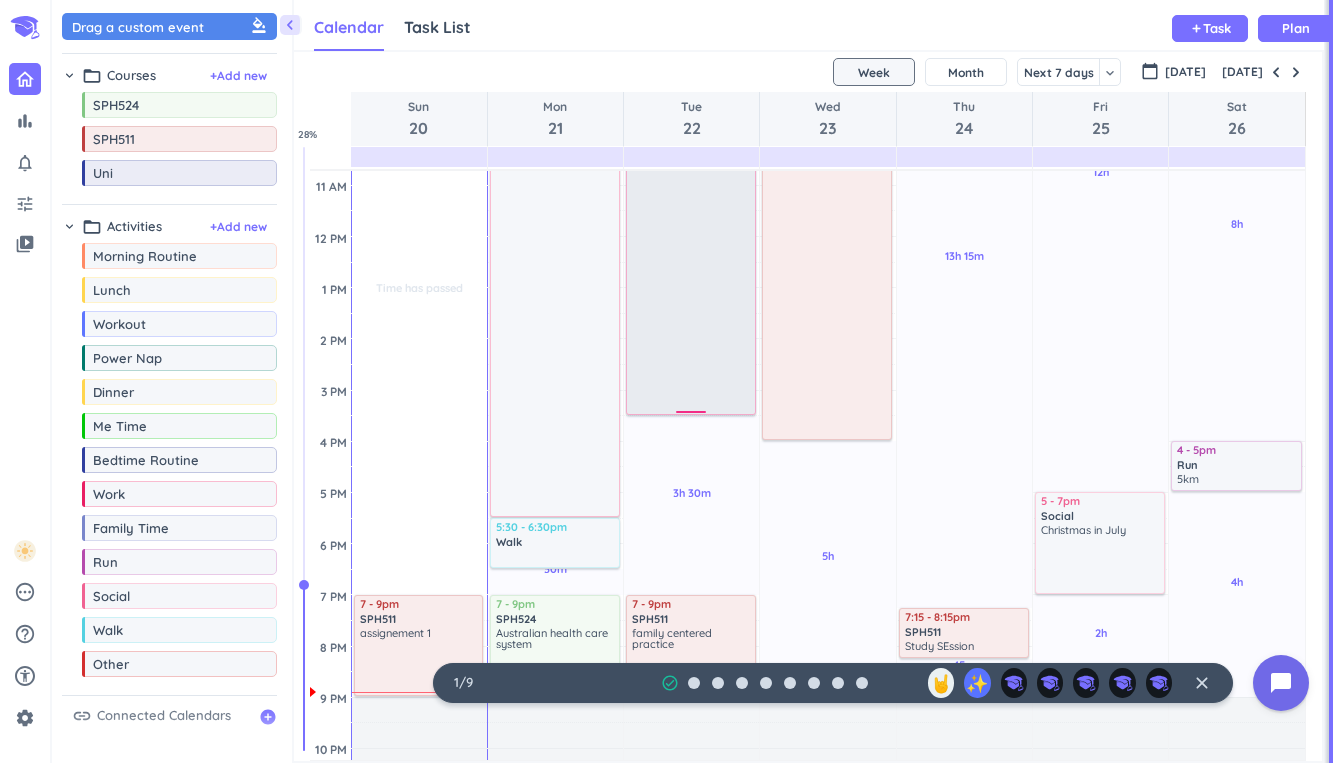 scroll, scrollTop: 0, scrollLeft: 0, axis: both 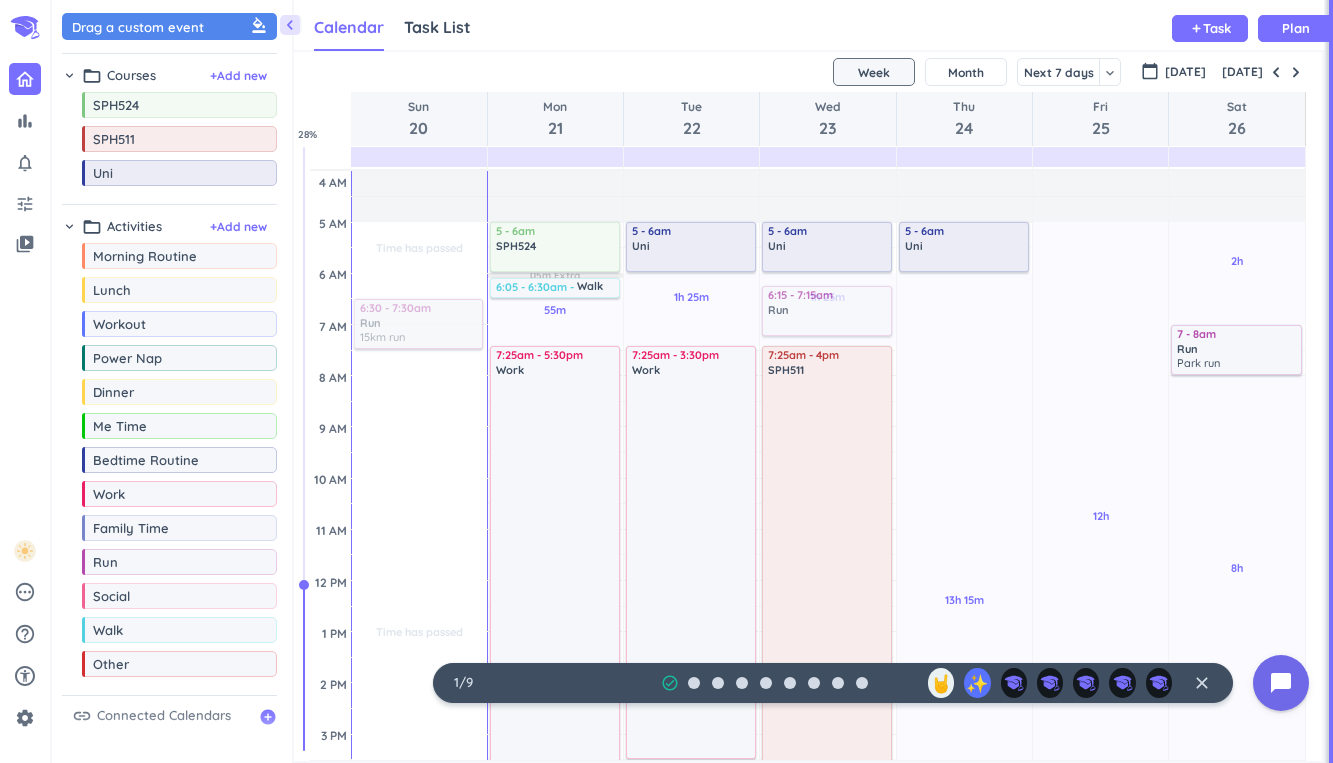 drag, startPoint x: 140, startPoint y: 569, endPoint x: 817, endPoint y: 283, distance: 734.93195 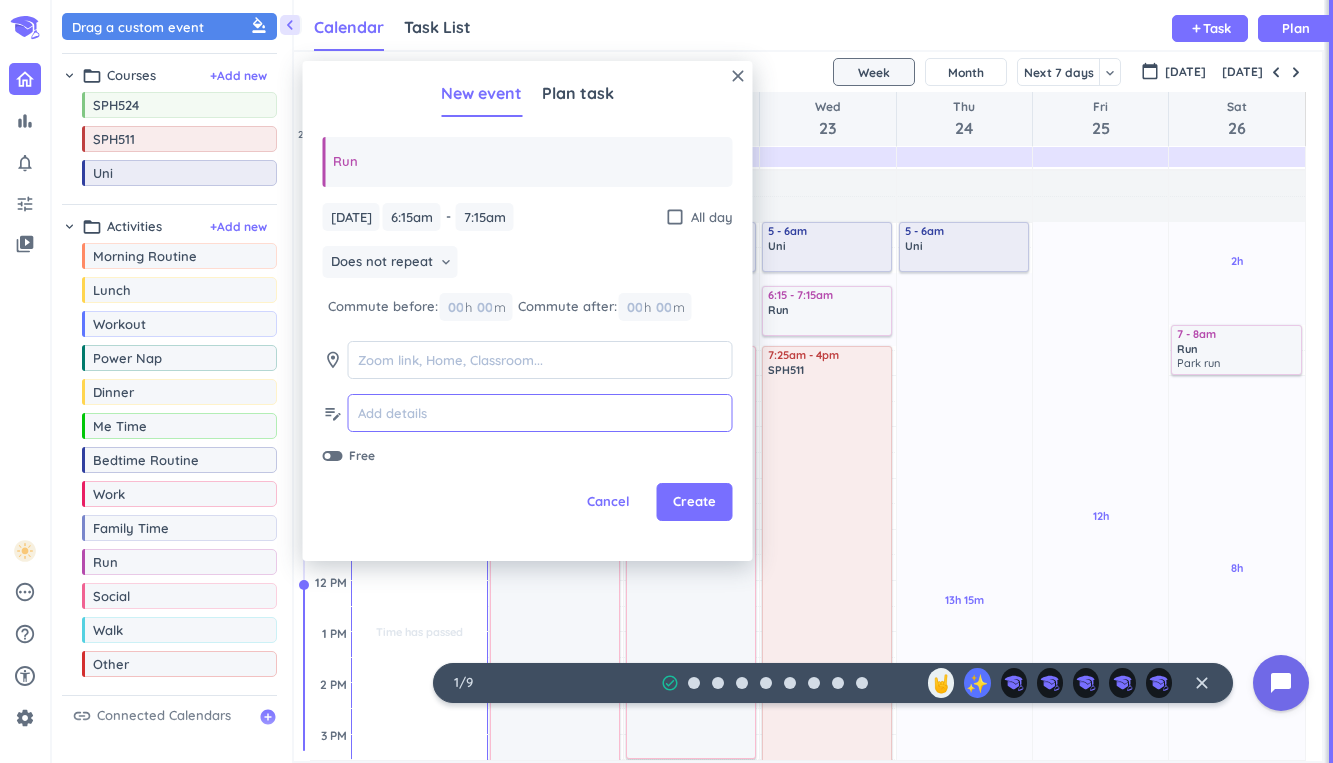 click at bounding box center [540, 413] 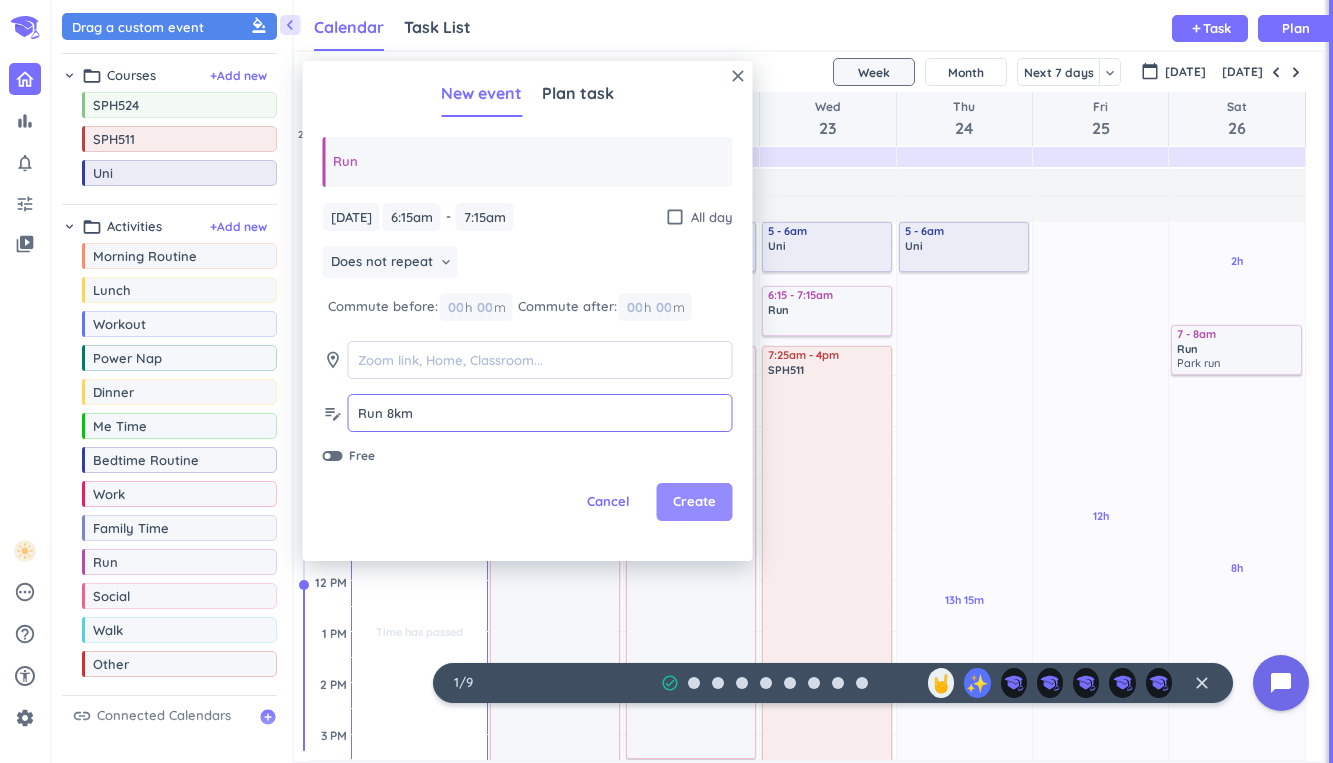 type on "Run 8km" 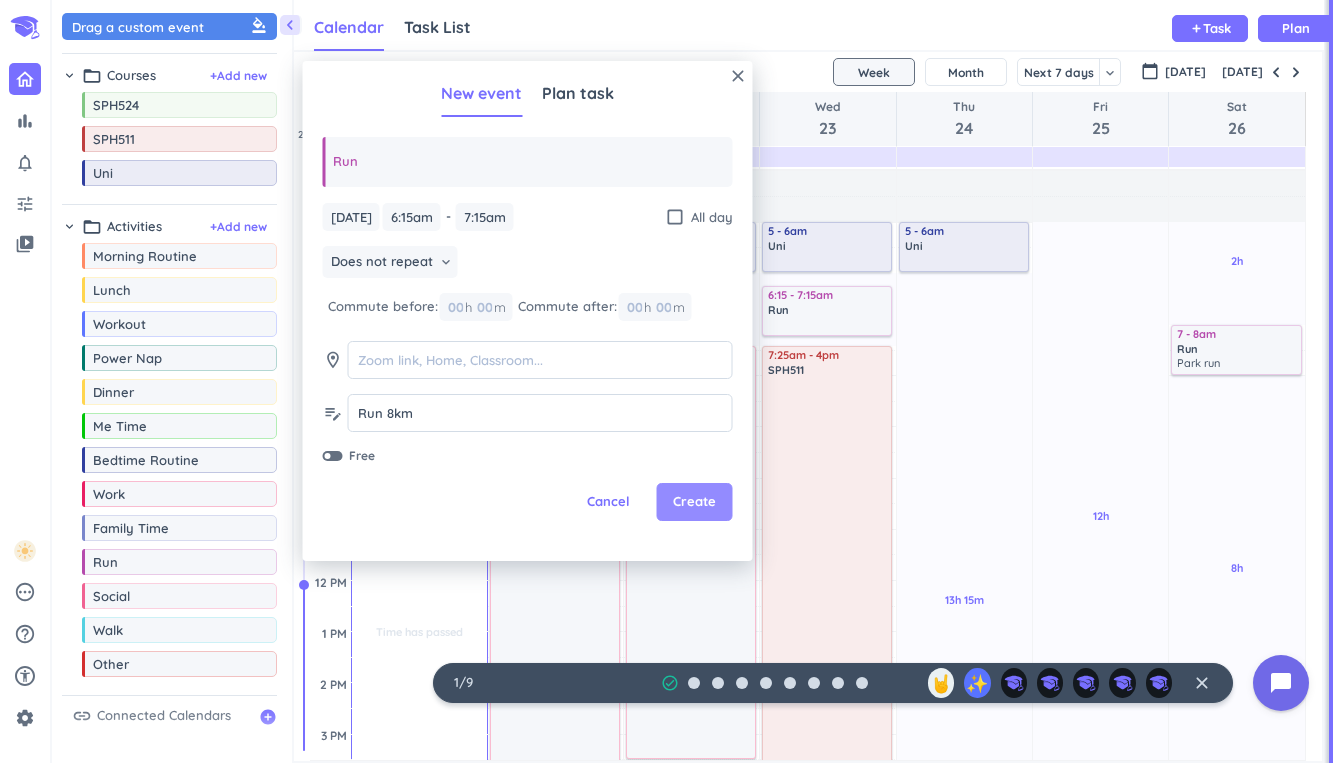 click on "Create" at bounding box center (694, 502) 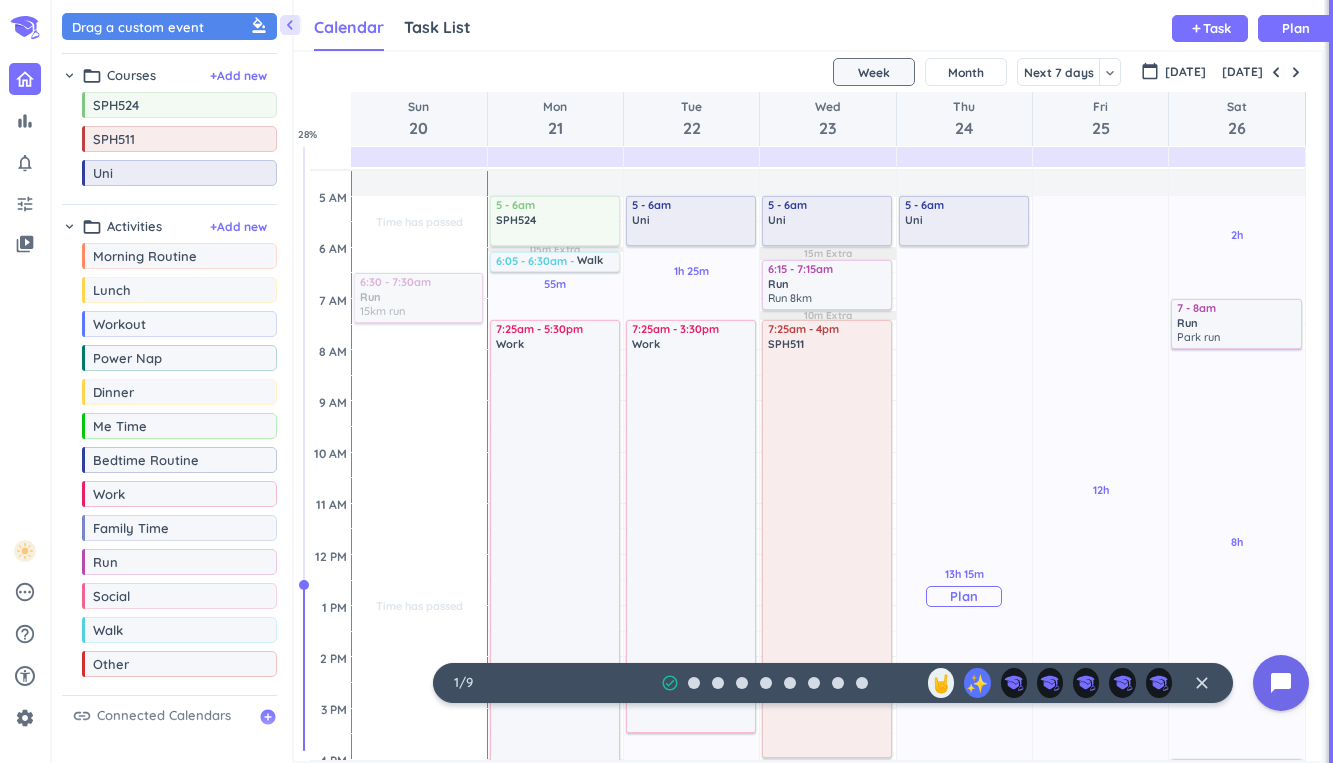 scroll, scrollTop: 33, scrollLeft: 0, axis: vertical 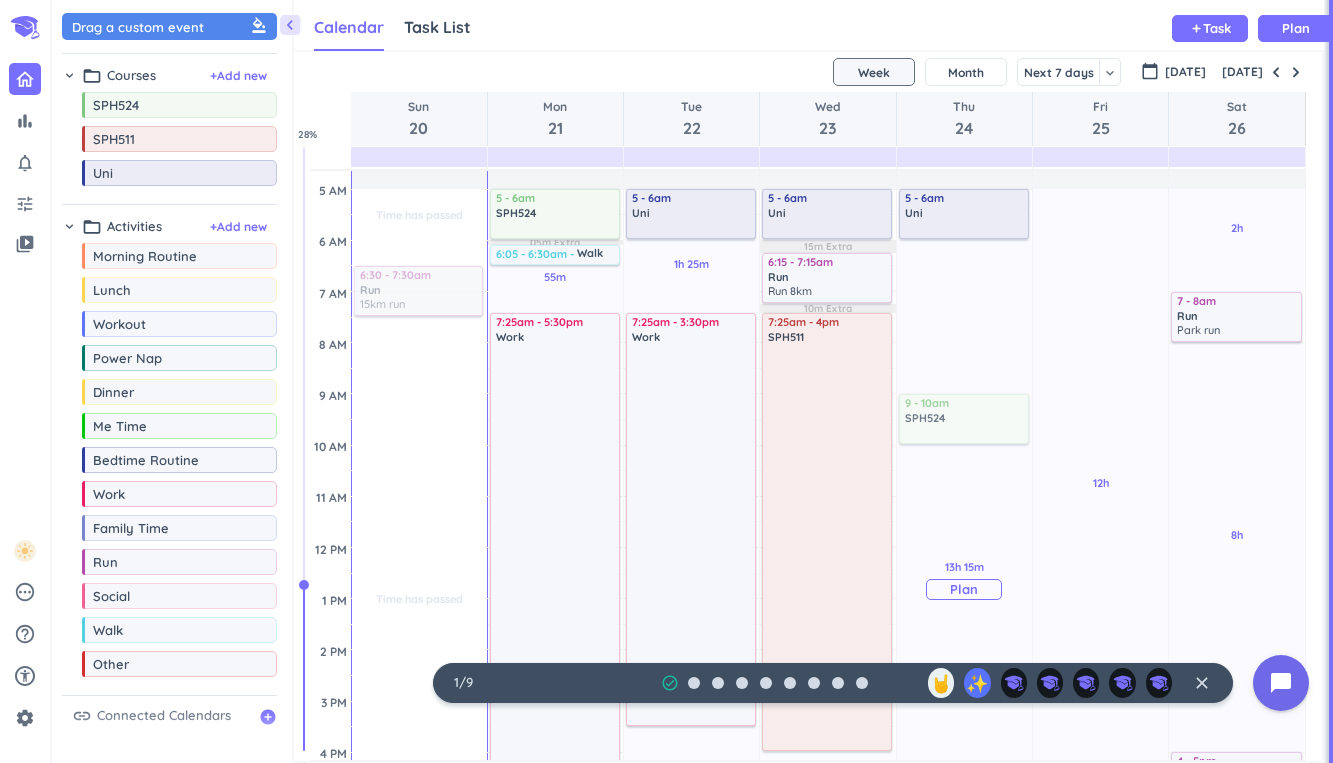 click on "chevron_left Drag a custom event format_color_fill chevron_right folder_open Courses   +  Add new drag_indicator SPH524 more_horiz drag_indicator SPH511 more_horiz drag_indicator Uni  more_horiz chevron_right folder_open Activities   +  Add new drag_indicator Morning Routine more_horiz drag_indicator Lunch more_horiz drag_indicator Workout more_horiz drag_indicator Power Nap more_horiz drag_indicator Dinner more_horiz drag_indicator Me Time more_horiz drag_indicator Bedtime Routine more_horiz drag_indicator Work more_horiz drag_indicator Family Time more_horiz drag_indicator Run more_horiz drag_indicator Social more_horiz drag_indicator Walk more_horiz drag_indicator Other more_horiz link Connected Calendars add_circle Calendar Task List Calendar keyboard_arrow_down add Task Plan SHOVEL [DATE] - [DATE] Week Month Next 7 days keyboard_arrow_down Week keyboard_arrow_down calendar_today [DATE] [DATE] Sun 20 Mon 21 Tue 22 Wed 23 Thu 24 Fri 25 Sat 26 4 AM 5 AM 6 AM 7 AM 8 AM 9 AM 10 AM 11 AM 12 PM 1 PM 2 PM" at bounding box center (692, 381) 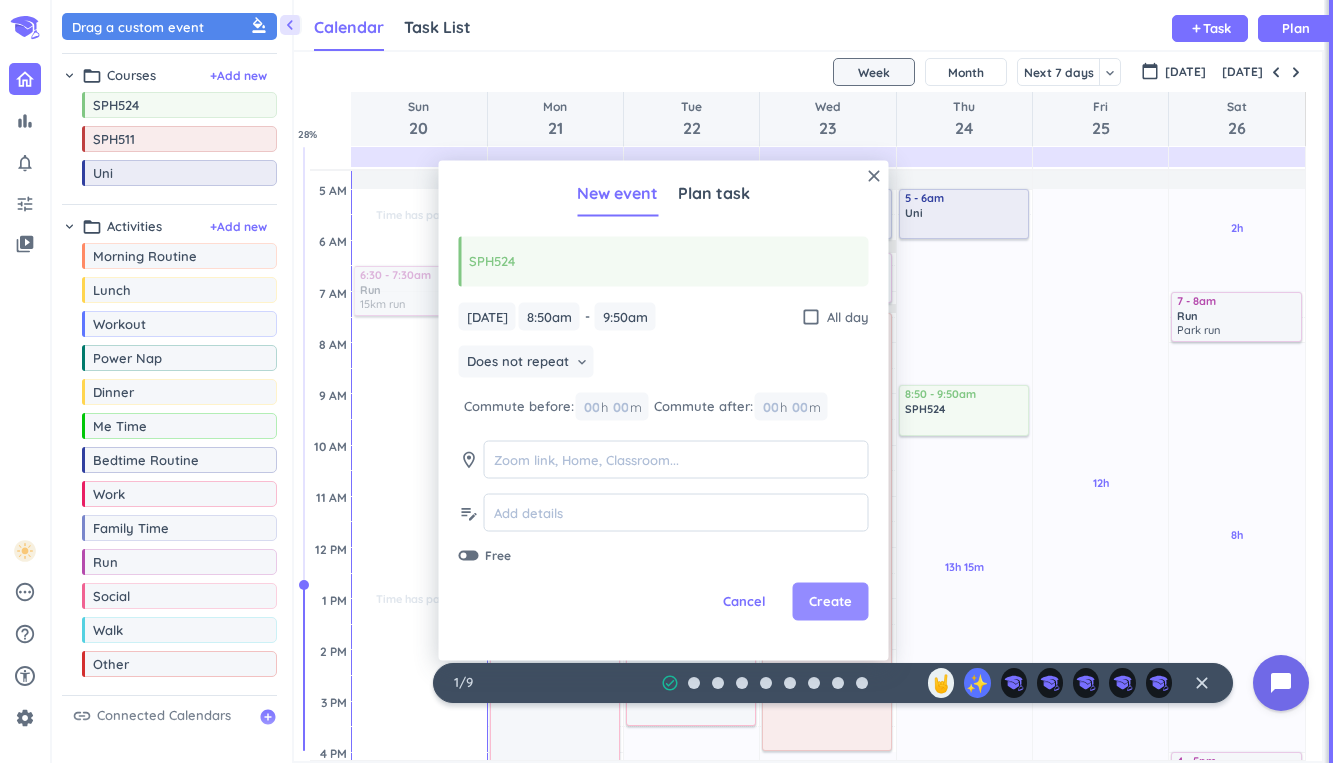 click on "Create" at bounding box center (830, 602) 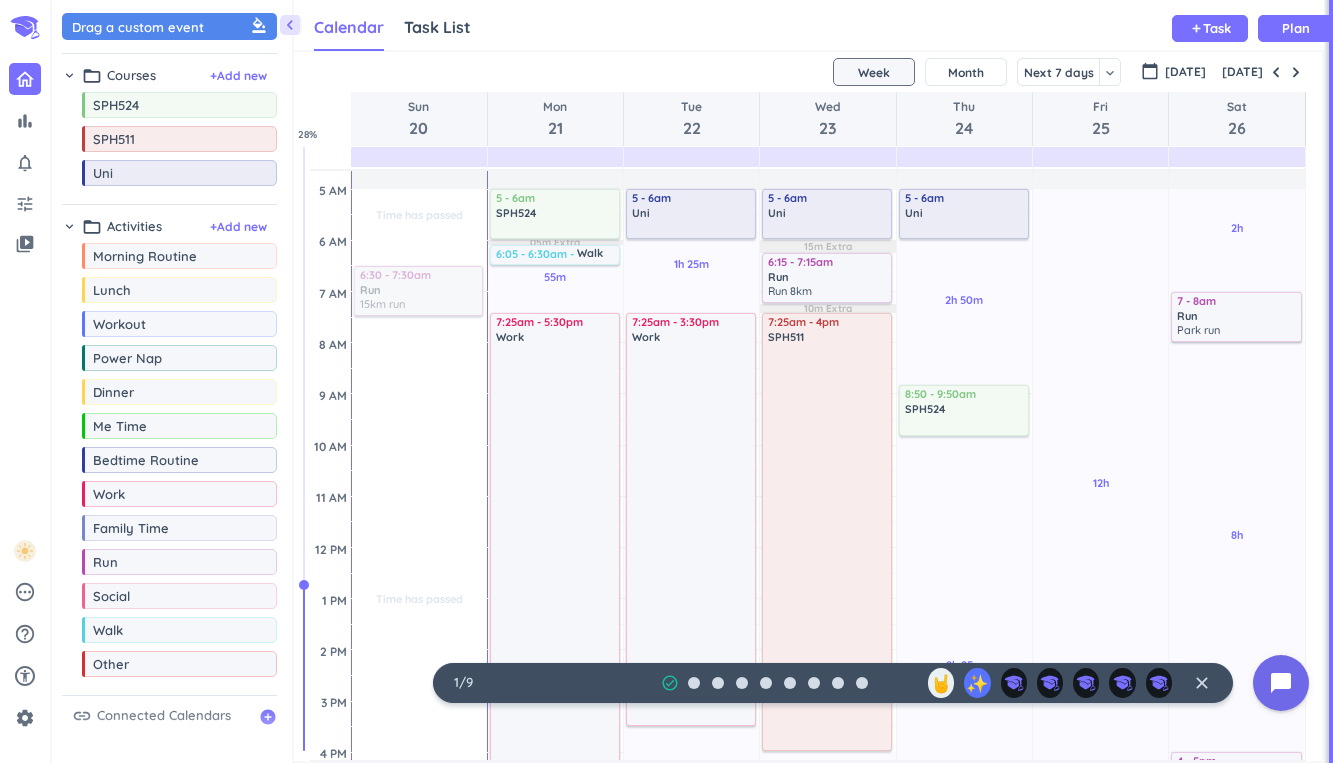 drag, startPoint x: 959, startPoint y: 433, endPoint x: 969, endPoint y: 576, distance: 143.34923 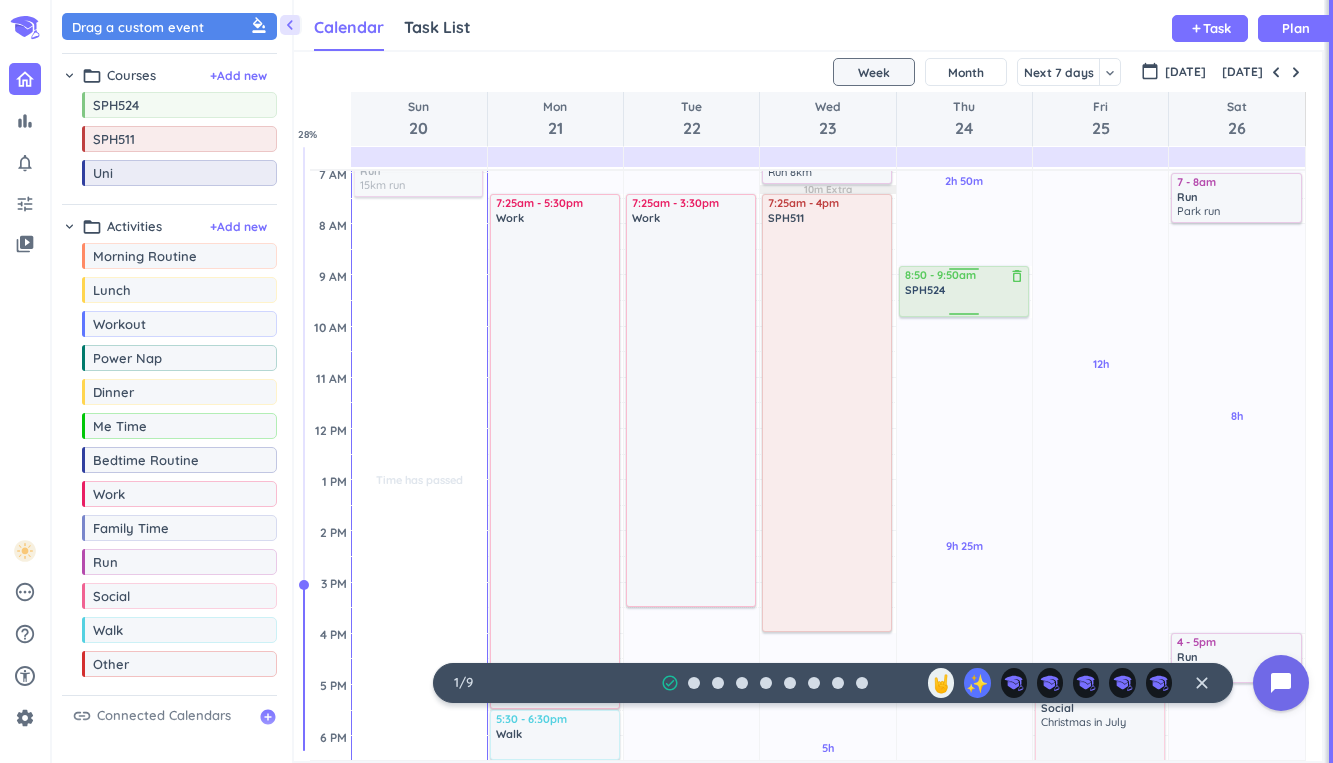 scroll, scrollTop: 208, scrollLeft: 0, axis: vertical 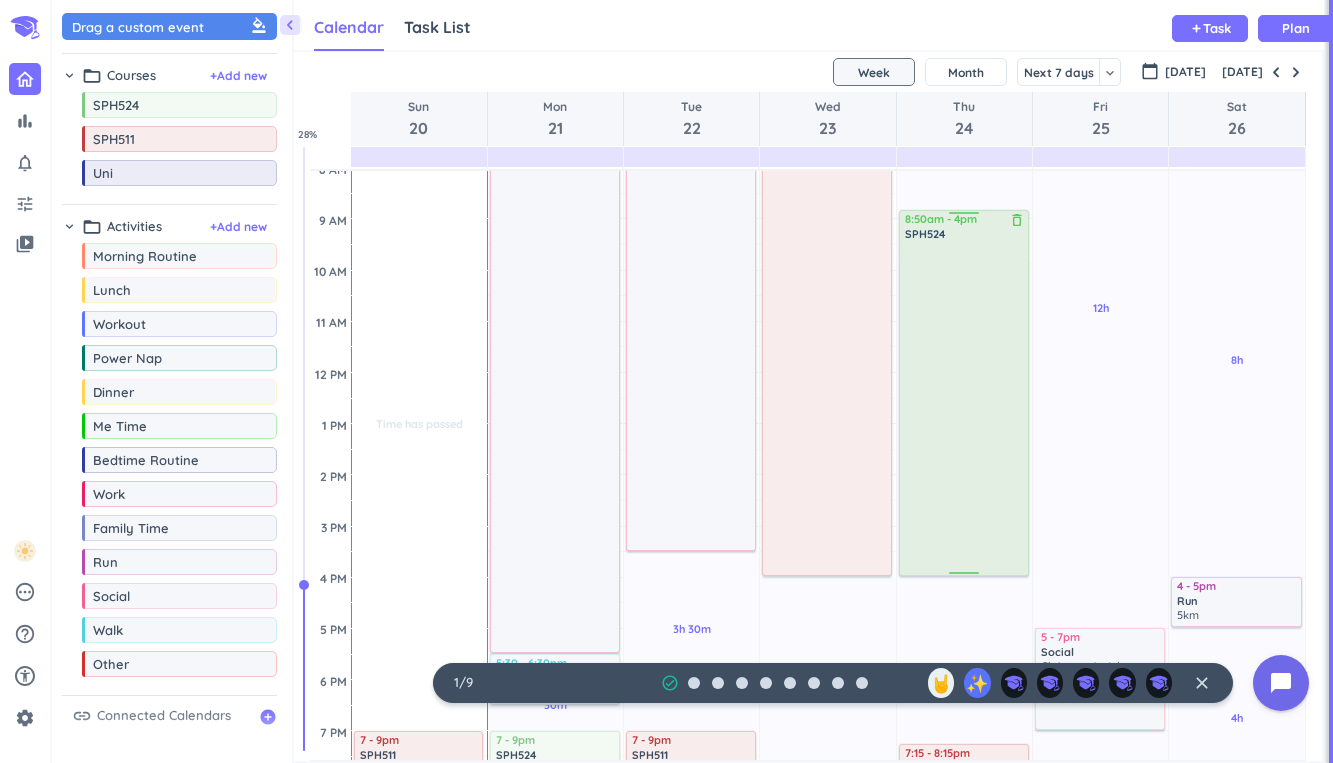 drag, startPoint x: 960, startPoint y: 259, endPoint x: 963, endPoint y: 577, distance: 318.01416 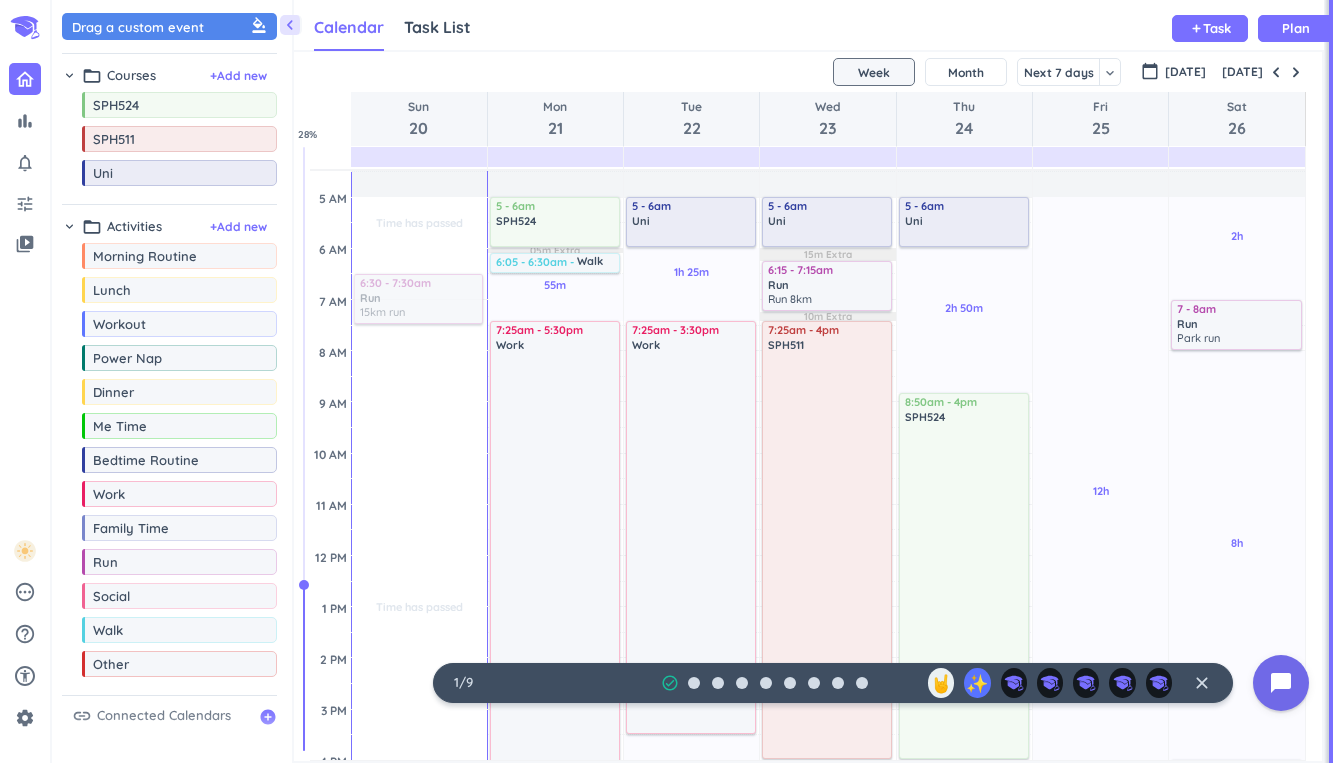 scroll, scrollTop: 0, scrollLeft: 0, axis: both 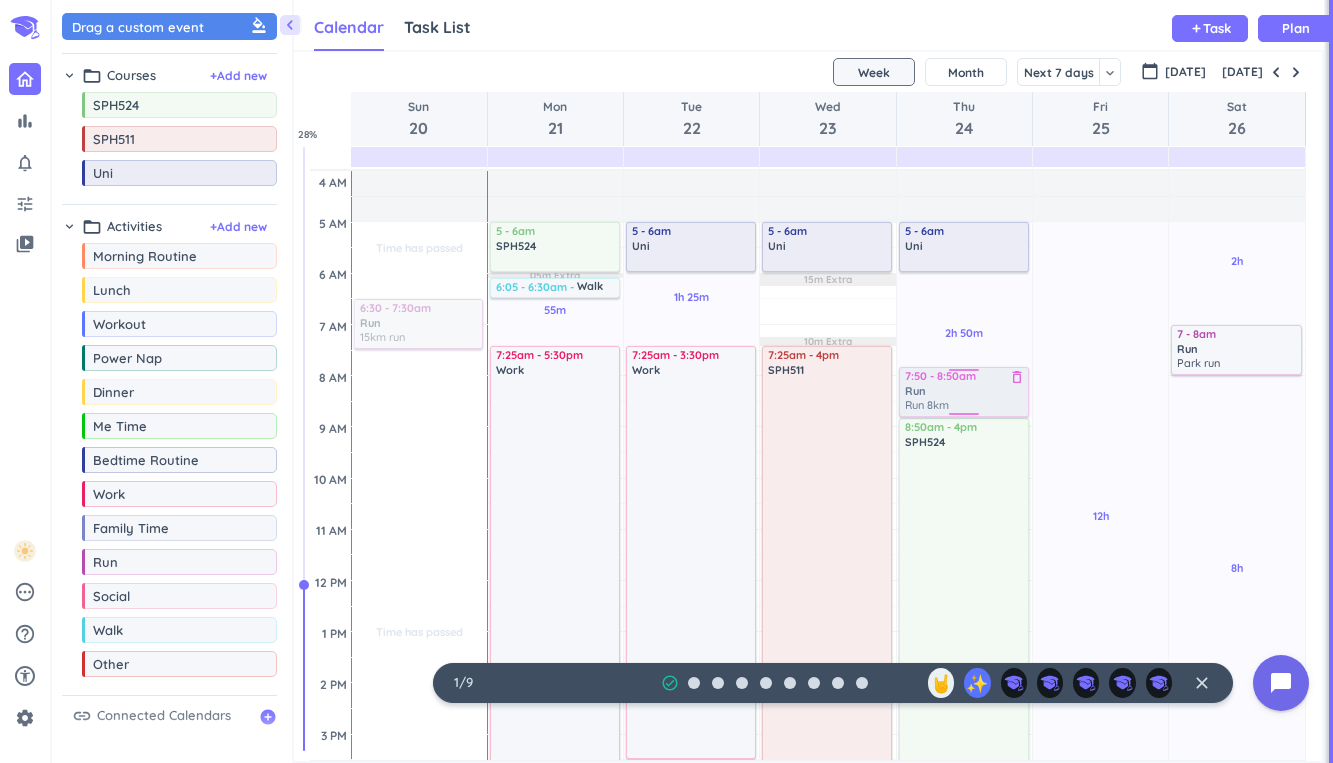 drag, startPoint x: 829, startPoint y: 305, endPoint x: 930, endPoint y: 381, distance: 126.40016 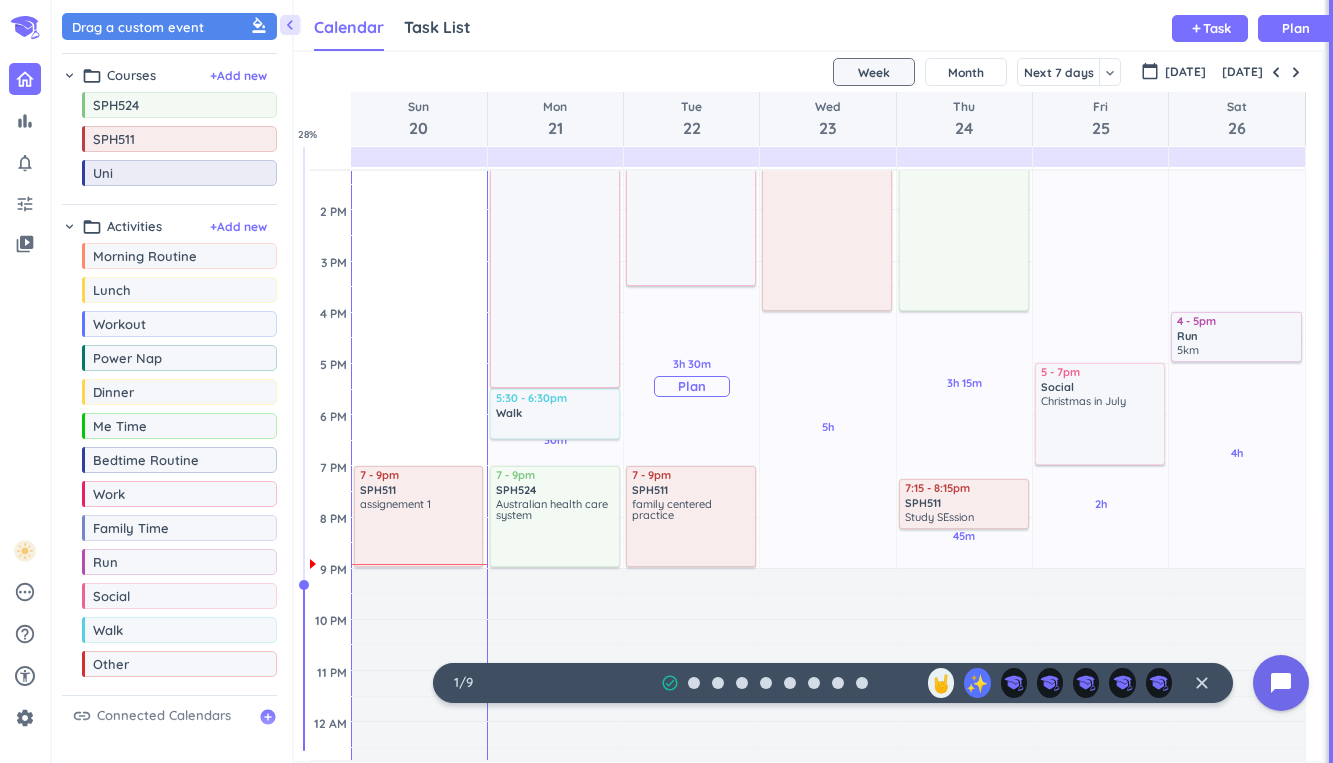 scroll, scrollTop: 408, scrollLeft: 0, axis: vertical 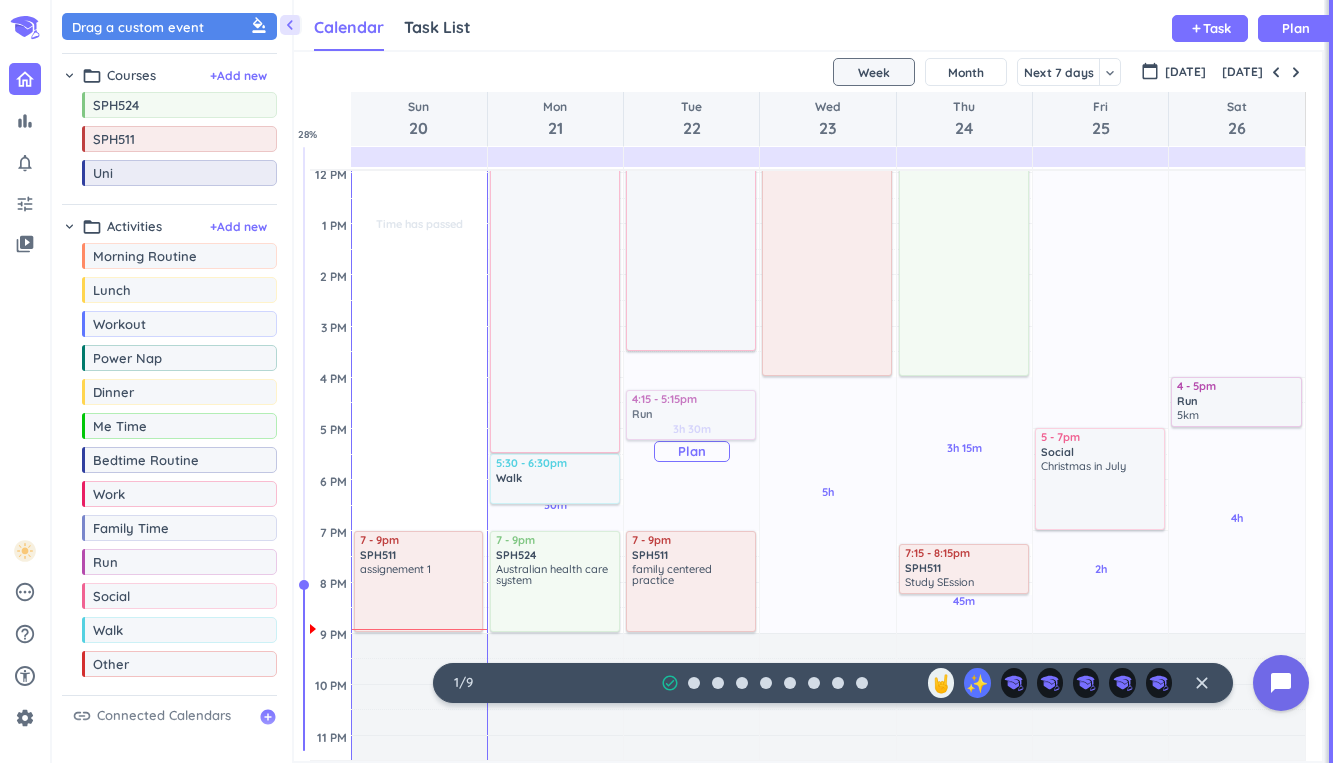 drag, startPoint x: 183, startPoint y: 572, endPoint x: 706, endPoint y: 386, distance: 555.0901 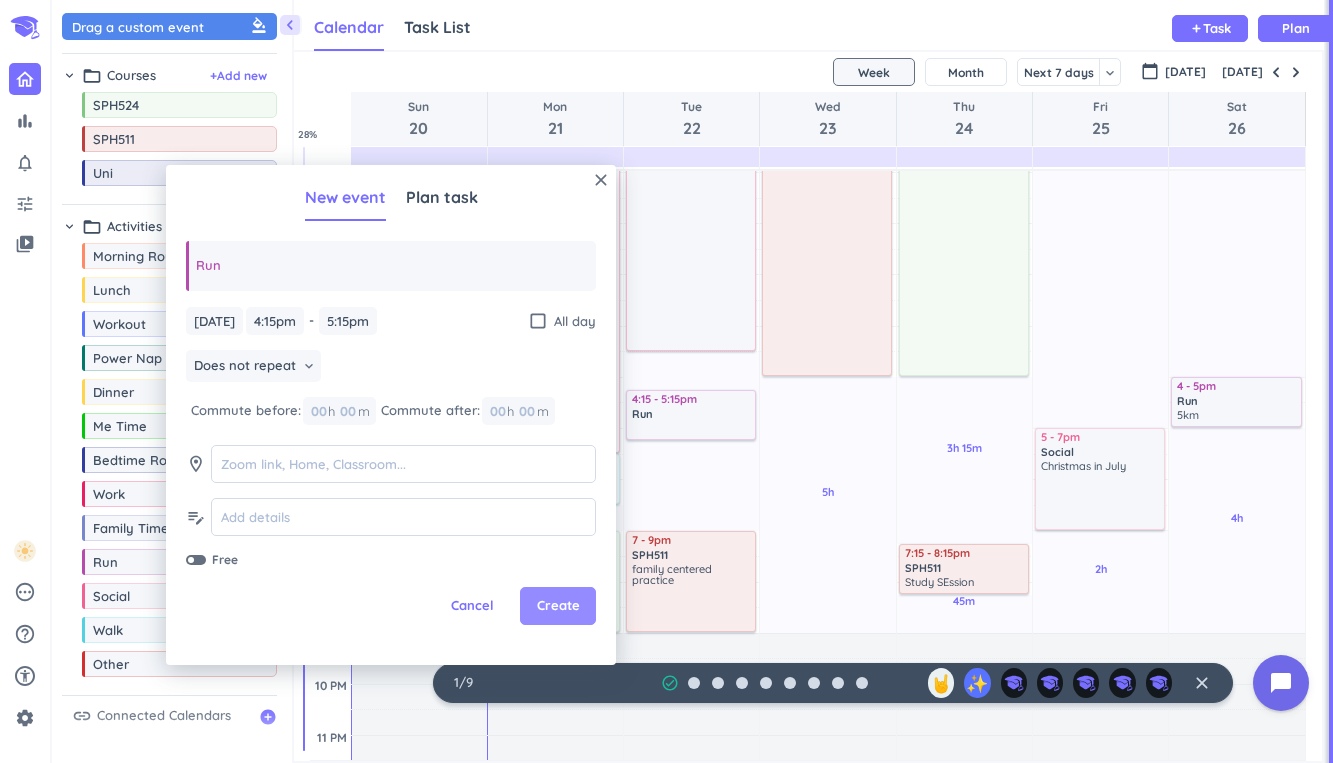 click on "Create" at bounding box center (558, 606) 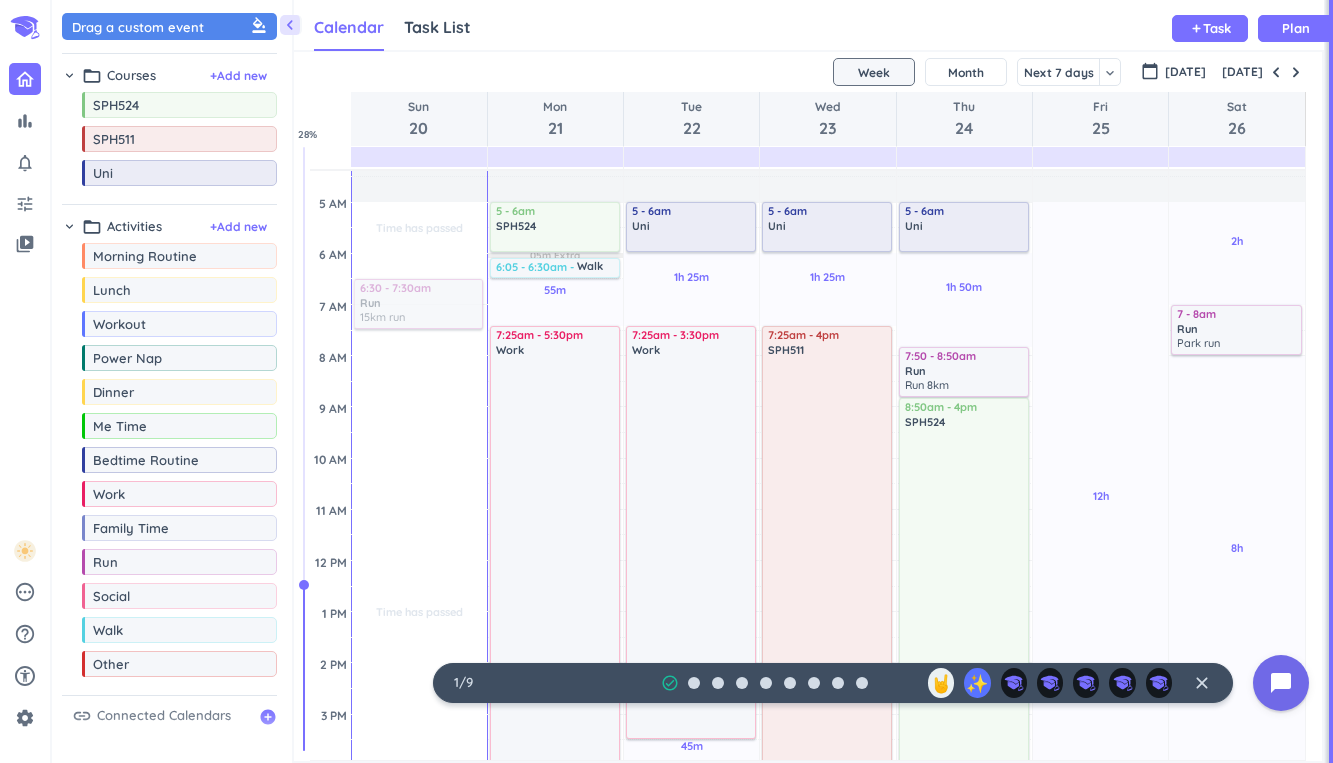 scroll, scrollTop: 0, scrollLeft: 0, axis: both 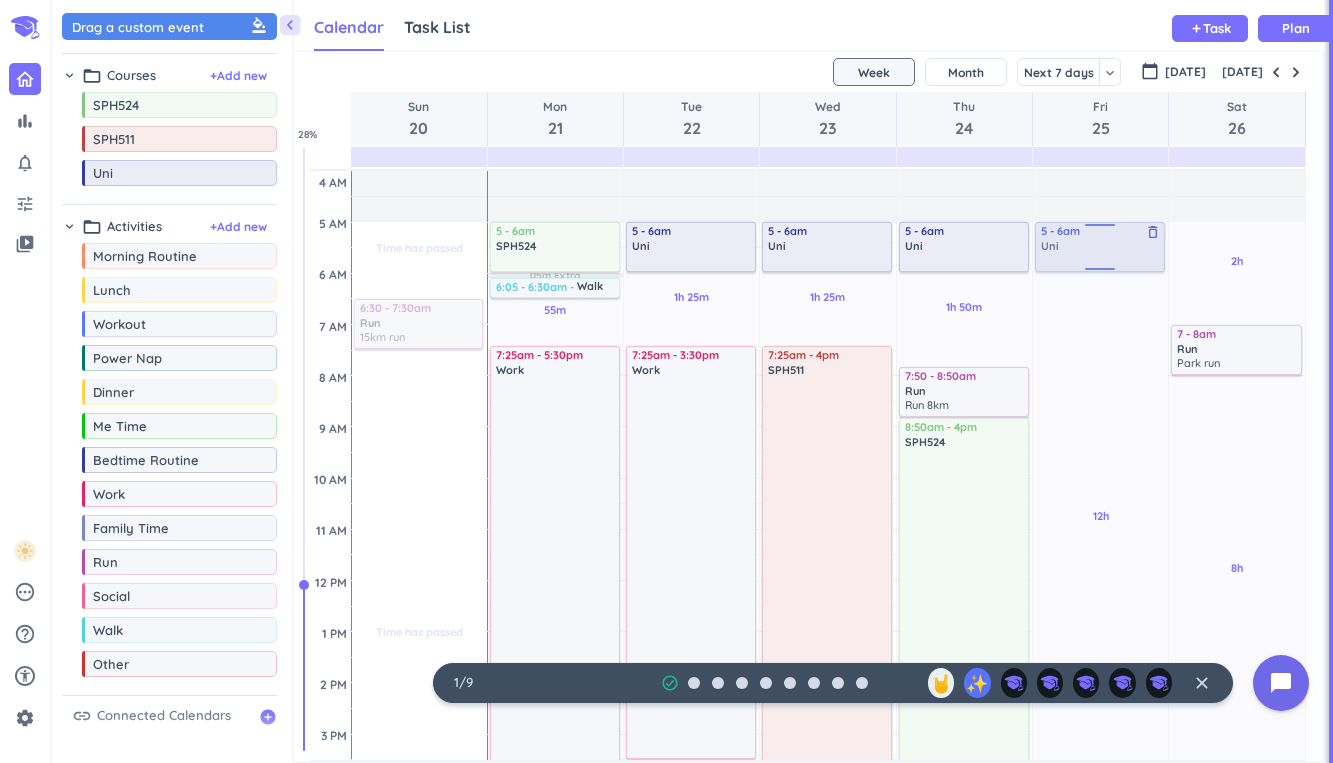 drag, startPoint x: 167, startPoint y: 177, endPoint x: 1061, endPoint y: 221, distance: 895.0821 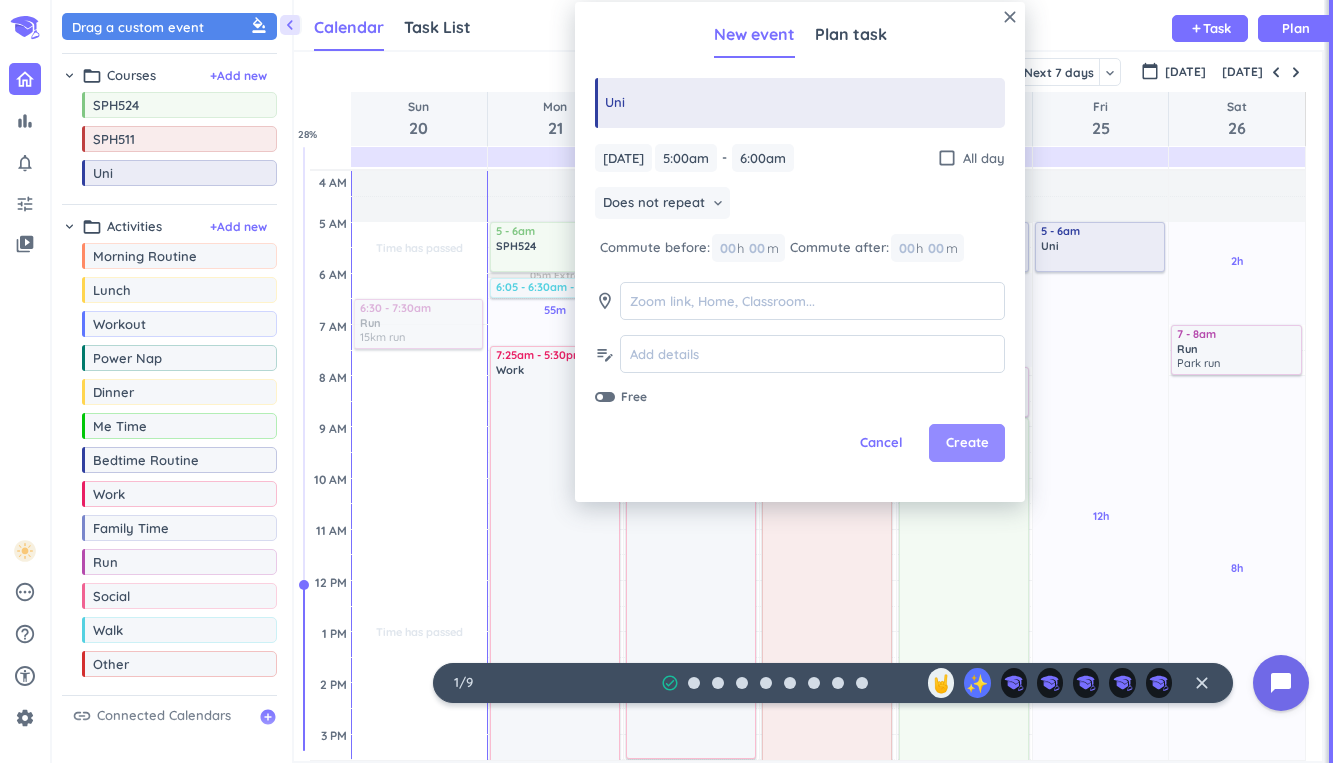 click on "Create" at bounding box center (967, 443) 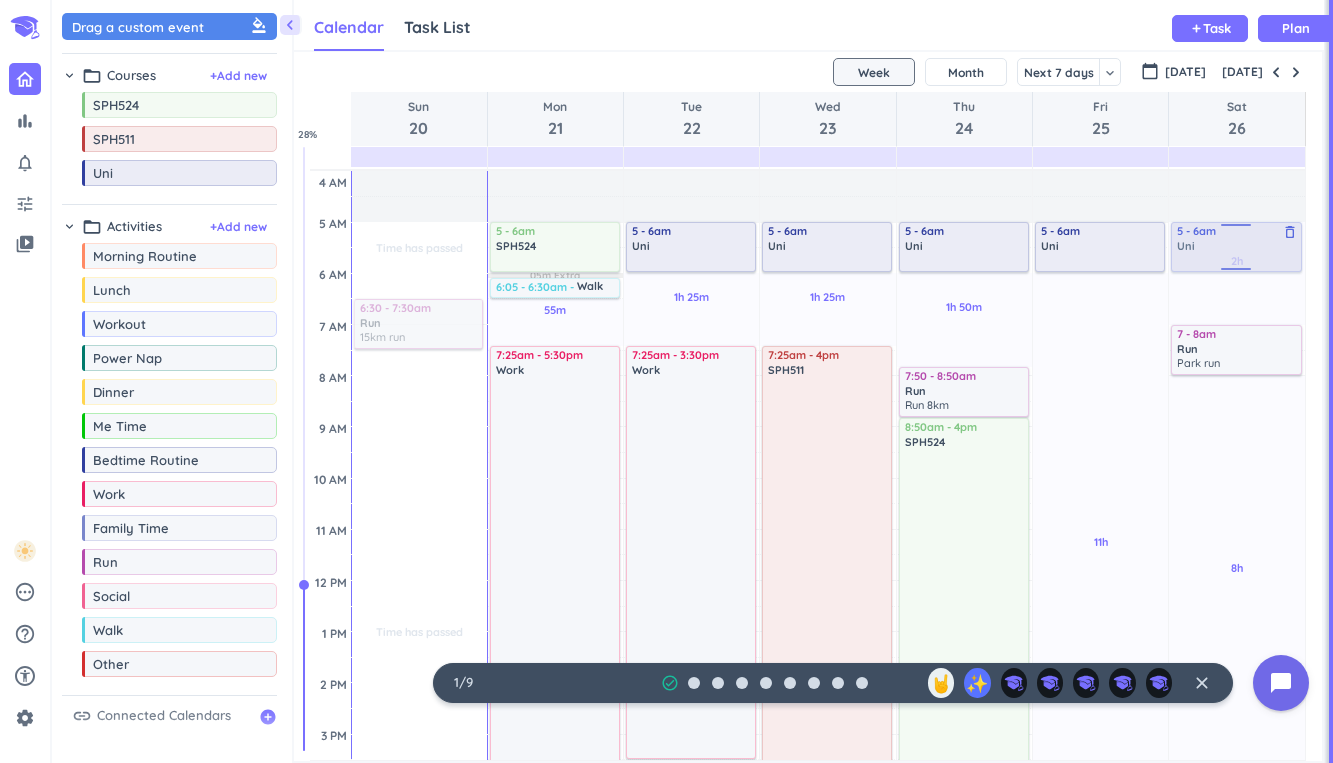 drag, startPoint x: 132, startPoint y: 176, endPoint x: 1240, endPoint y: 226, distance: 1109.1276 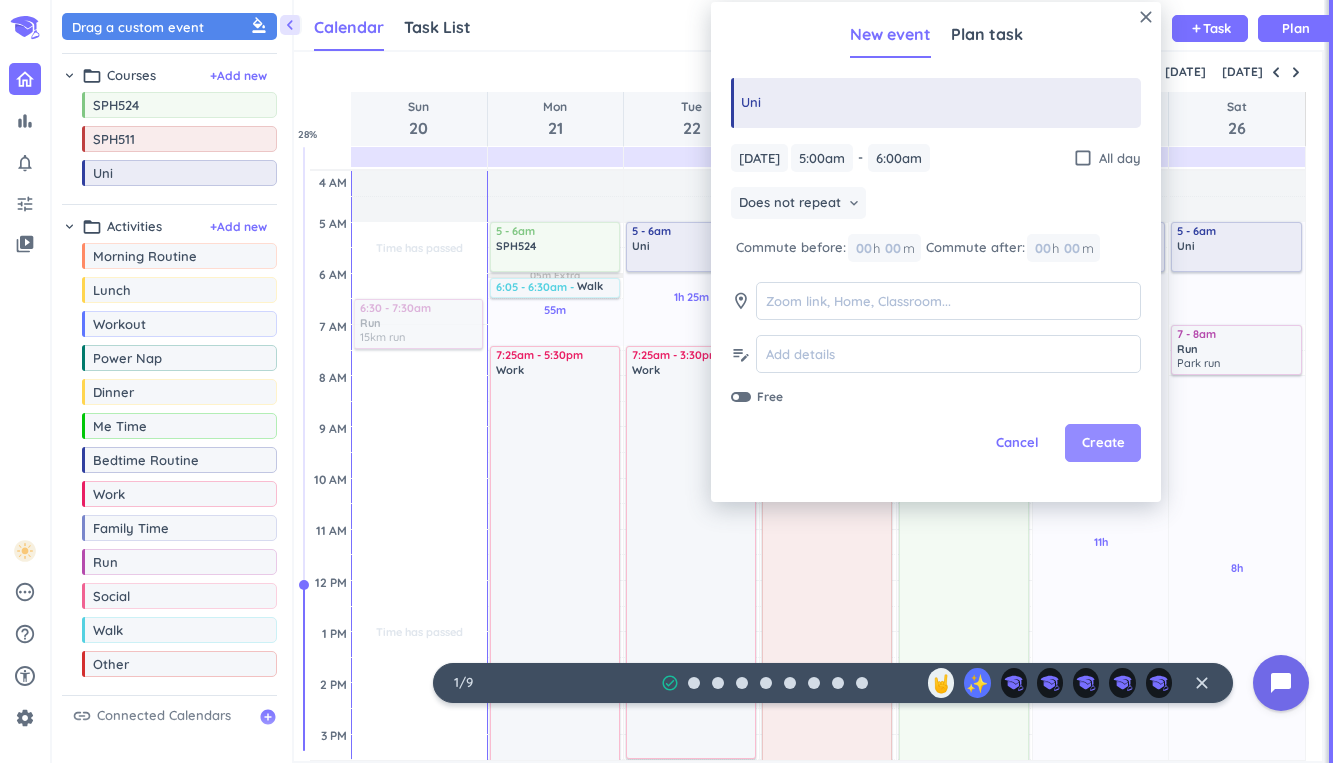 click on "Create" at bounding box center [1103, 443] 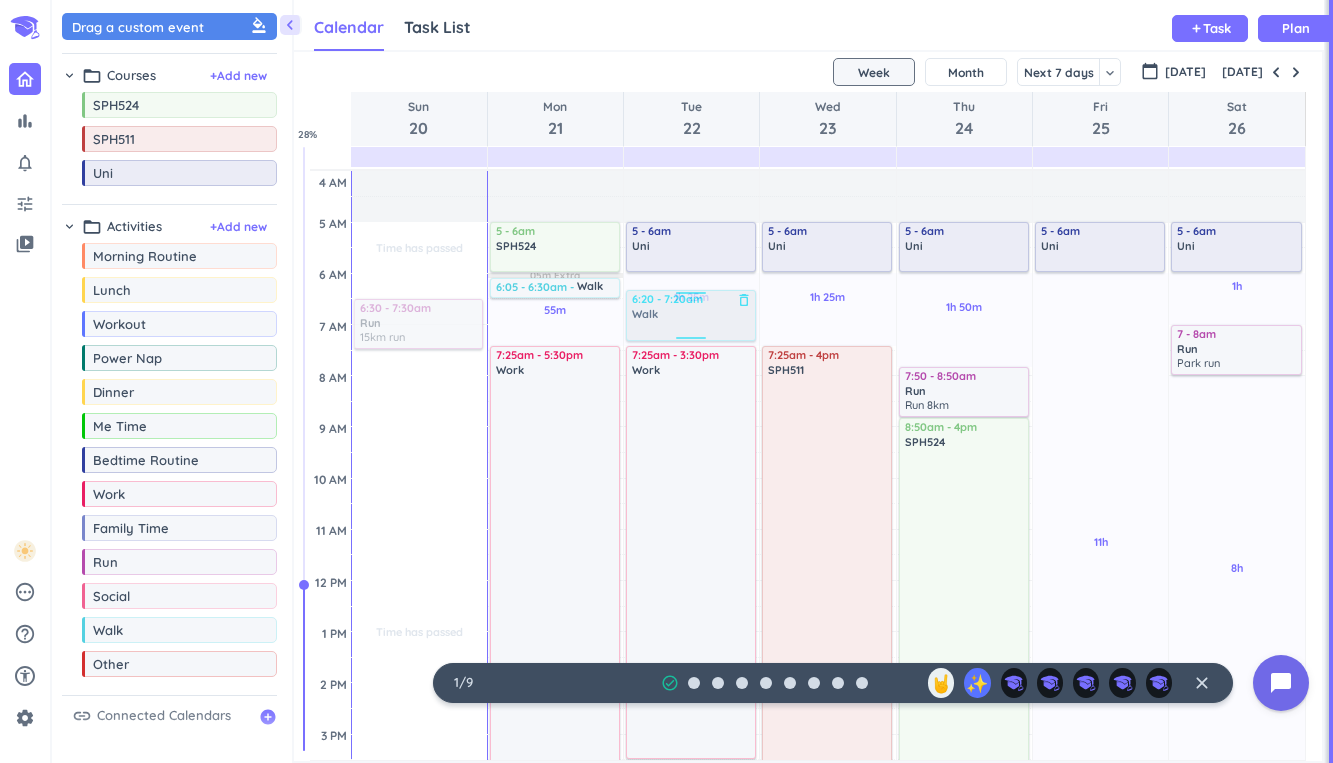 drag, startPoint x: 177, startPoint y: 639, endPoint x: 685, endPoint y: 293, distance: 614.6381 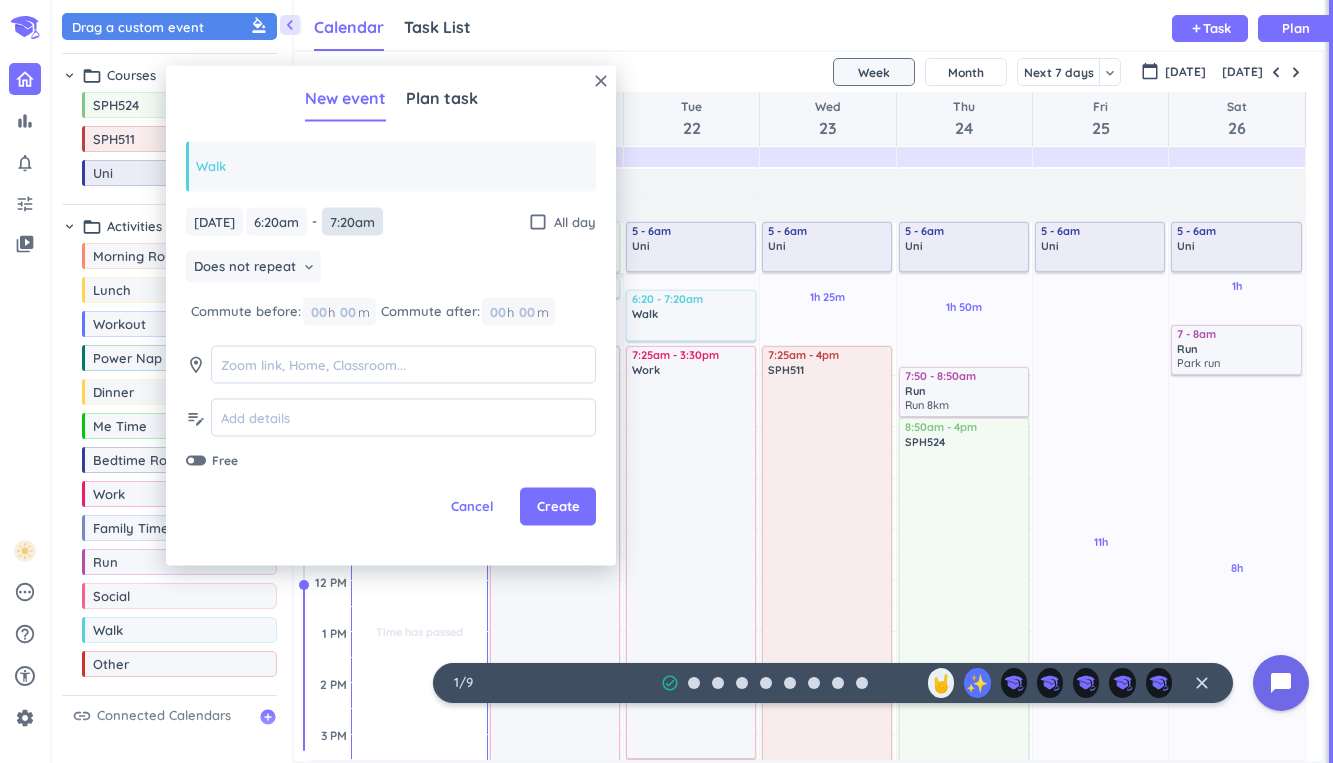 click on "7:20am" at bounding box center [352, 221] 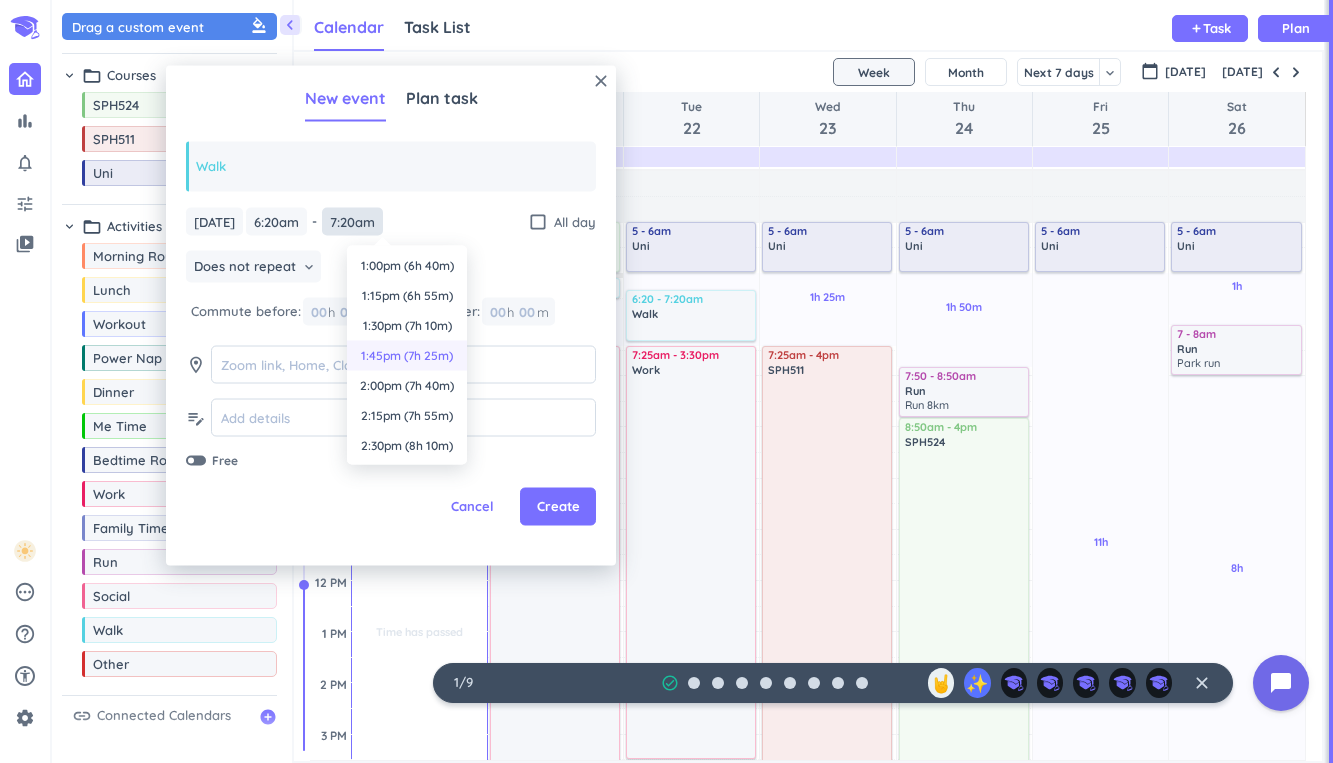 scroll, scrollTop: 0, scrollLeft: 0, axis: both 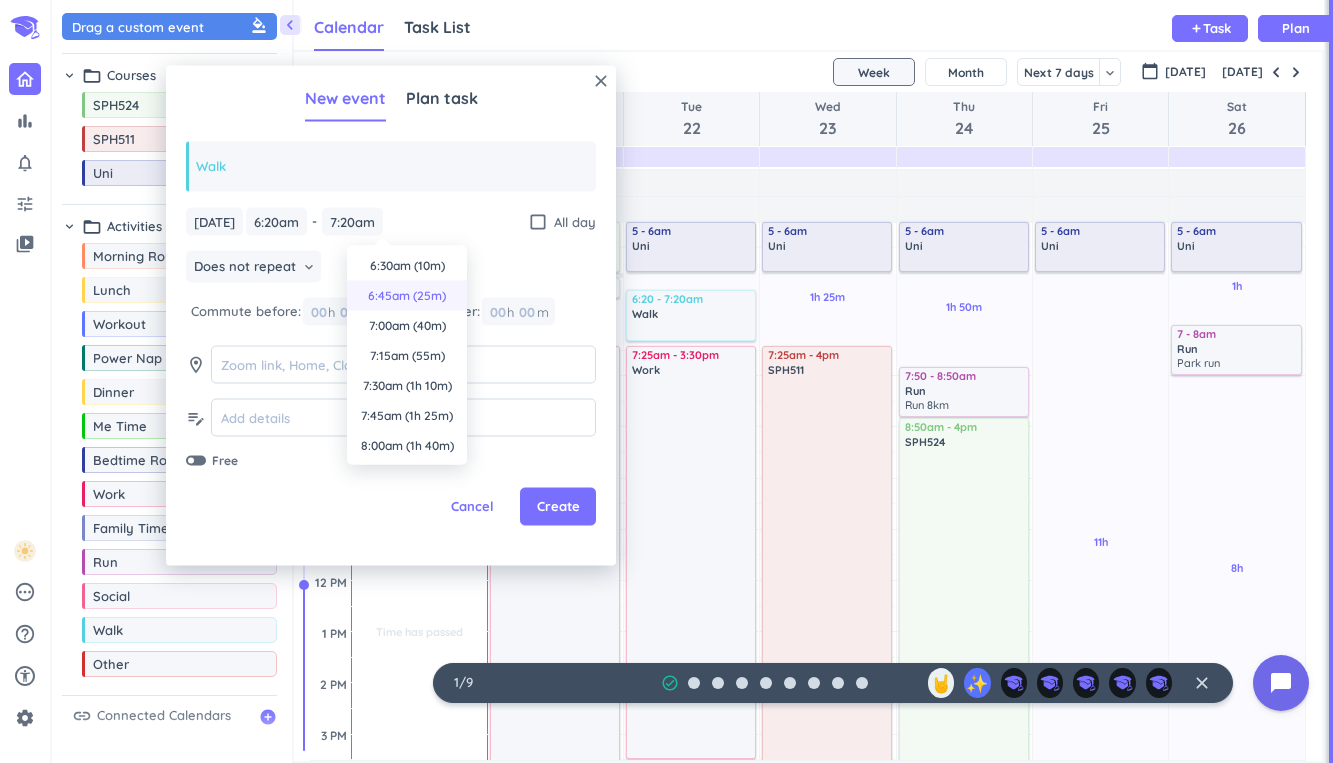 click on "6:45am (25m)" at bounding box center (407, 296) 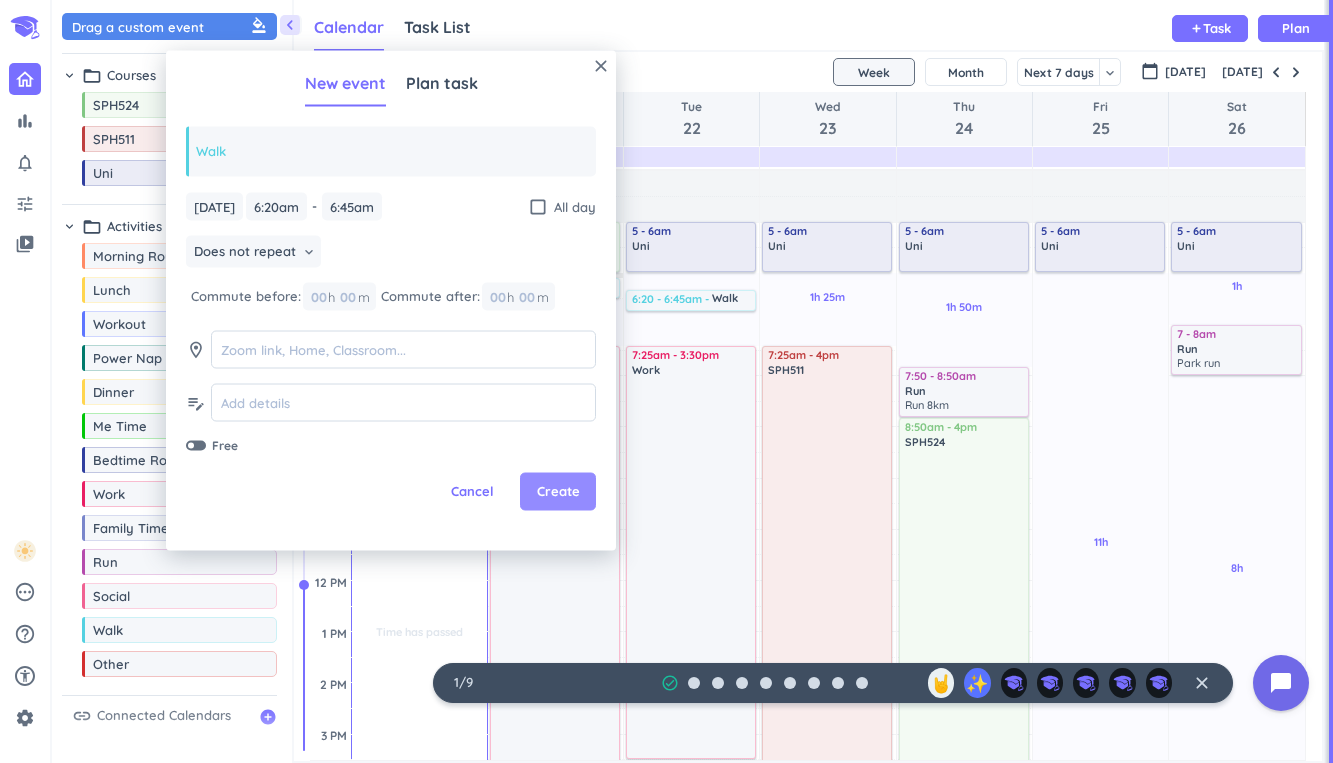 click on "Create" at bounding box center (558, 492) 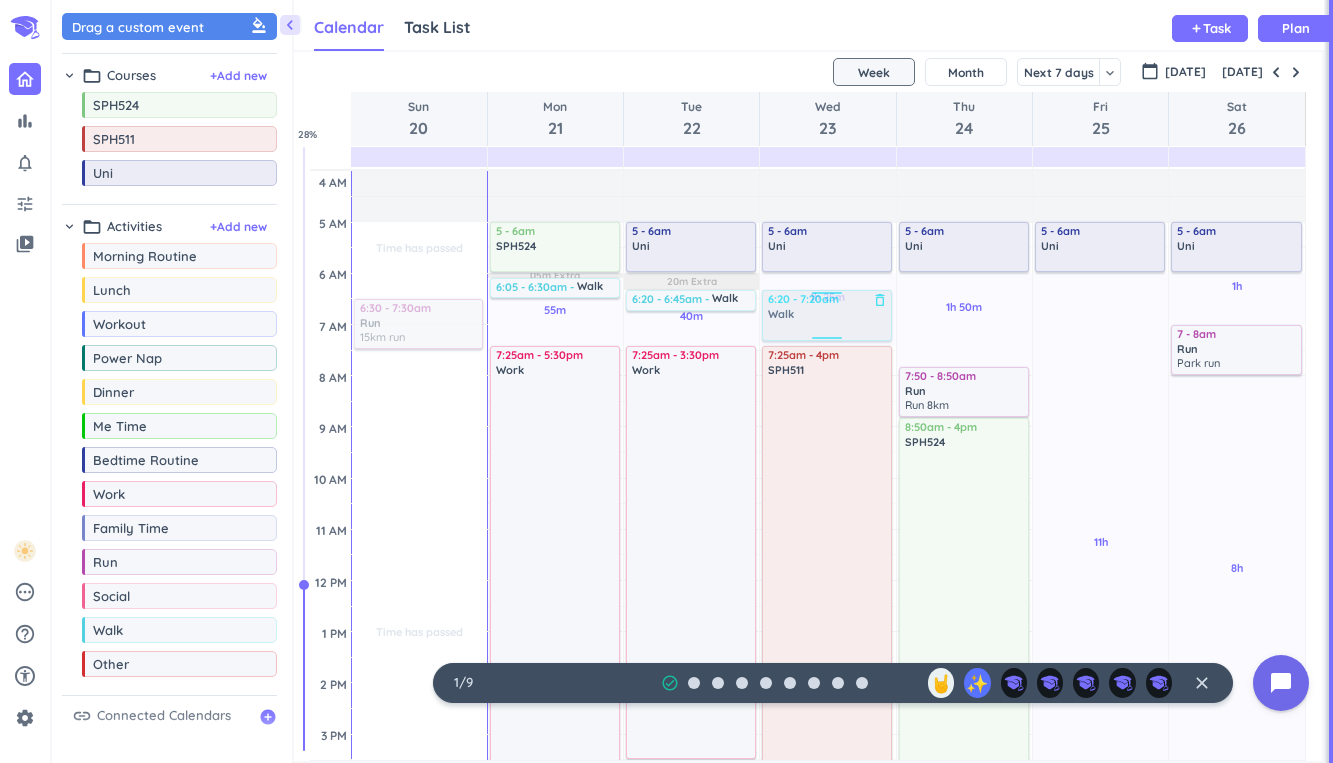 drag, startPoint x: 161, startPoint y: 639, endPoint x: 805, endPoint y: 292, distance: 731.5361 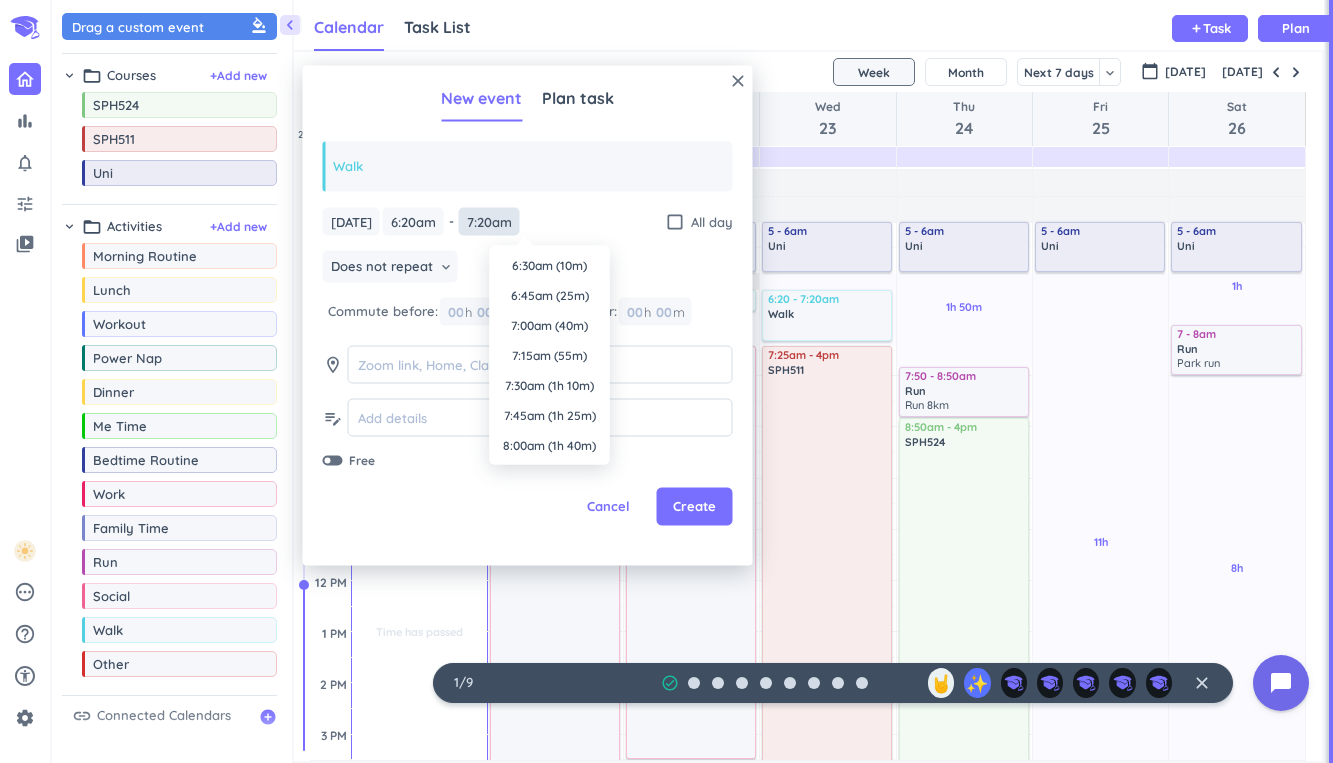 click on "7:20am" at bounding box center [489, 221] 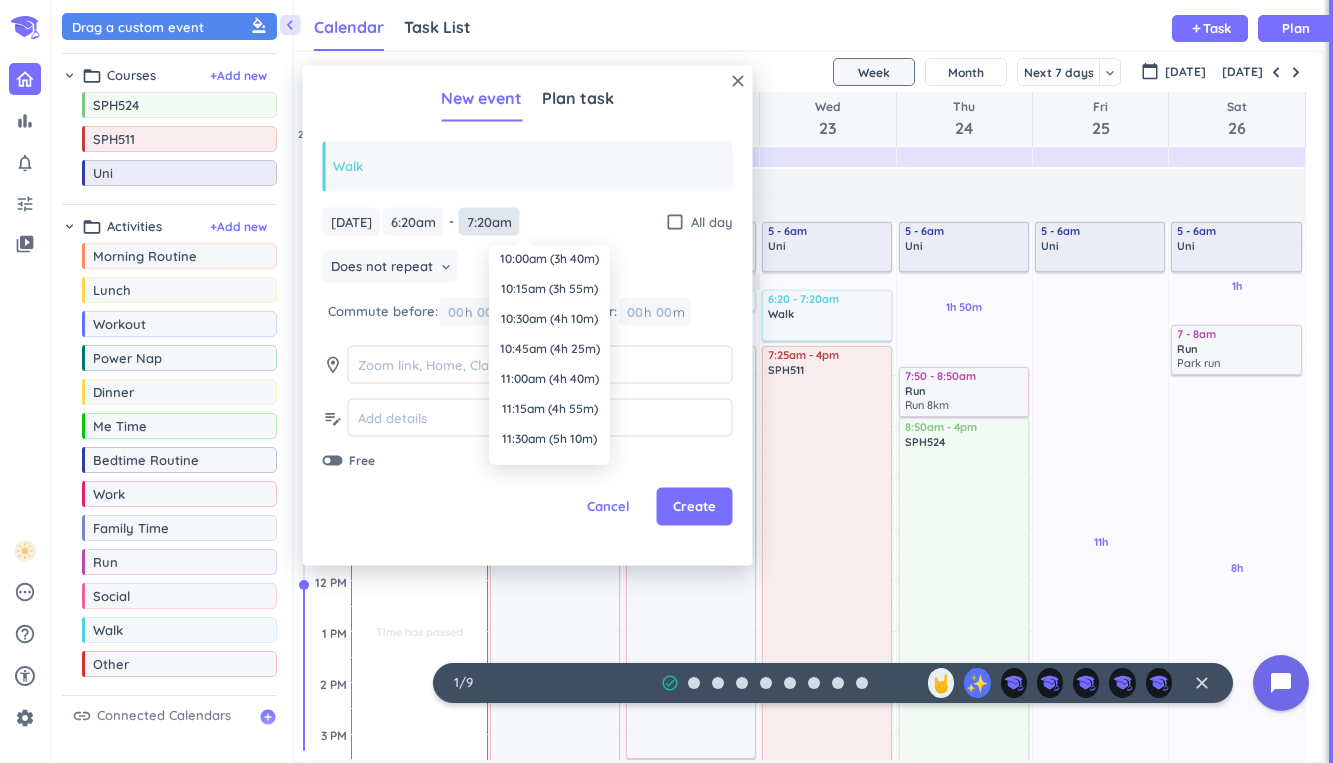 scroll, scrollTop: 0, scrollLeft: 0, axis: both 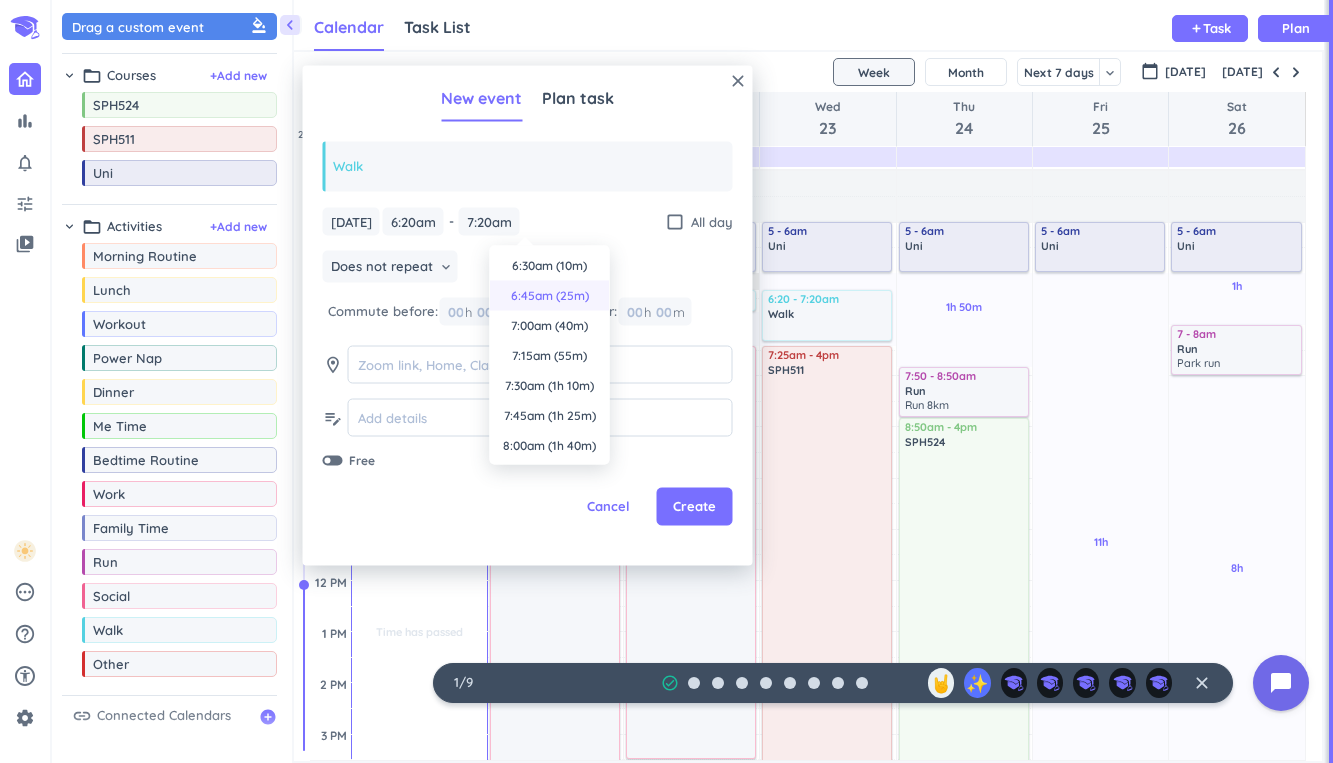 click on "6:45am (25m)" at bounding box center [550, 296] 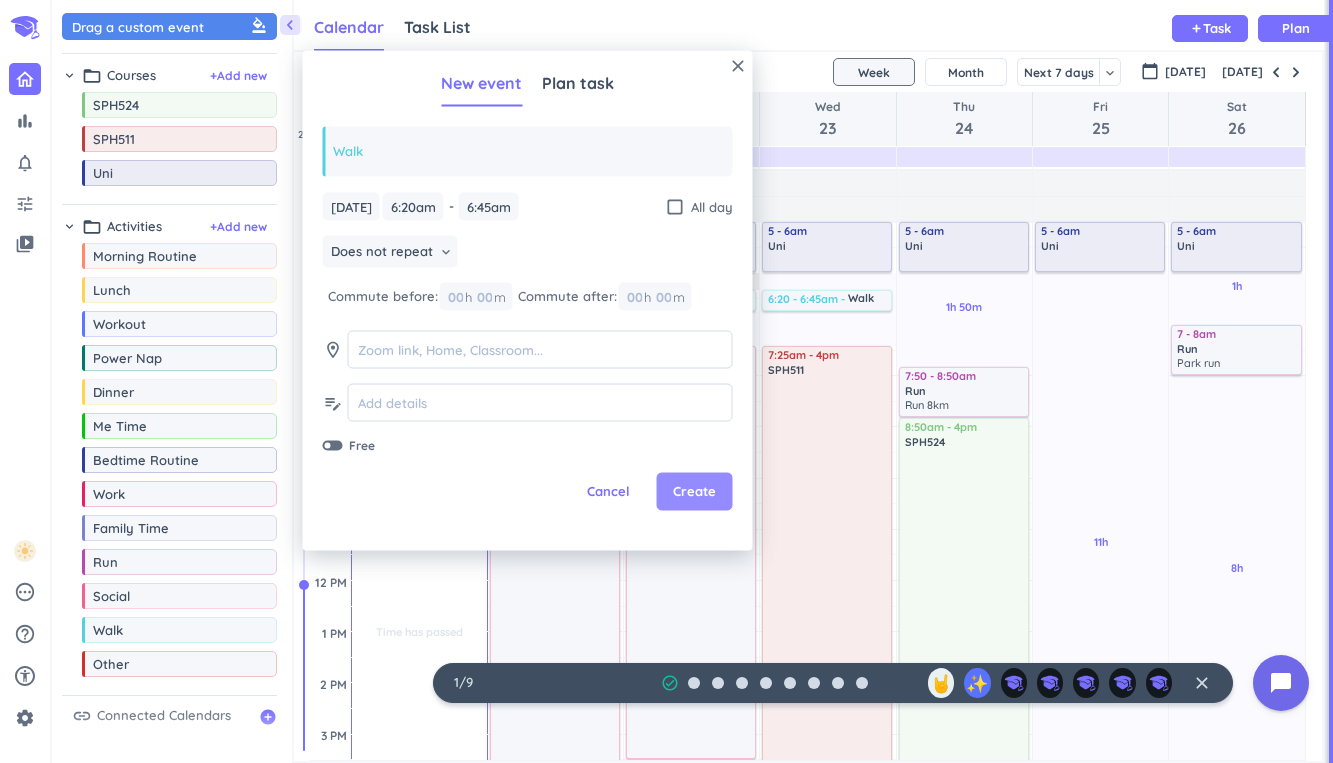 click on "Create" at bounding box center (694, 492) 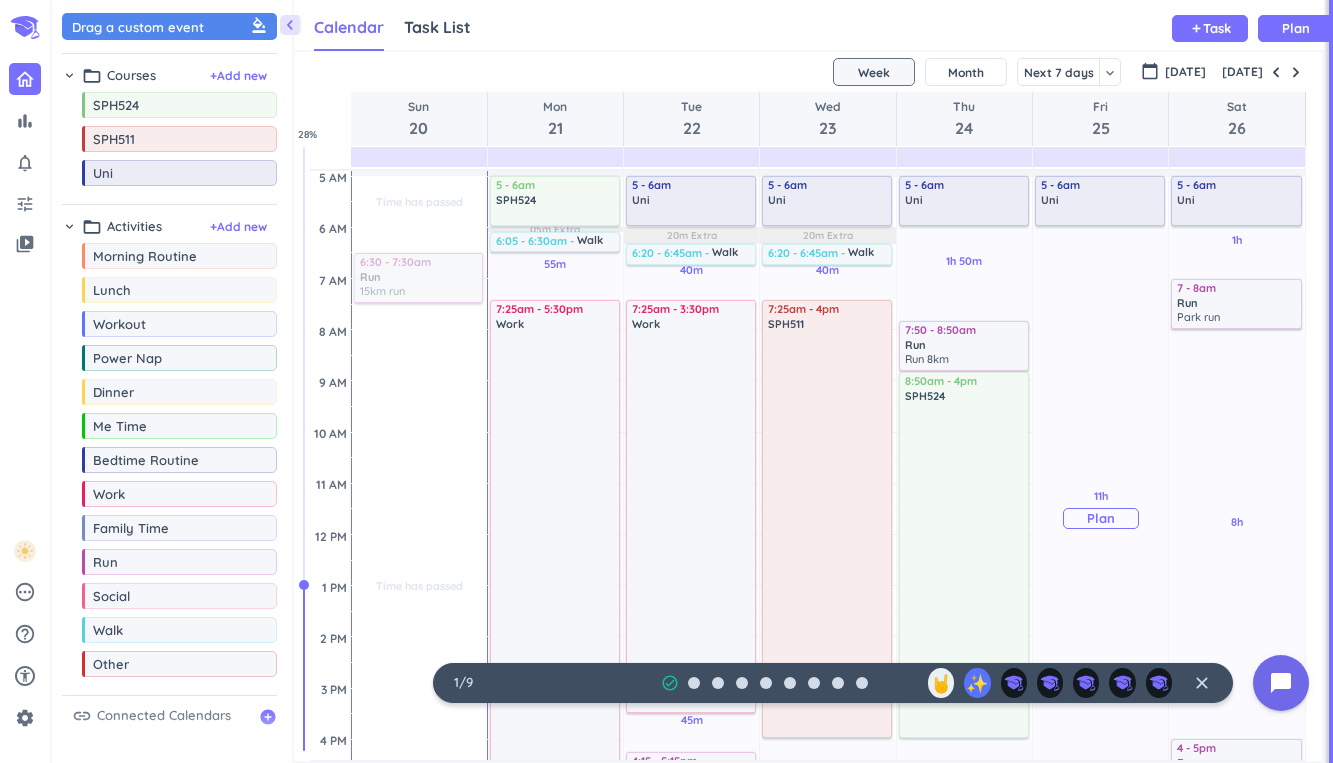 scroll, scrollTop: 0, scrollLeft: 0, axis: both 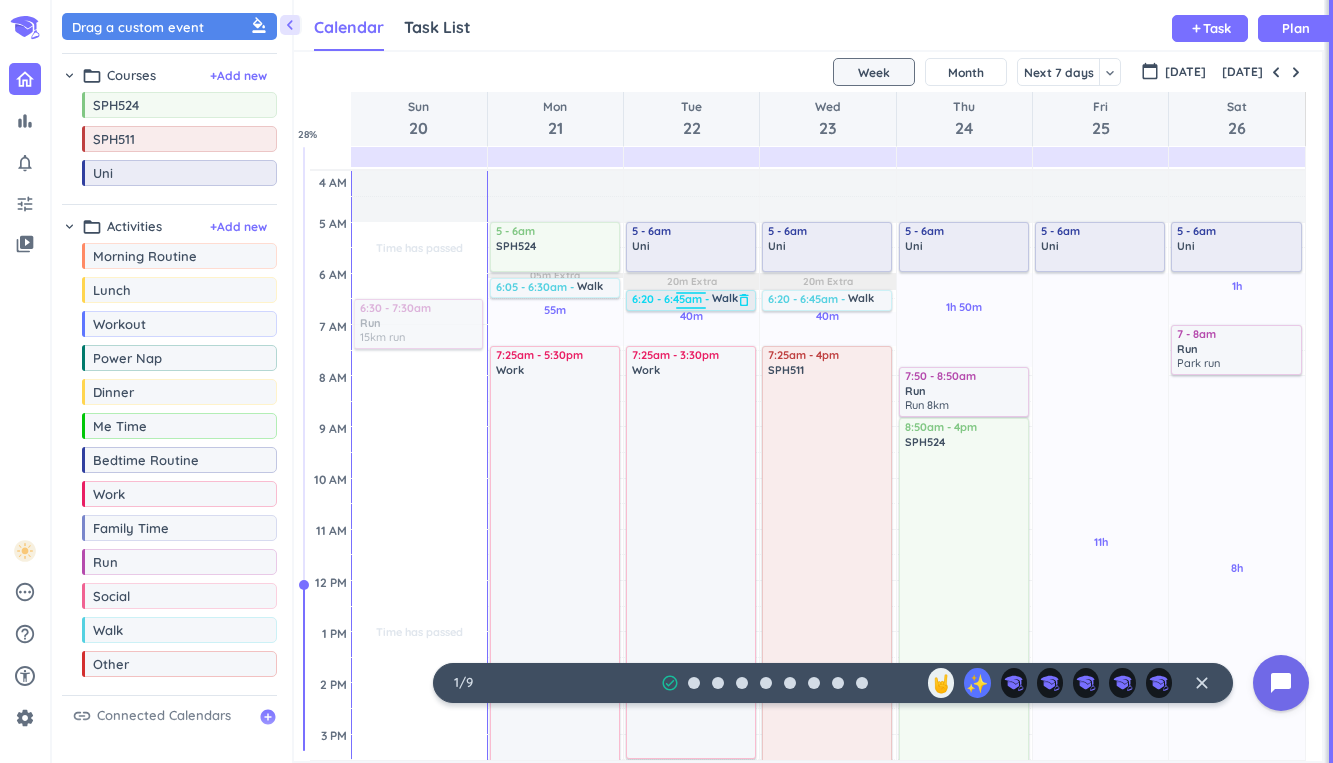 click at bounding box center [691, 296] 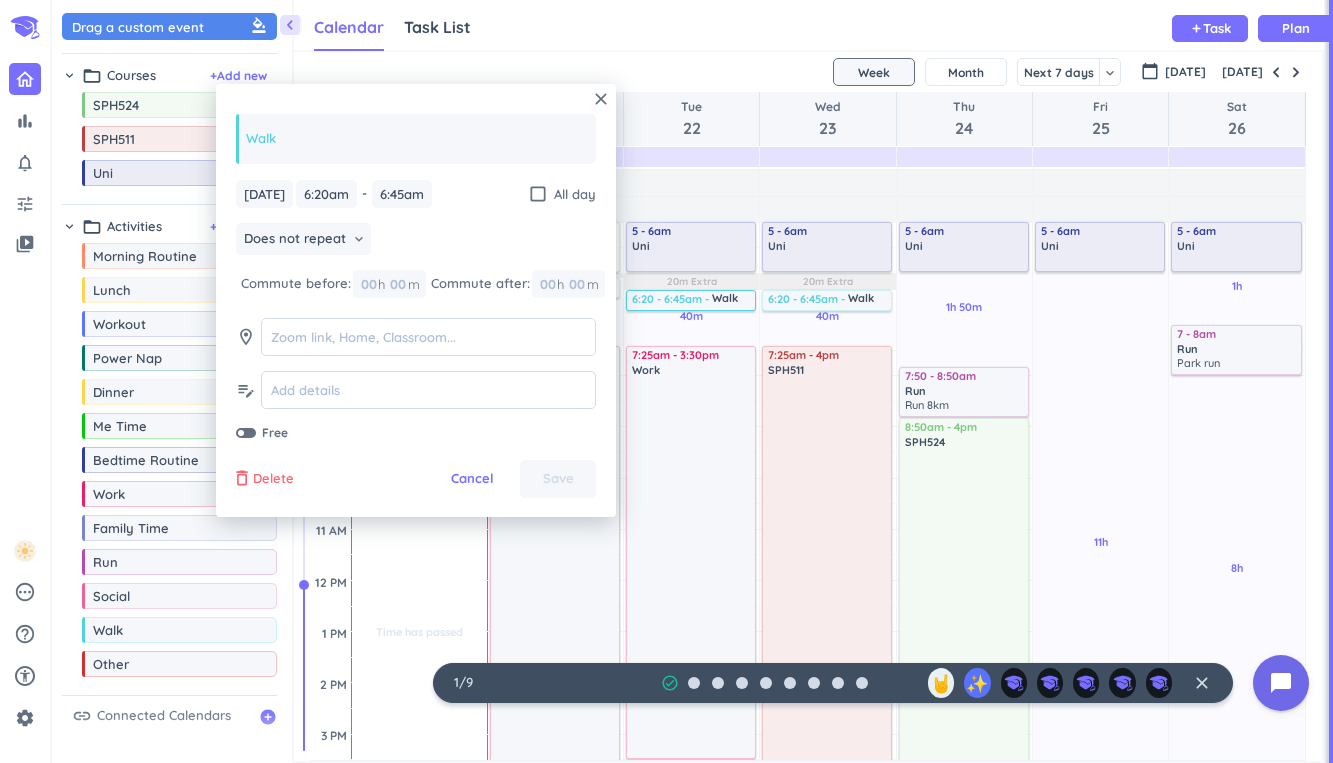 click on "Delete" at bounding box center (273, 479) 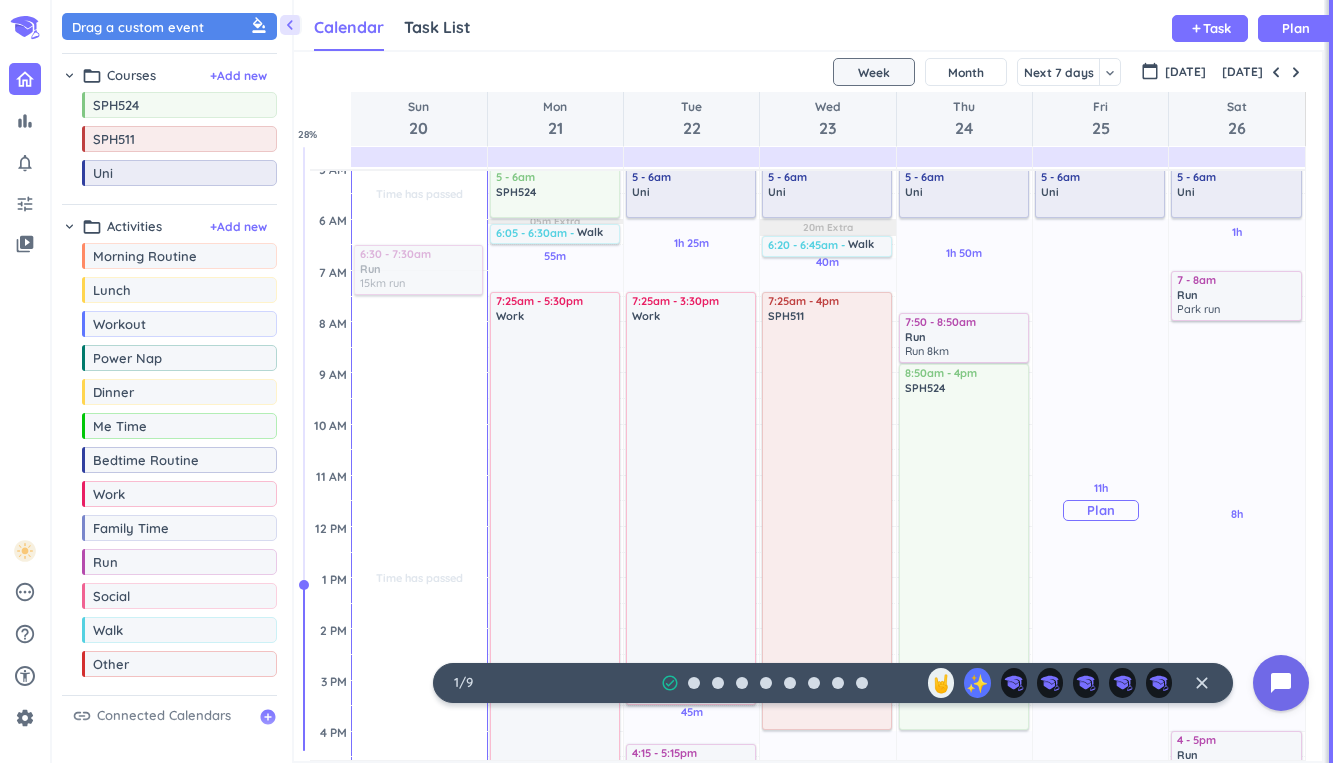scroll, scrollTop: 0, scrollLeft: 0, axis: both 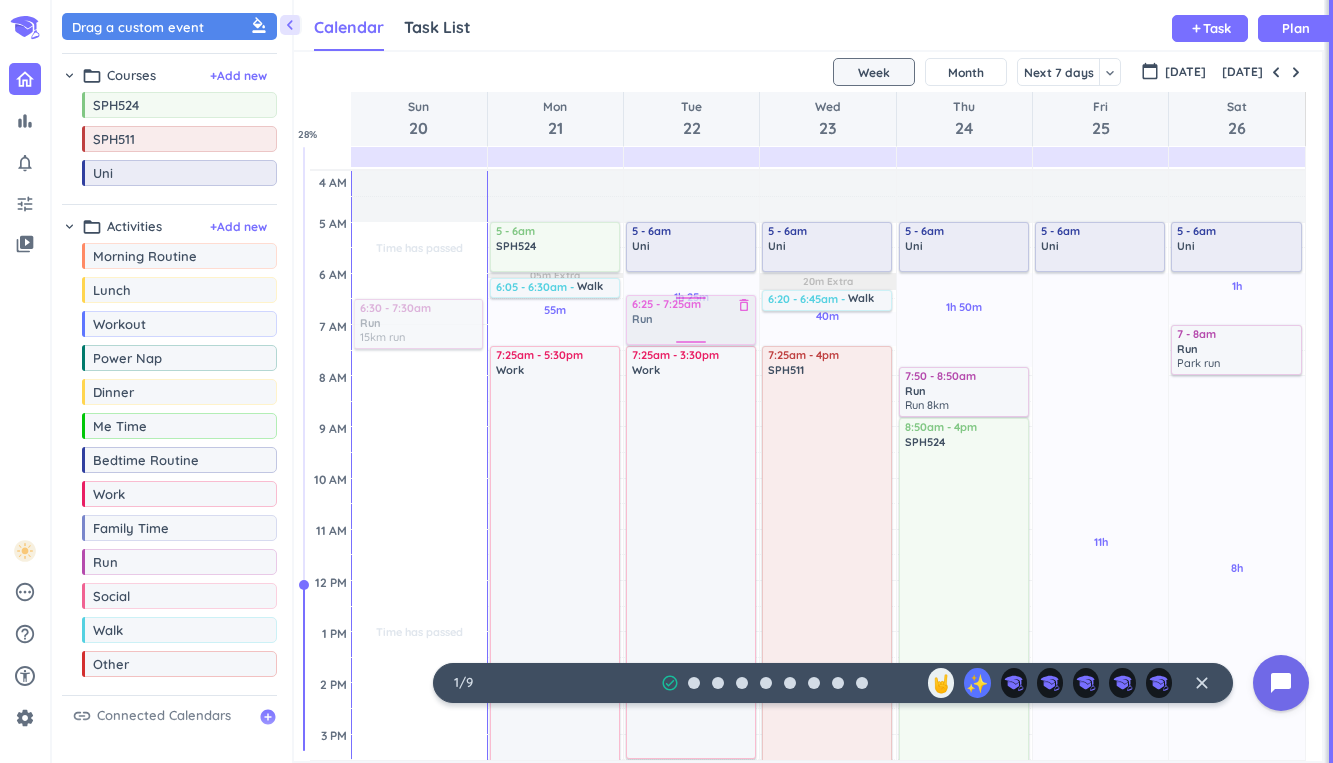 drag, startPoint x: 121, startPoint y: 572, endPoint x: 679, endPoint y: 295, distance: 622.9711 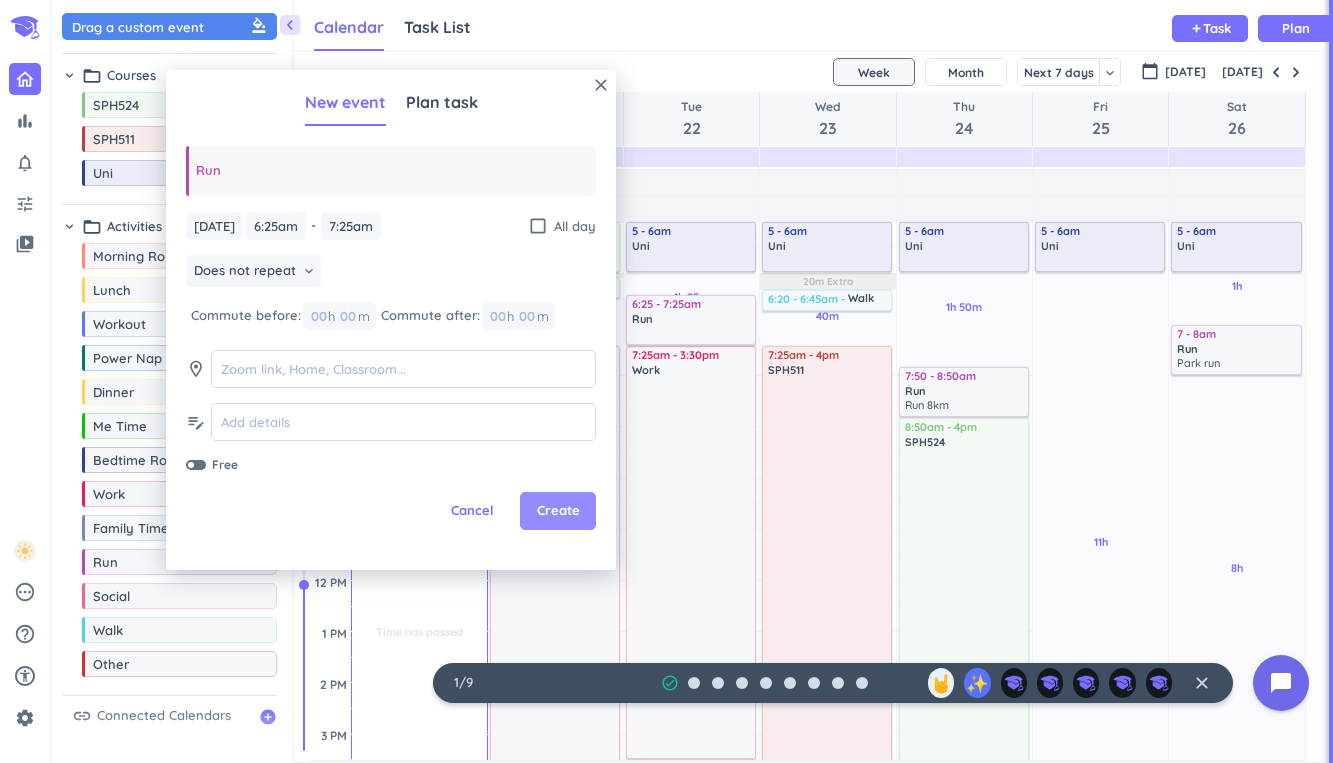 click on "Create" at bounding box center [558, 511] 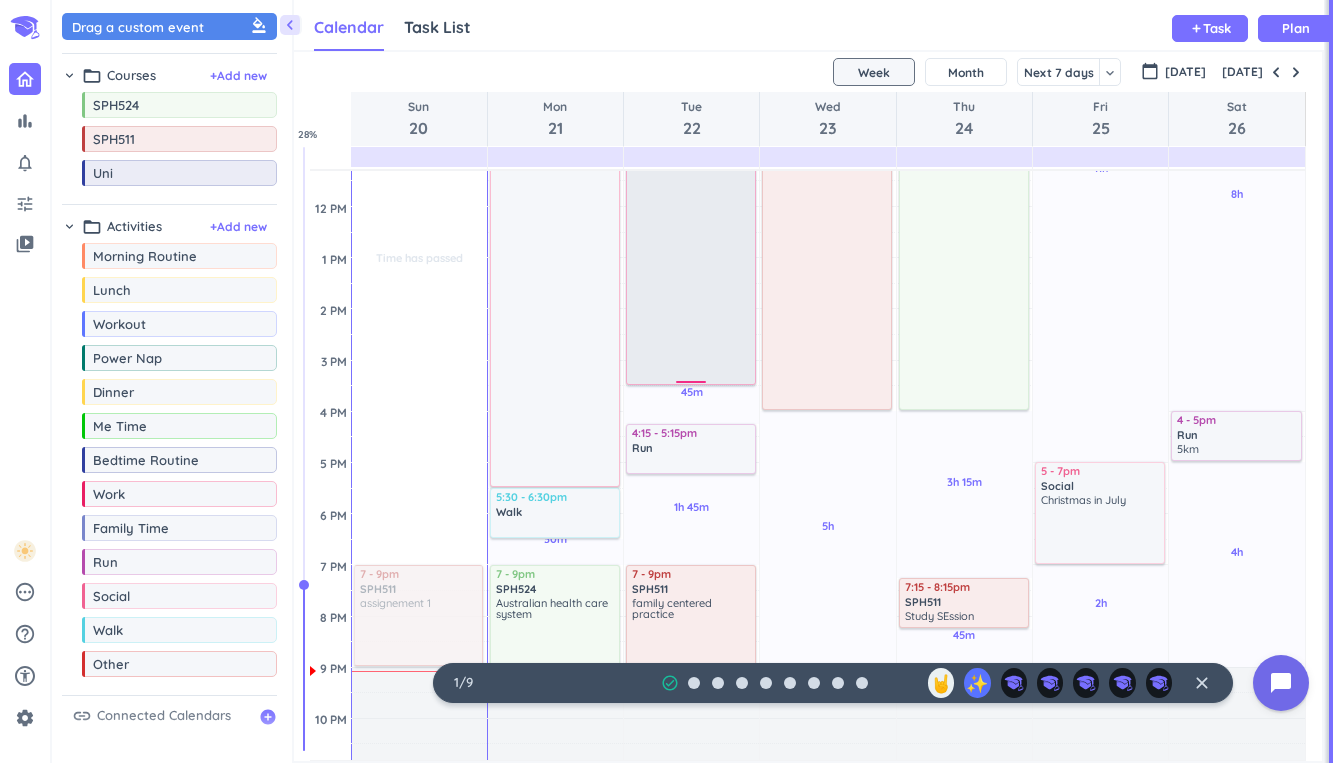 scroll, scrollTop: 478, scrollLeft: 0, axis: vertical 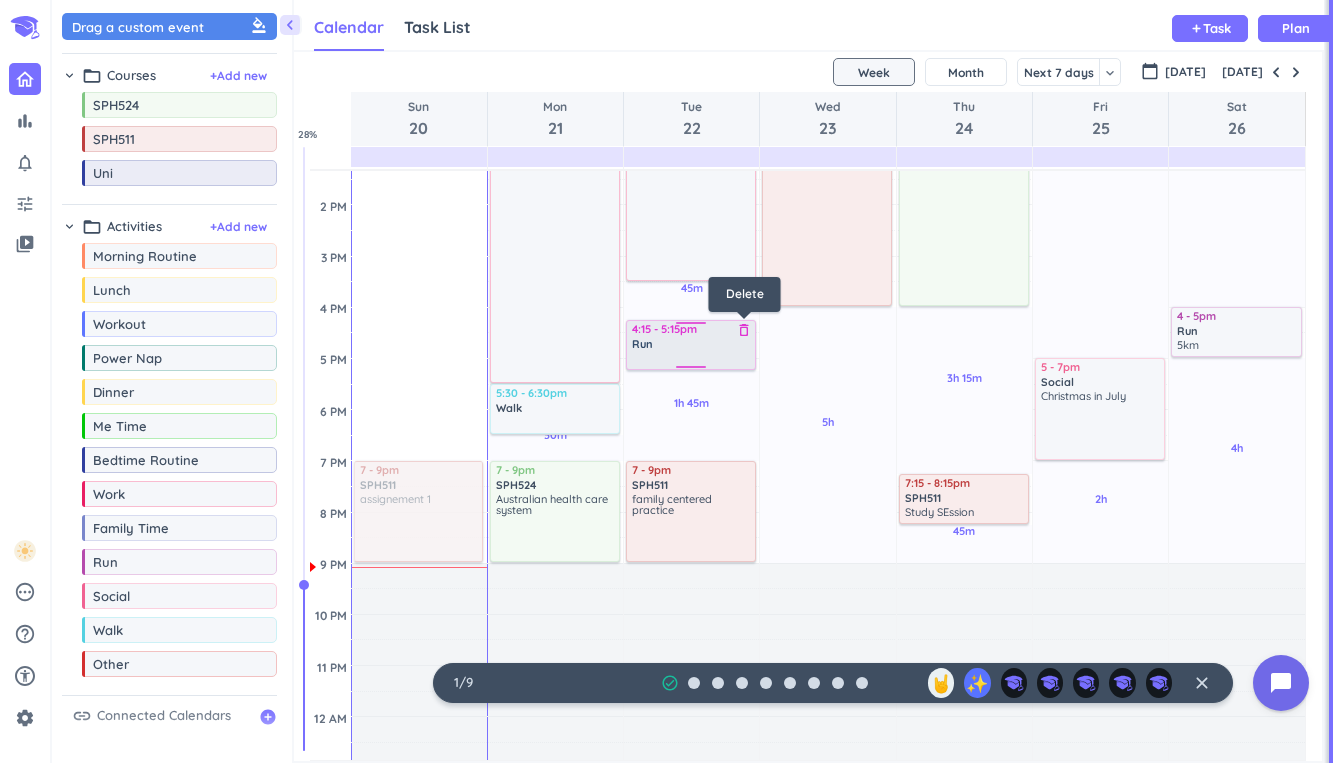 click on "delete_outline" at bounding box center [744, 330] 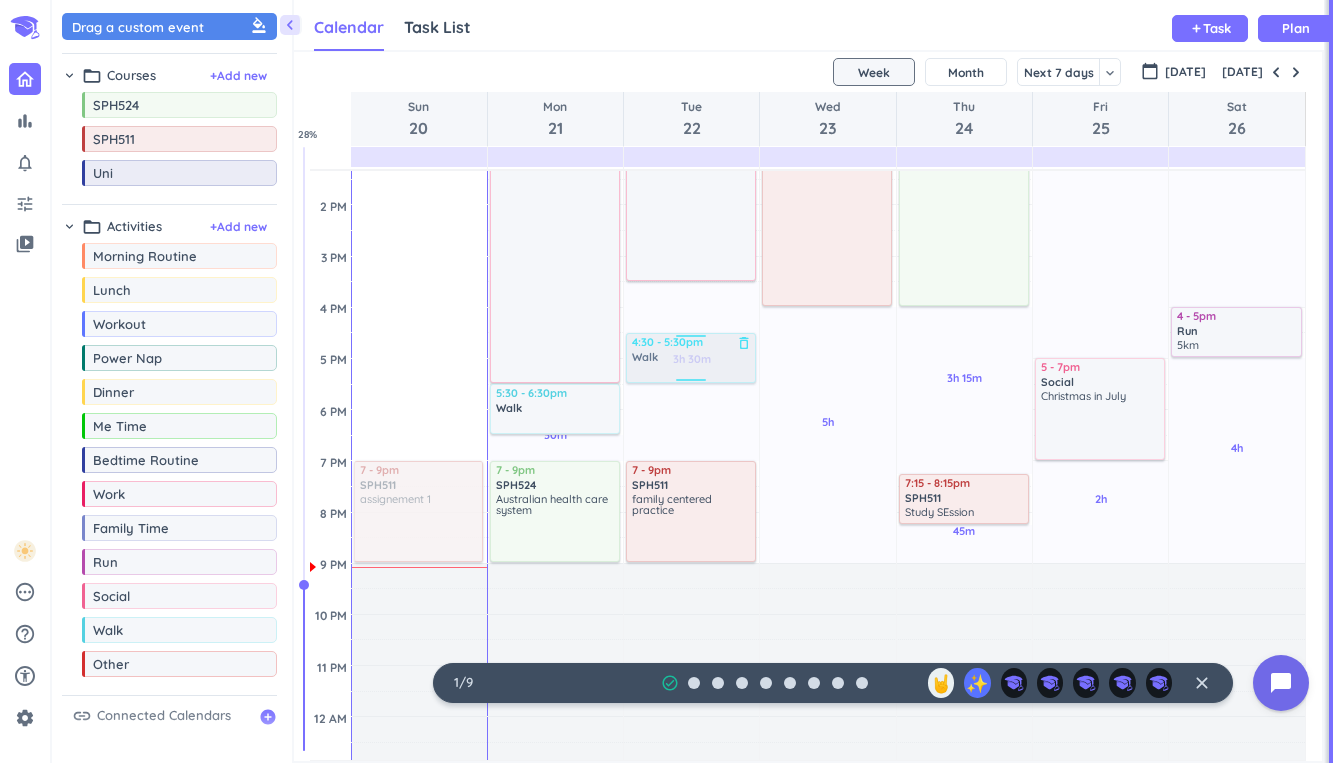 drag, startPoint x: 170, startPoint y: 638, endPoint x: 674, endPoint y: 337, distance: 587.0409 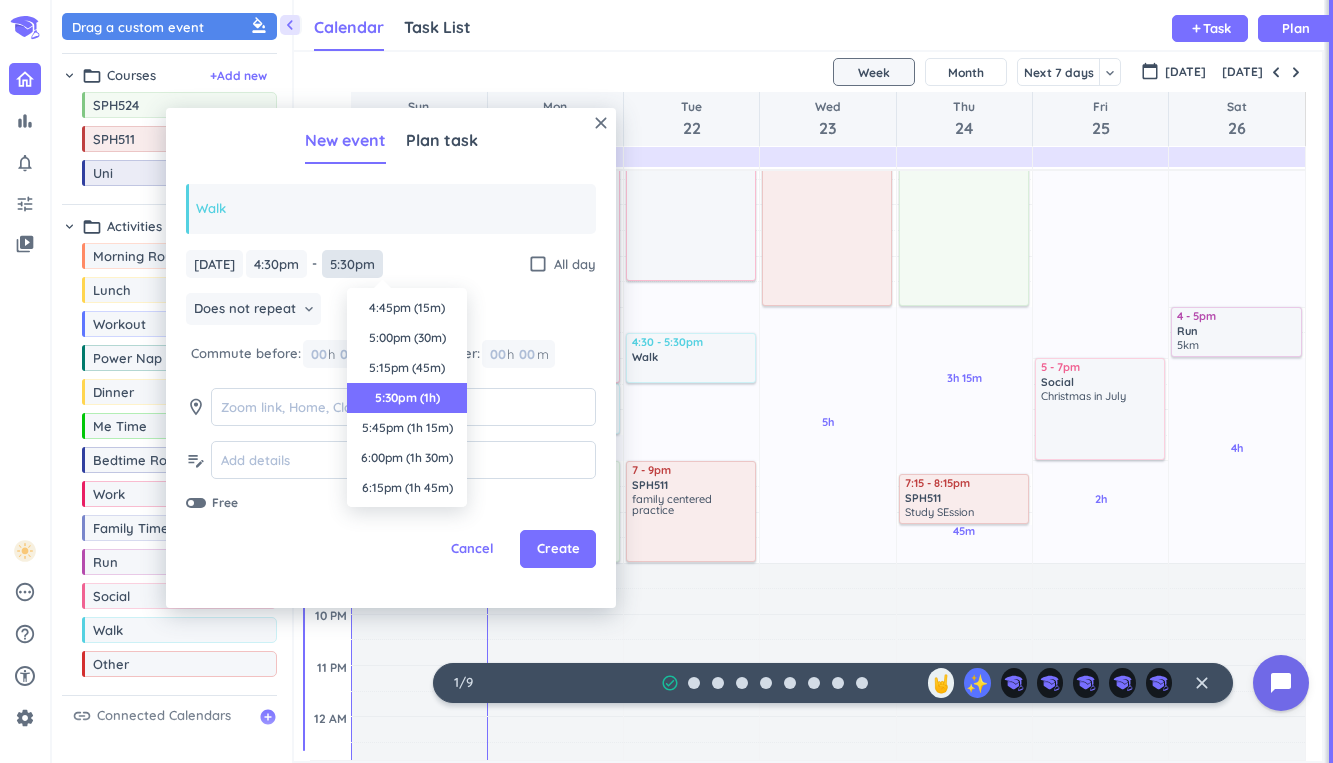 click on "5:30pm" at bounding box center [352, 264] 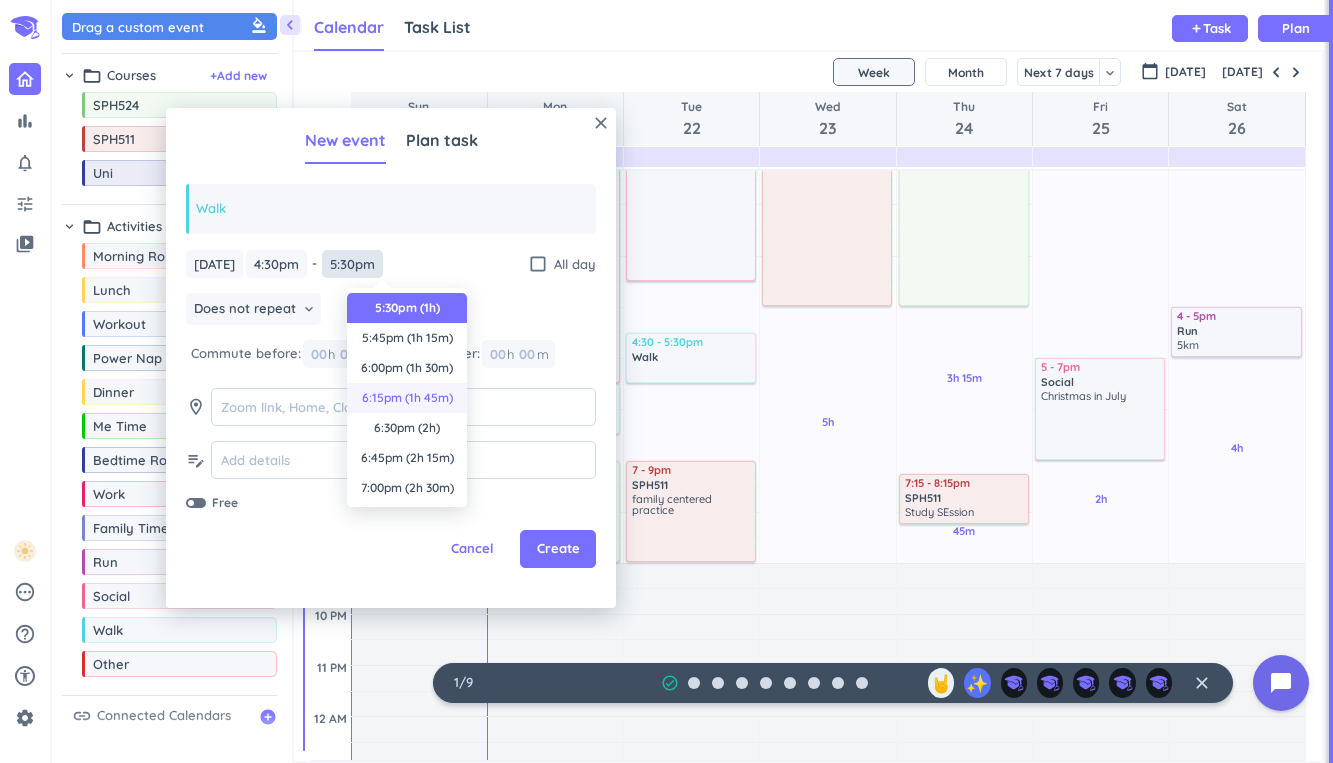 scroll, scrollTop: 0, scrollLeft: 0, axis: both 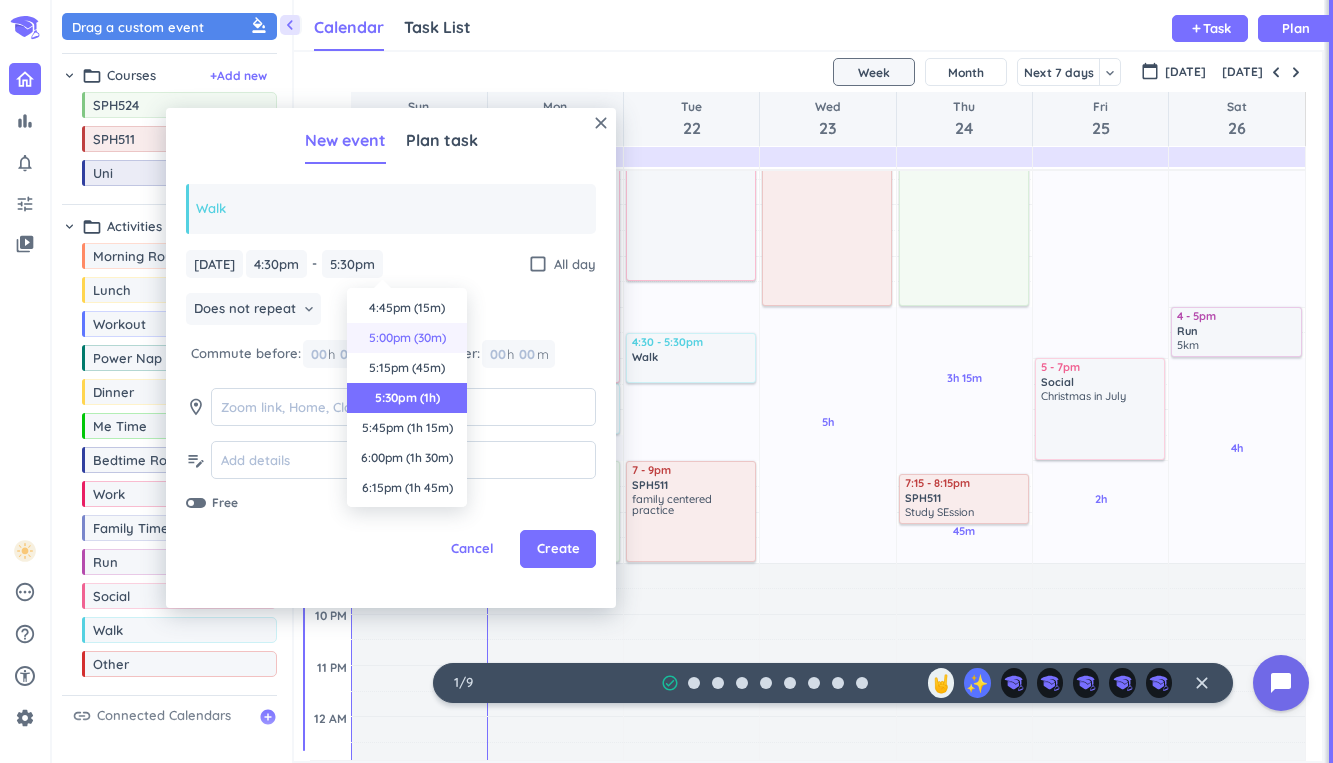 click on "5:00pm (30m)" at bounding box center (407, 338) 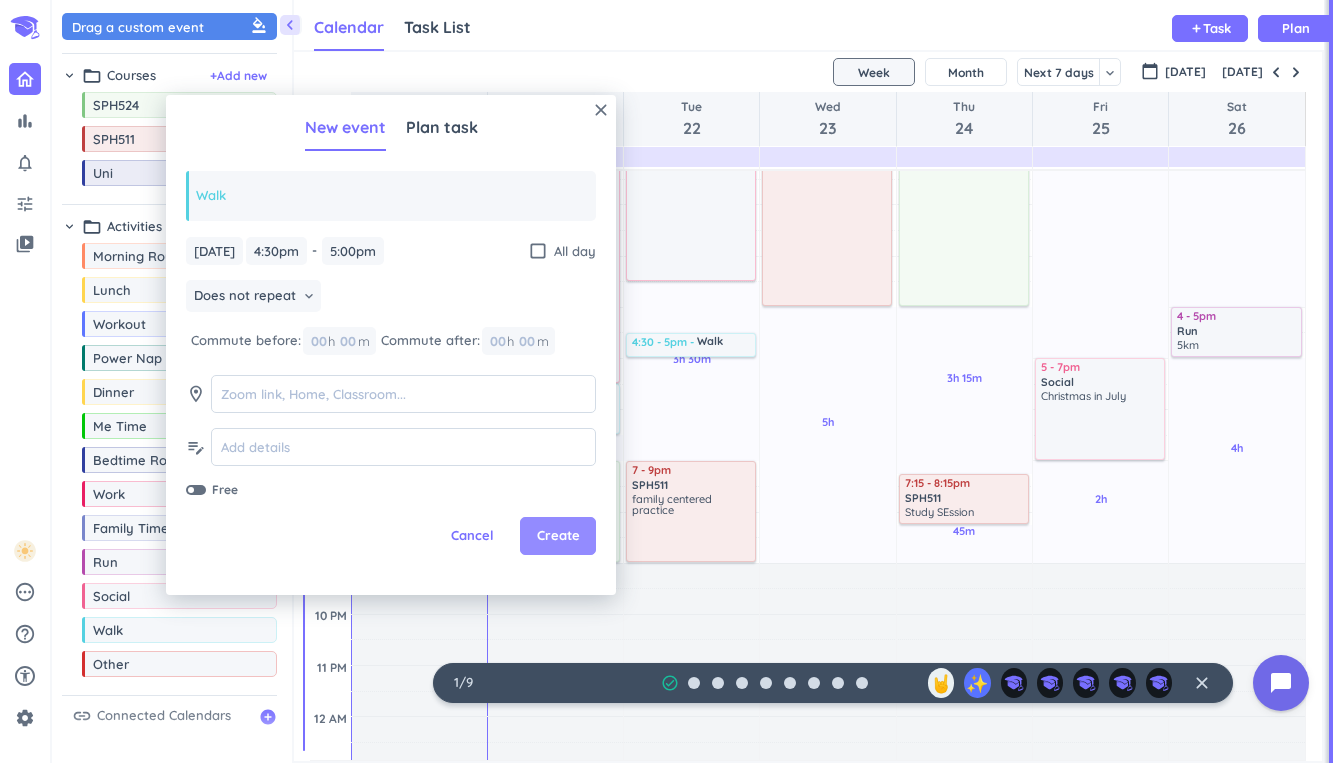 click on "Create" at bounding box center [558, 536] 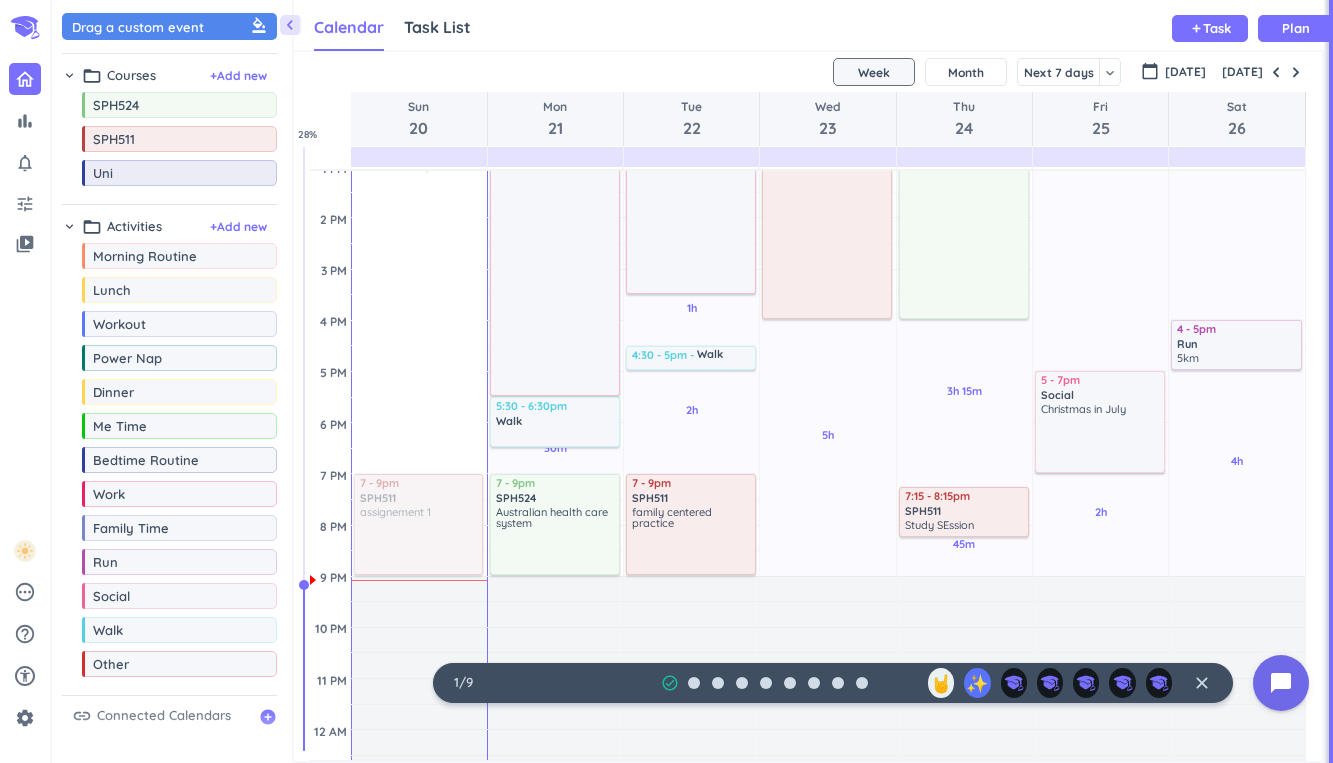 scroll, scrollTop: 513, scrollLeft: 0, axis: vertical 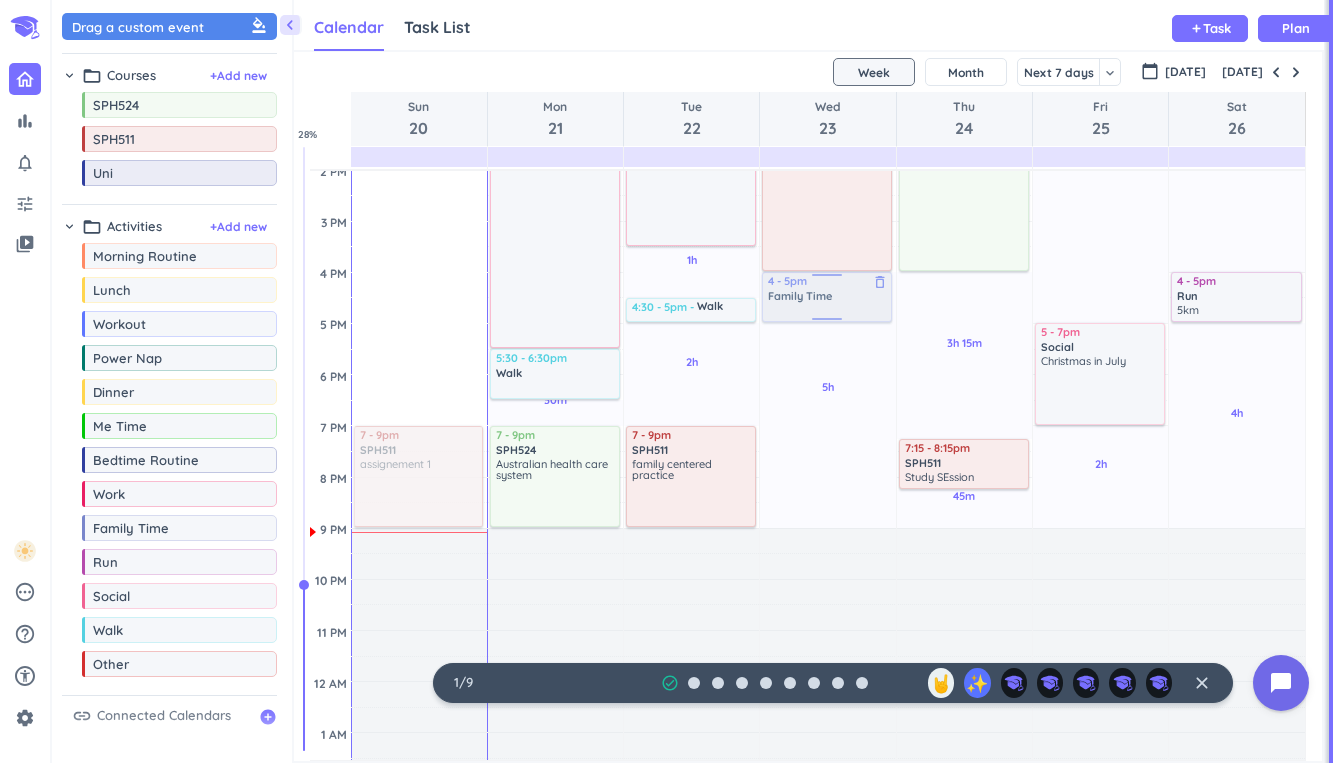 drag, startPoint x: 158, startPoint y: 540, endPoint x: 820, endPoint y: 275, distance: 713.0701 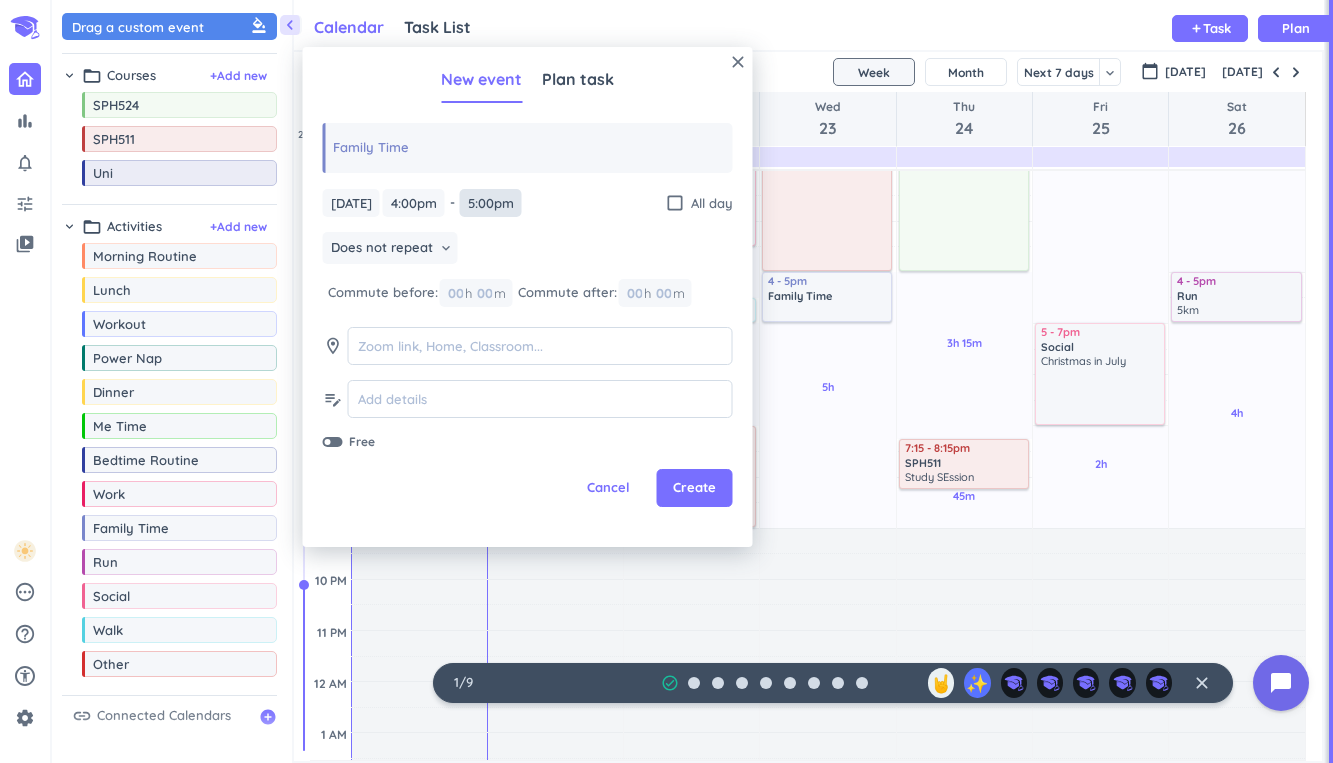 click on "5:00pm" at bounding box center [491, 203] 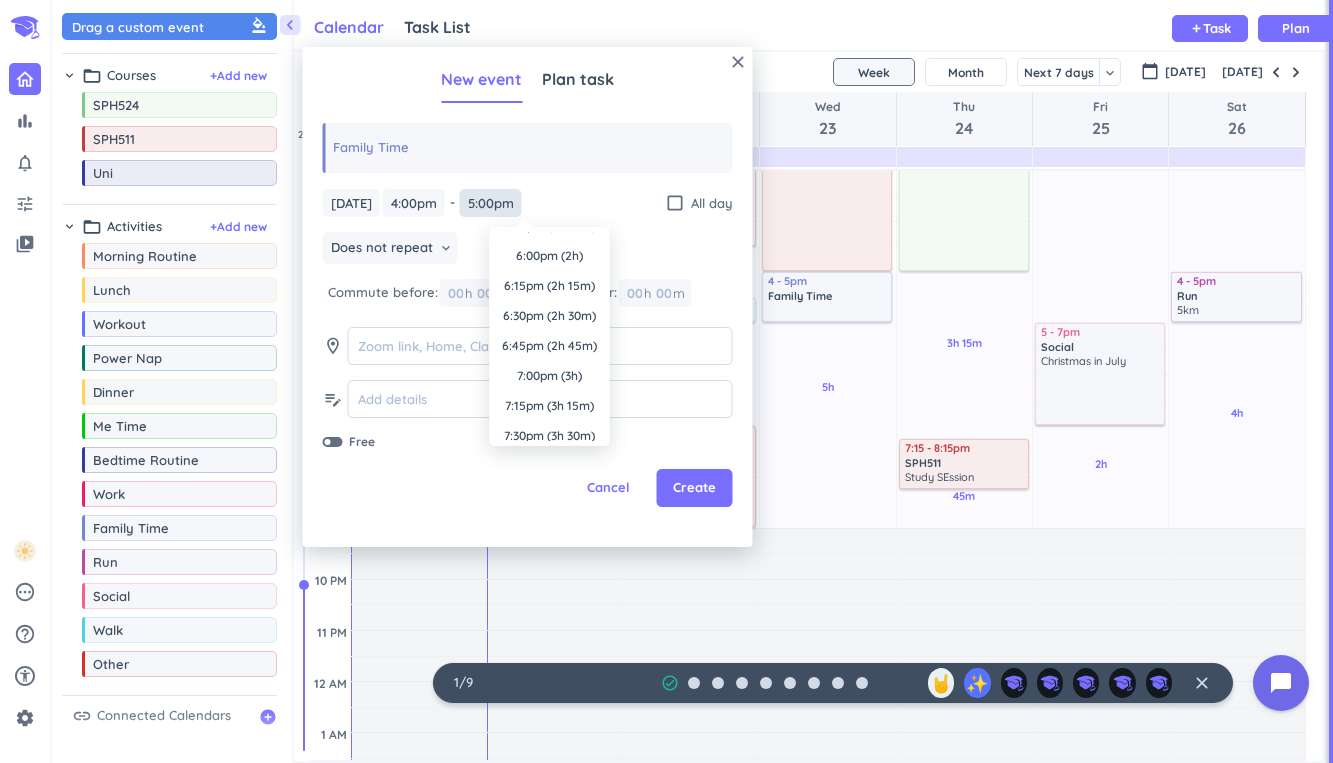 scroll, scrollTop: 221, scrollLeft: 0, axis: vertical 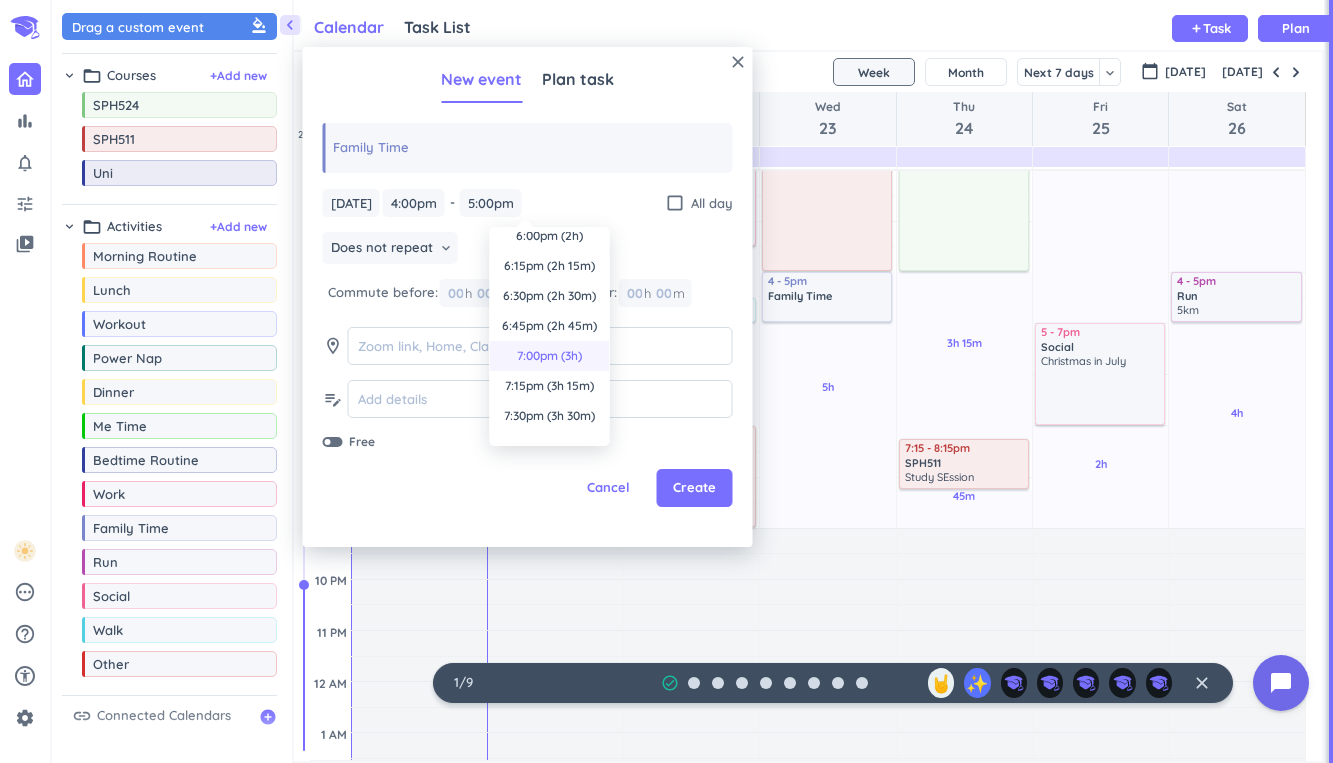 click on "7:00pm (3h)" at bounding box center (550, 356) 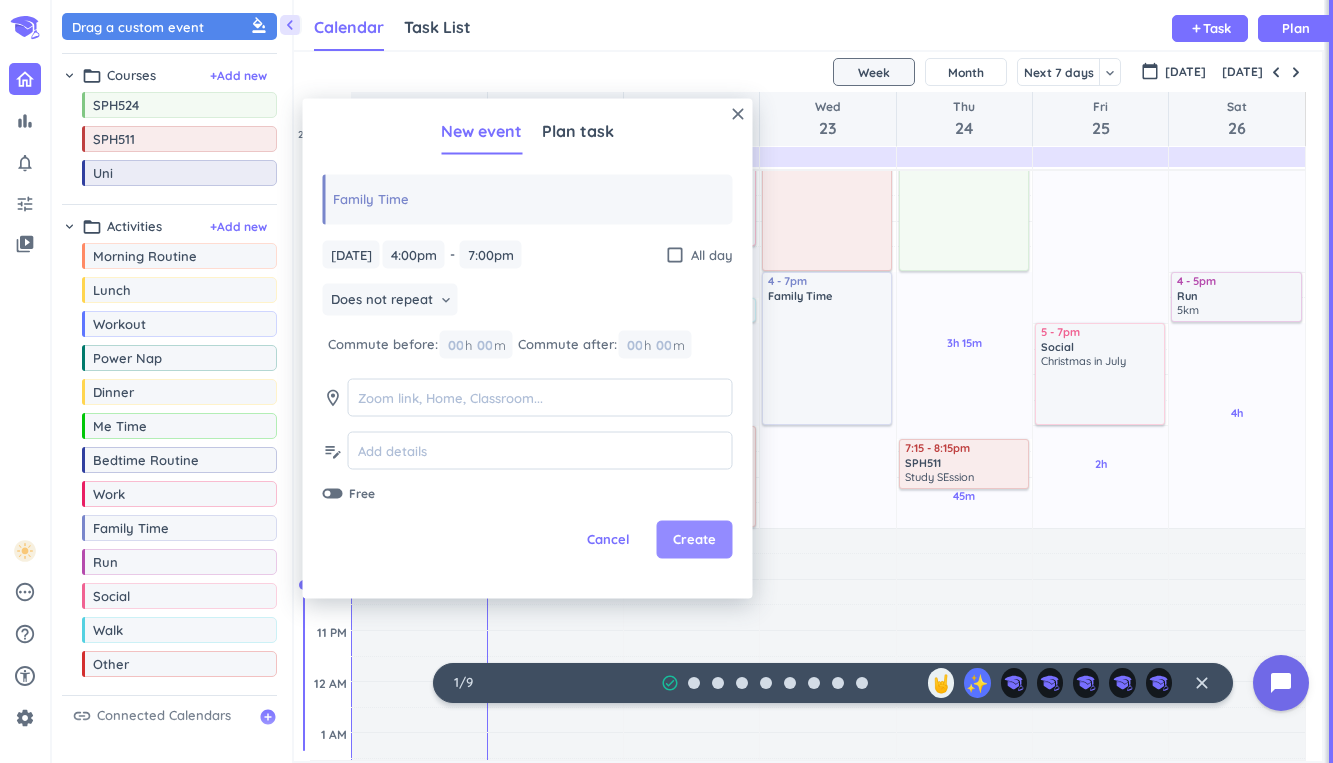 click on "Create" at bounding box center (694, 540) 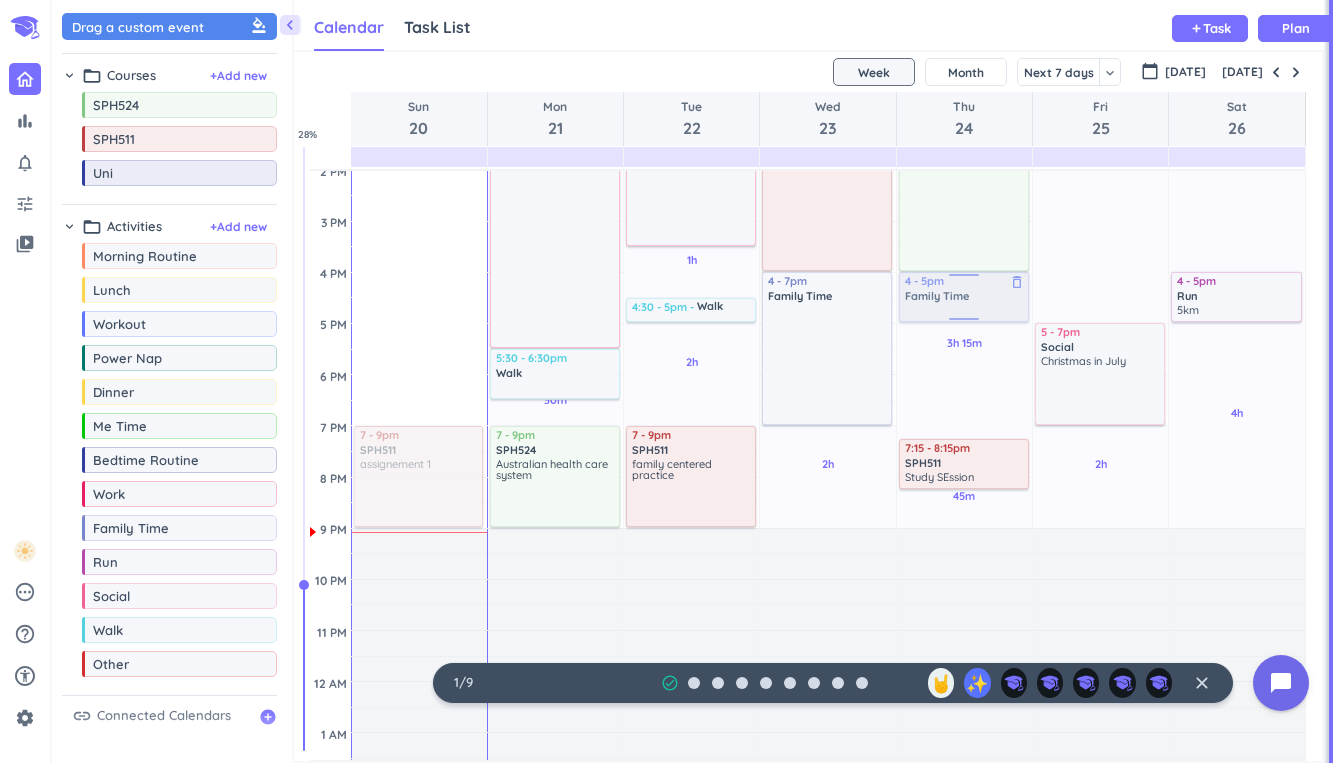 drag, startPoint x: 159, startPoint y: 533, endPoint x: 957, endPoint y: 276, distance: 838.3633 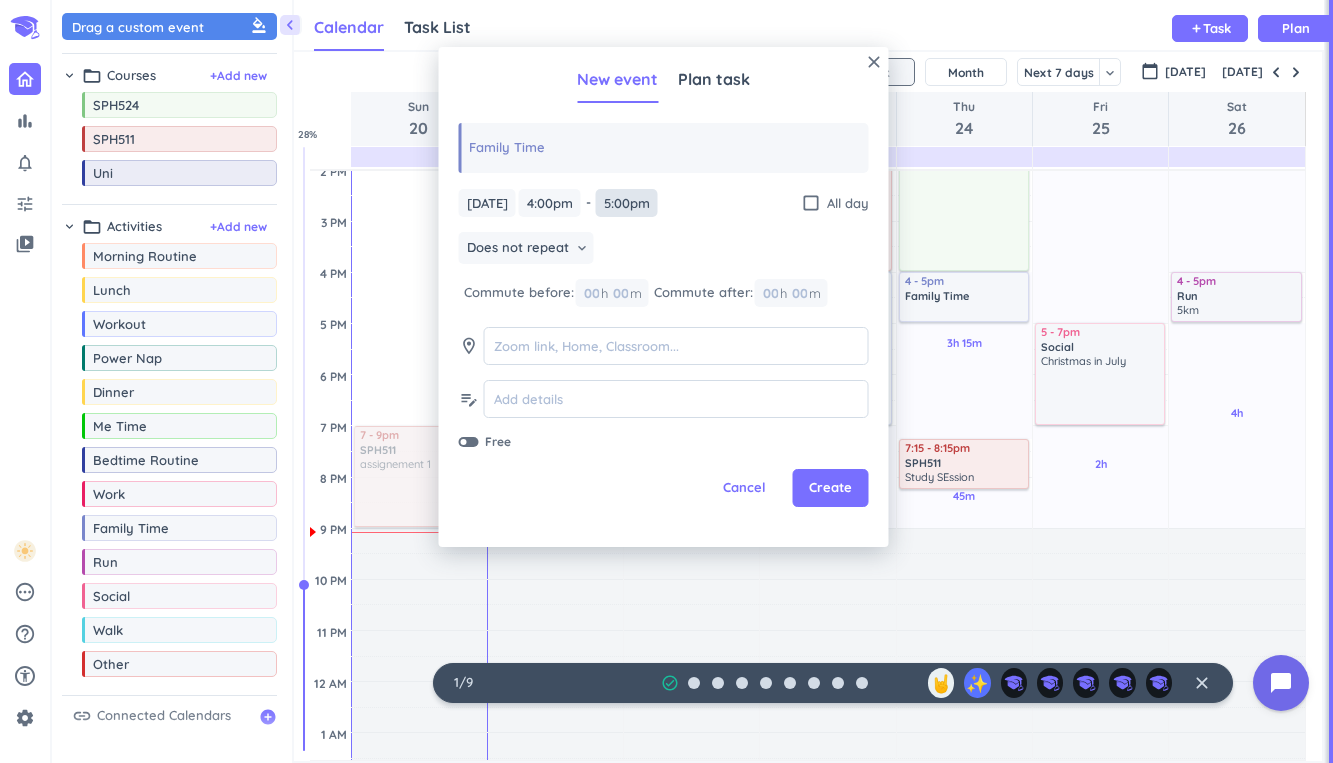 click on "5:00pm" at bounding box center [627, 203] 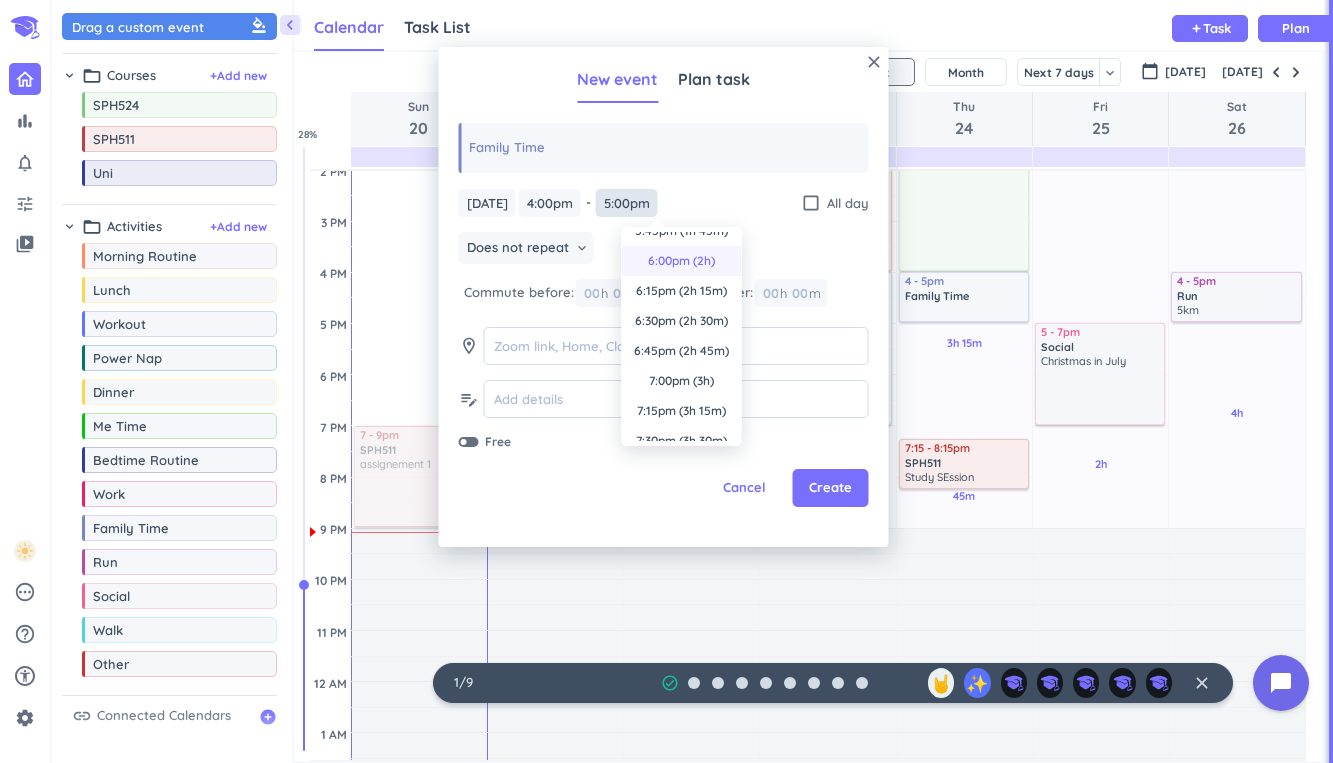 scroll, scrollTop: 195, scrollLeft: 0, axis: vertical 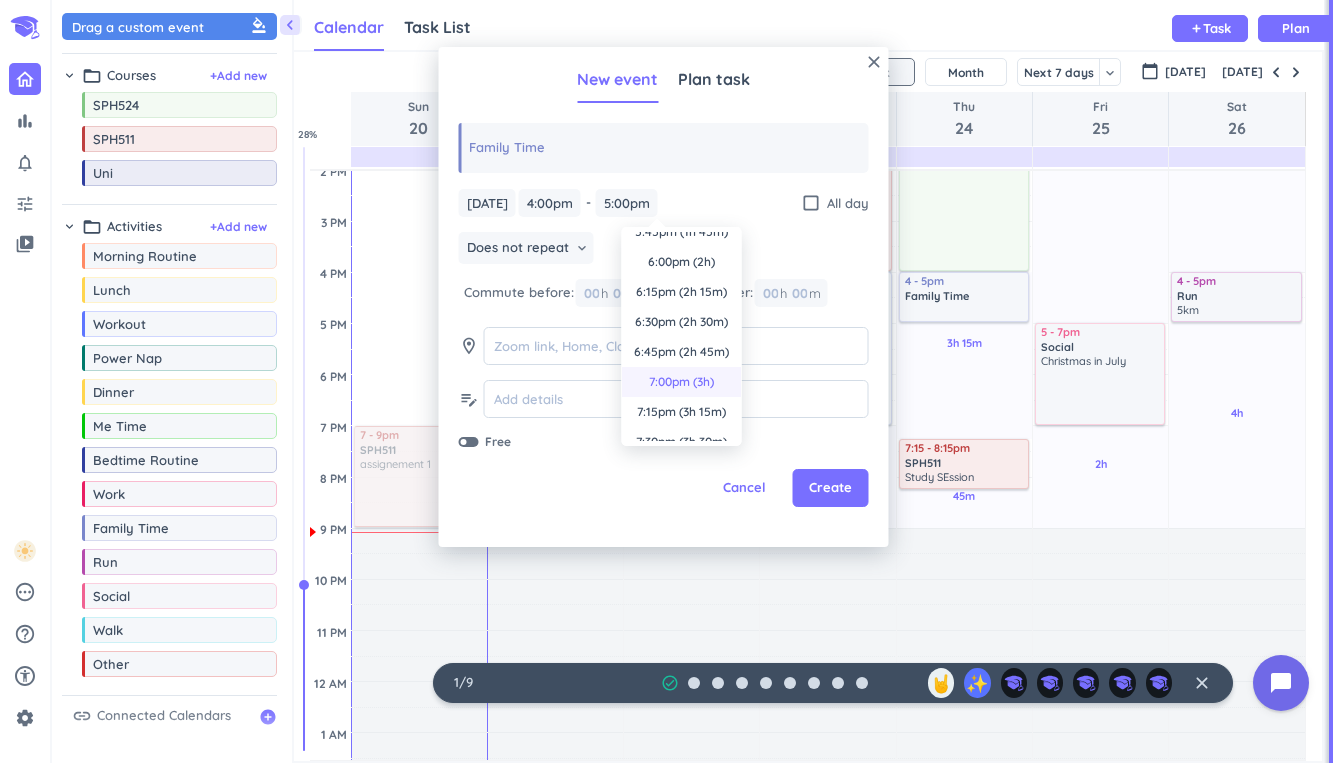 click on "7:00pm (3h)" at bounding box center (682, 382) 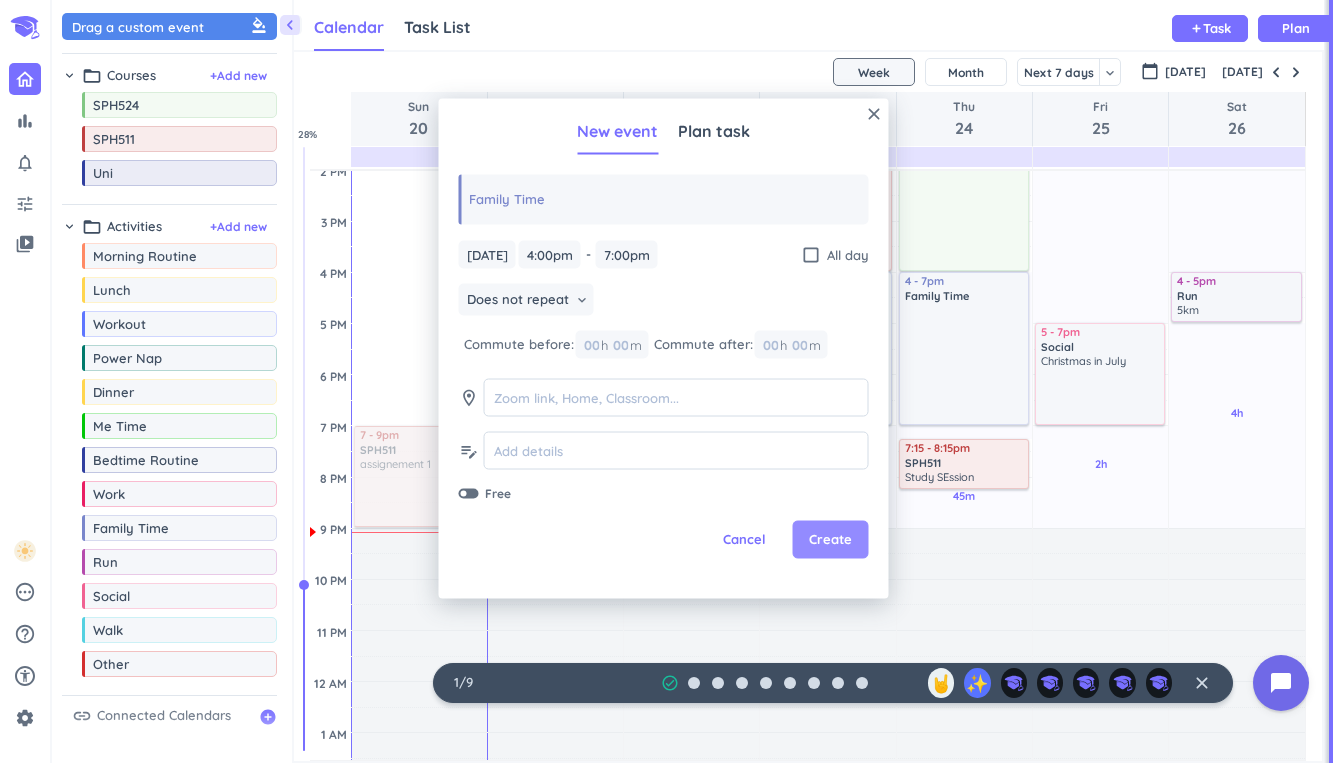 click on "Create" at bounding box center (830, 540) 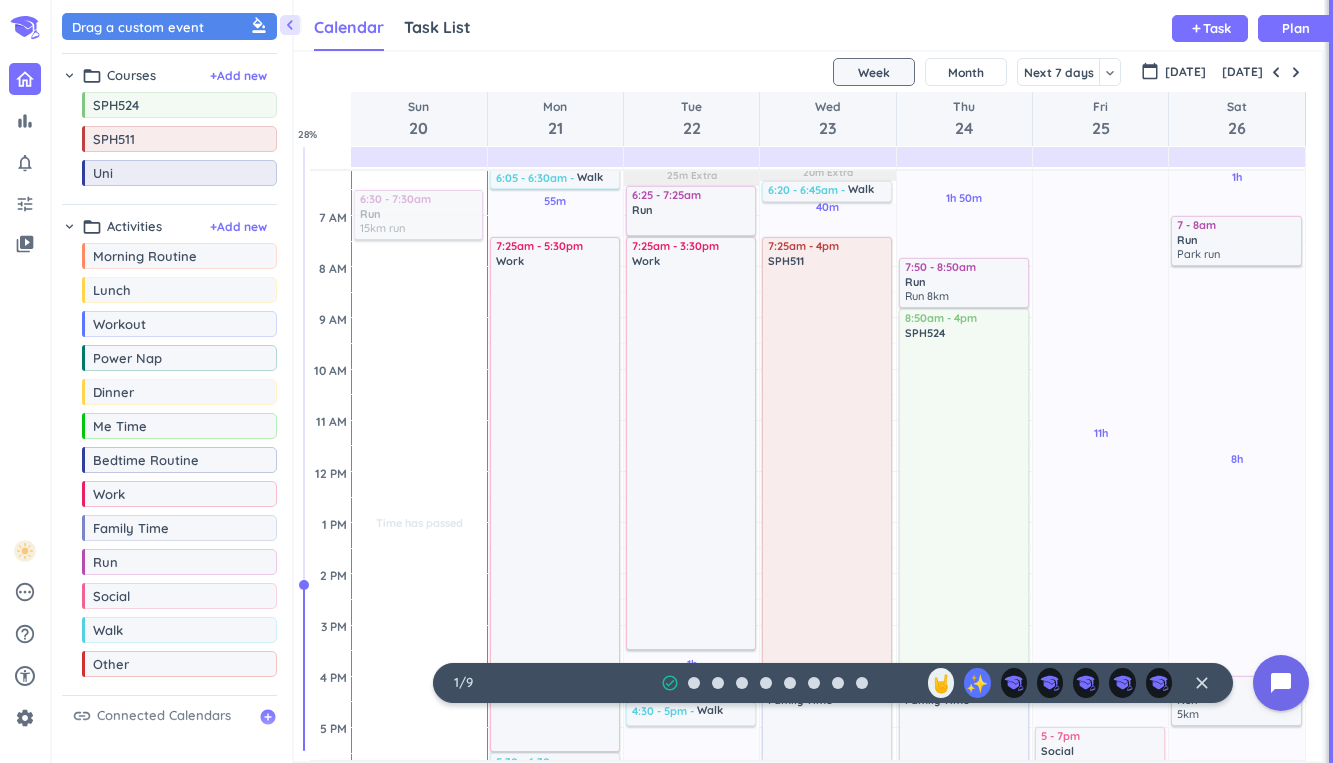 scroll, scrollTop: 38, scrollLeft: 0, axis: vertical 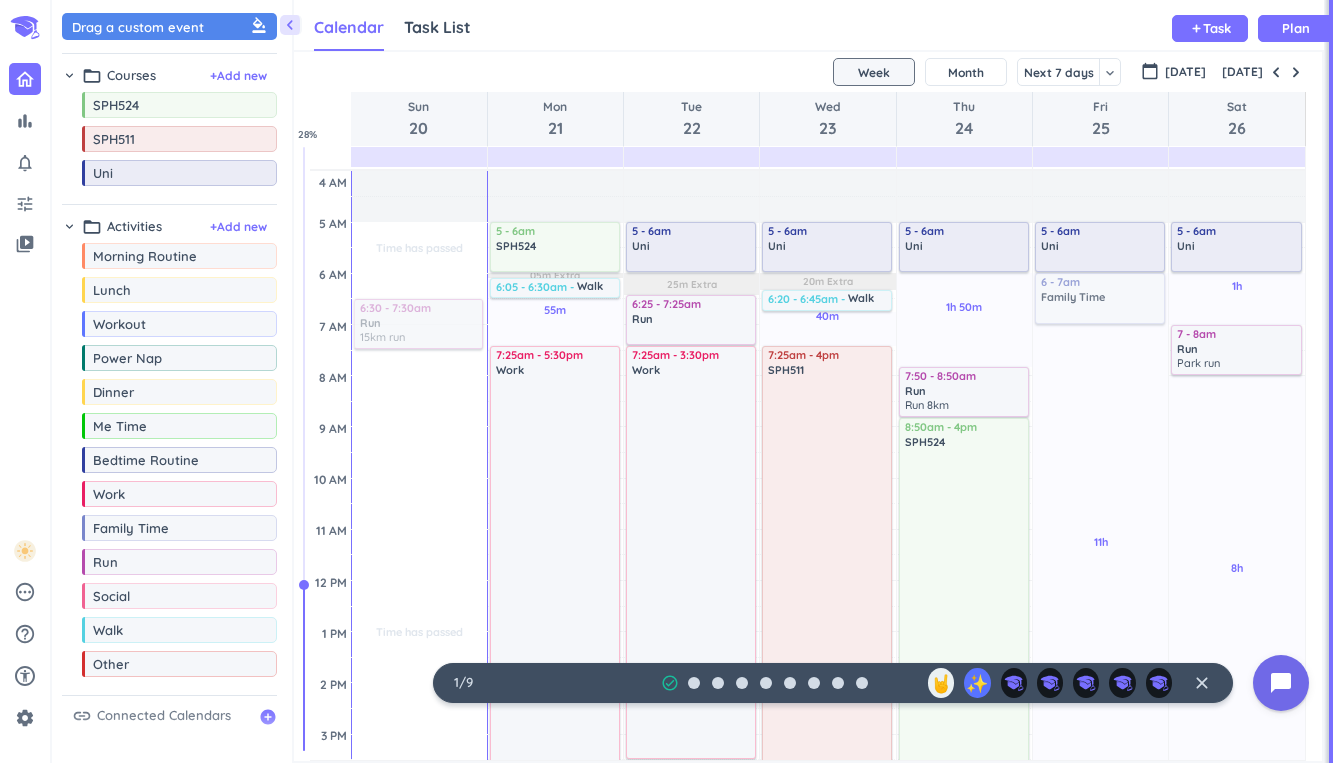 drag, startPoint x: 193, startPoint y: 534, endPoint x: 1041, endPoint y: 274, distance: 886.9634 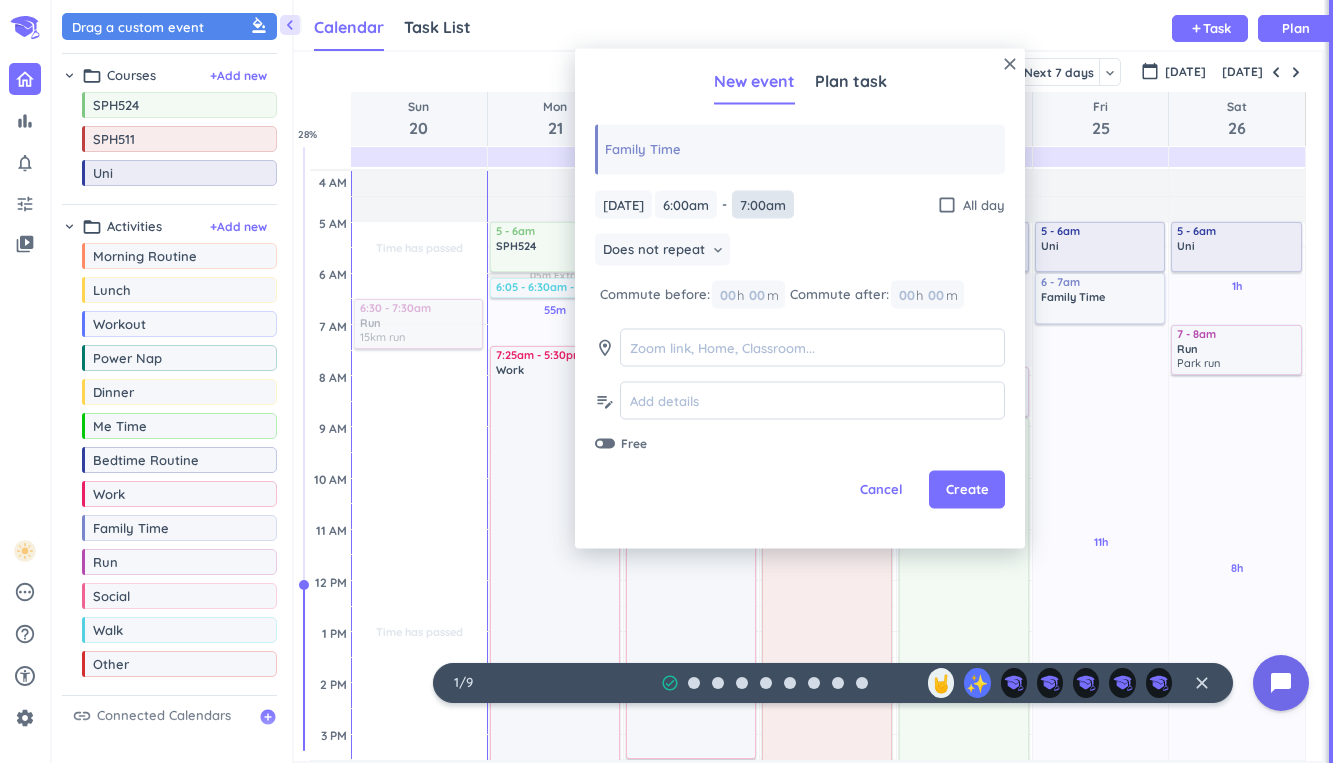 click on "7:00am" at bounding box center (763, 204) 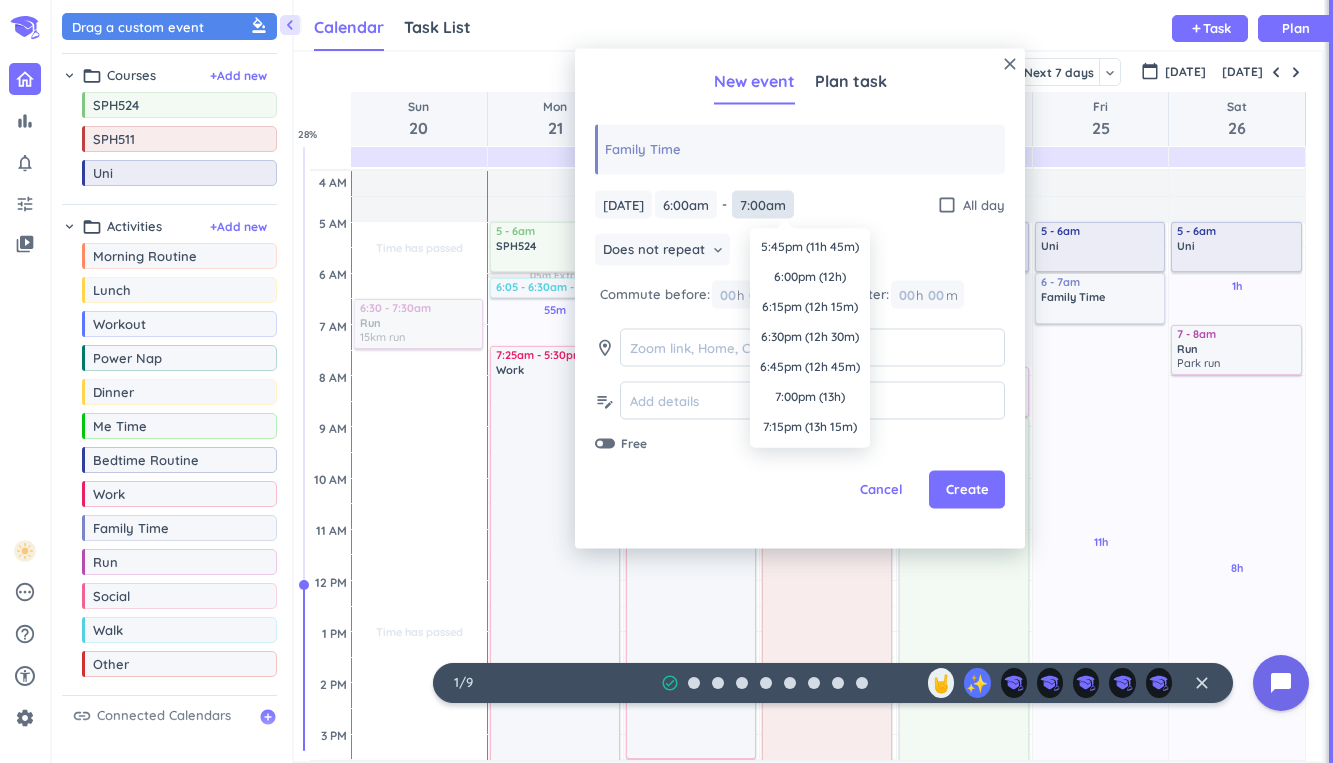 scroll, scrollTop: 1383, scrollLeft: 0, axis: vertical 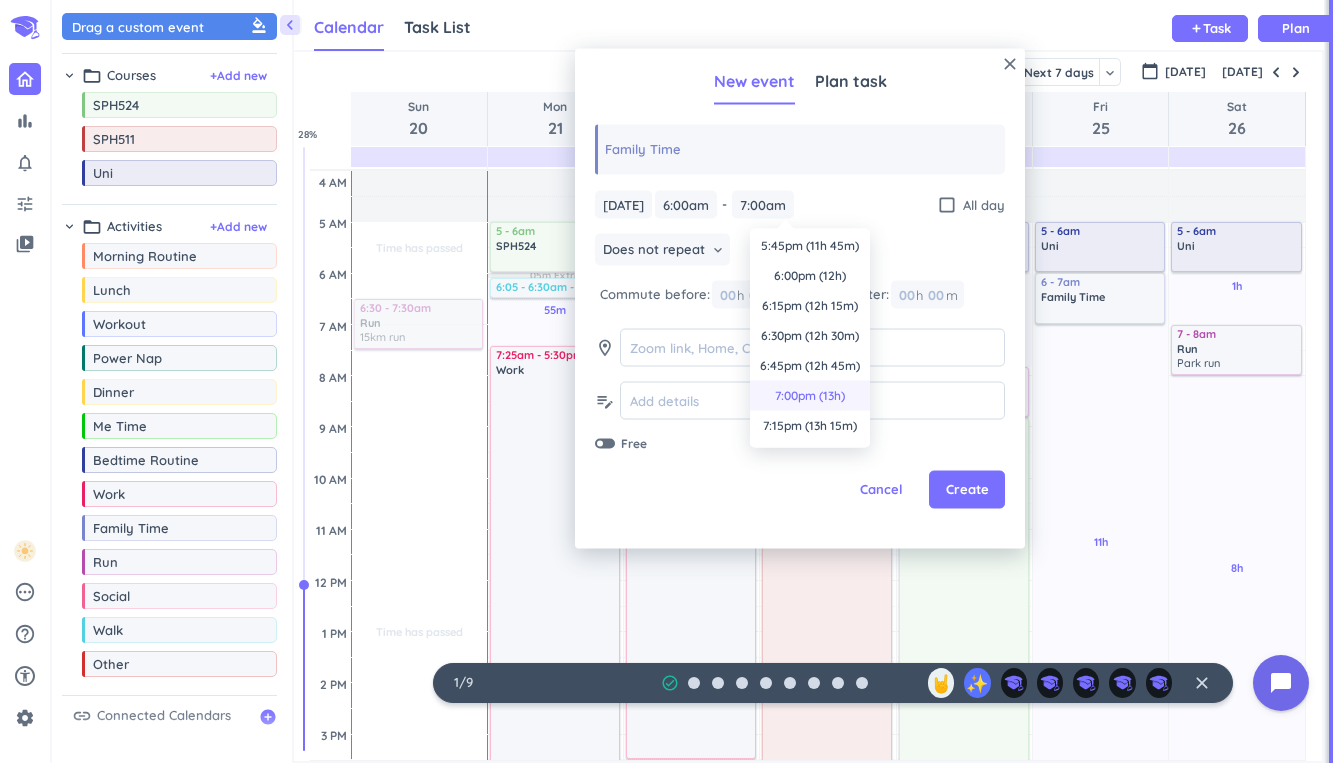 click on "7:00pm (13h)" at bounding box center [810, 396] 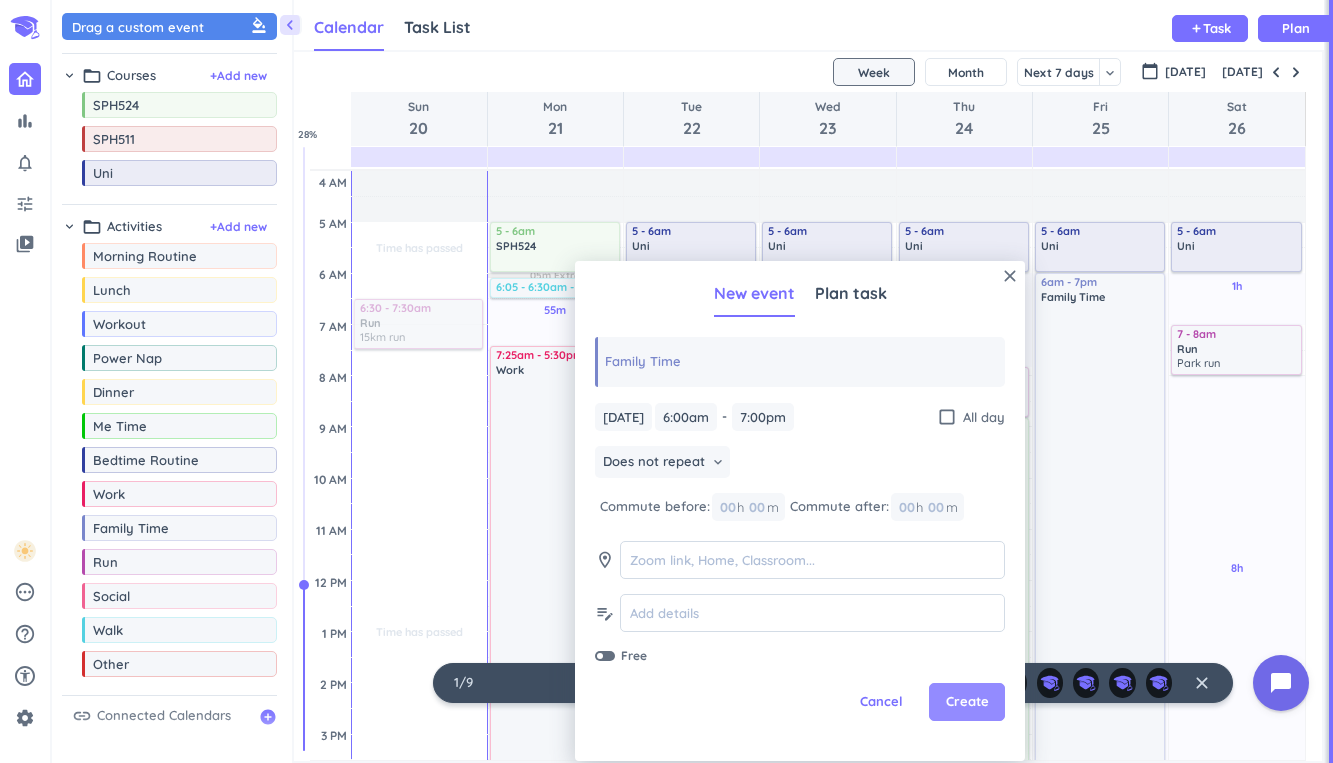 click on "Create" at bounding box center (967, 702) 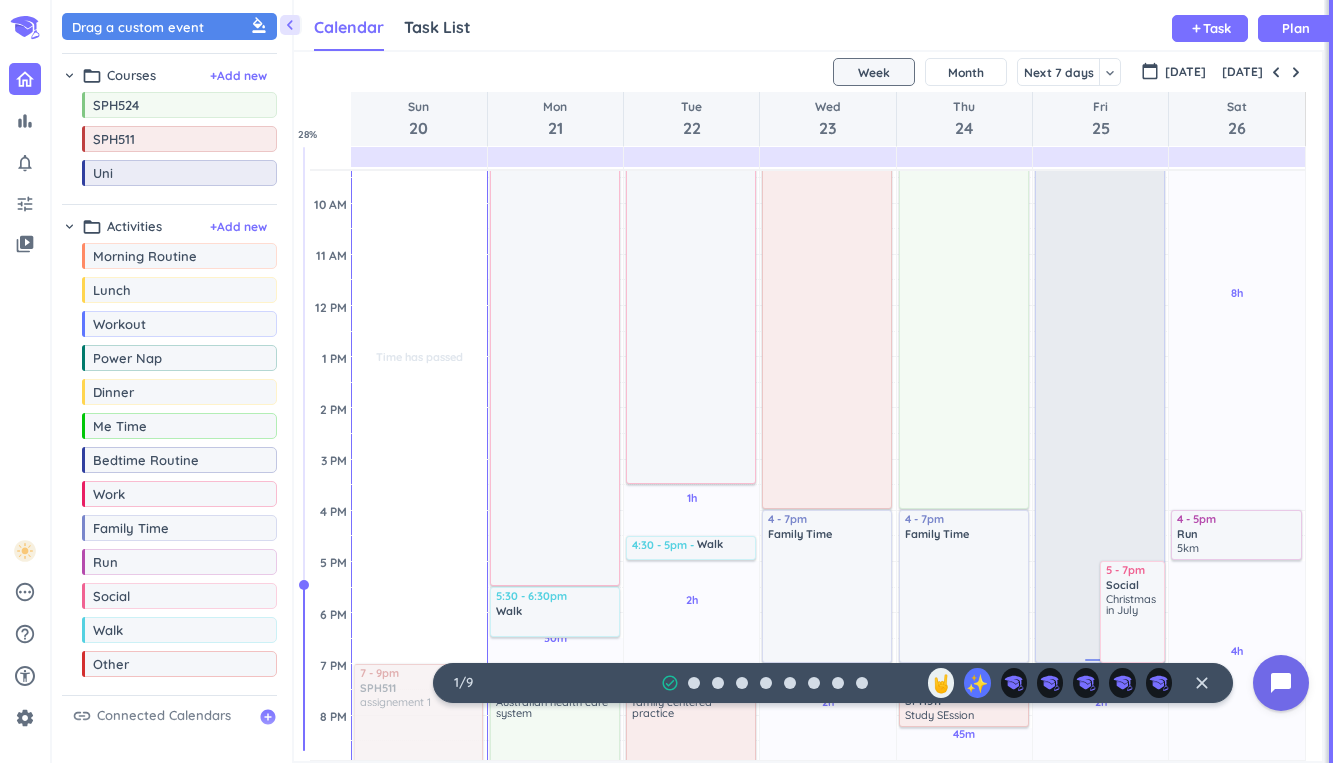 scroll, scrollTop: 386, scrollLeft: 0, axis: vertical 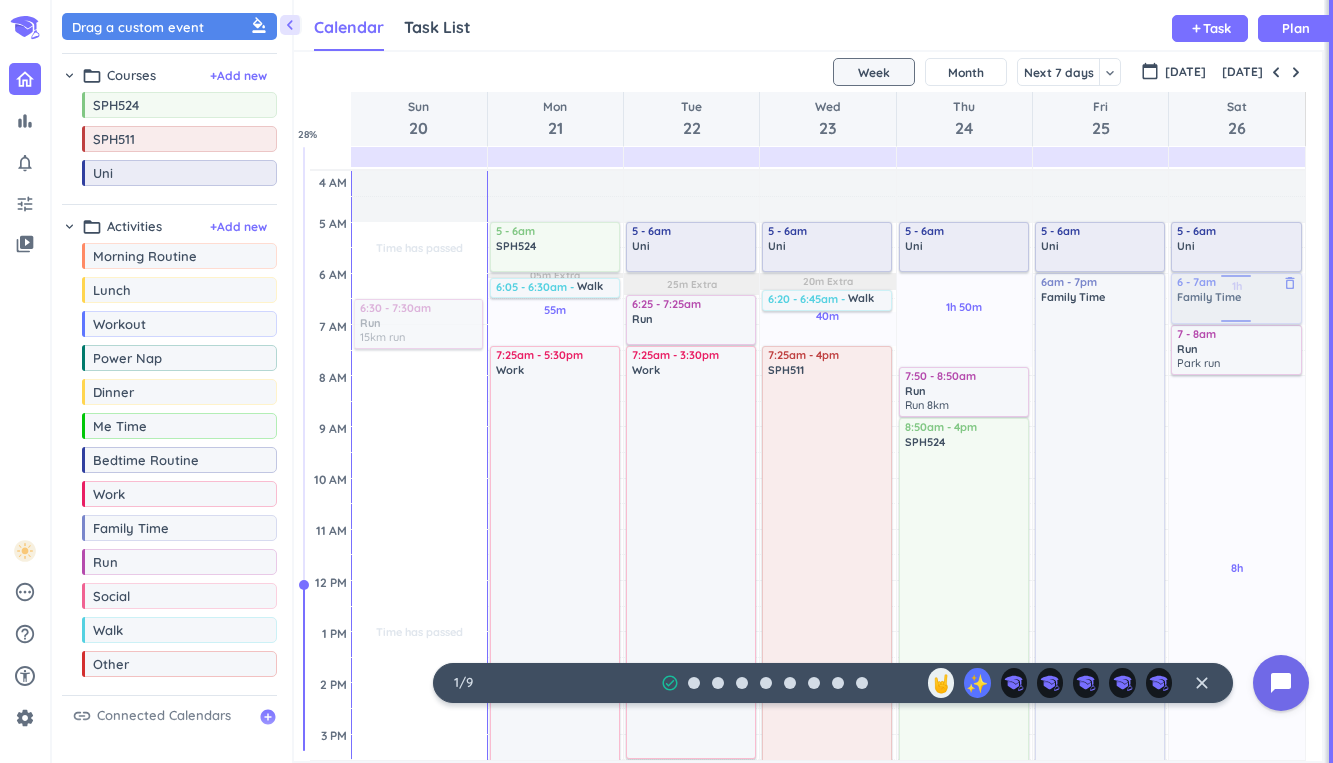 click on "chevron_left Drag a custom event format_color_fill chevron_right folder_open Courses   +  Add new drag_indicator SPH524 more_horiz drag_indicator SPH511 more_horiz drag_indicator Uni  more_horiz chevron_right folder_open Activities   +  Add new drag_indicator Morning Routine more_horiz drag_indicator Lunch more_horiz drag_indicator Workout more_horiz drag_indicator Power Nap more_horiz drag_indicator Dinner more_horiz drag_indicator Me Time more_horiz drag_indicator Bedtime Routine more_horiz drag_indicator Work more_horiz drag_indicator Family Time more_horiz drag_indicator Run more_horiz drag_indicator Social more_horiz drag_indicator Walk more_horiz drag_indicator Other more_horiz link Connected Calendars add_circle Calendar Task List Calendar keyboard_arrow_down add Task Plan SHOVEL [DATE] - [DATE] Week Month Next 7 days keyboard_arrow_down Week keyboard_arrow_down calendar_today [DATE] [DATE] Sun 20 Mon 21 Tue 22 Wed 23 Thu 24 Fri 25 Sat 26 4 AM 5 AM 6 AM 7 AM 8 AM 9 AM 10 AM 11 AM 12 PM 1 PM 2 PM" at bounding box center [692, 381] 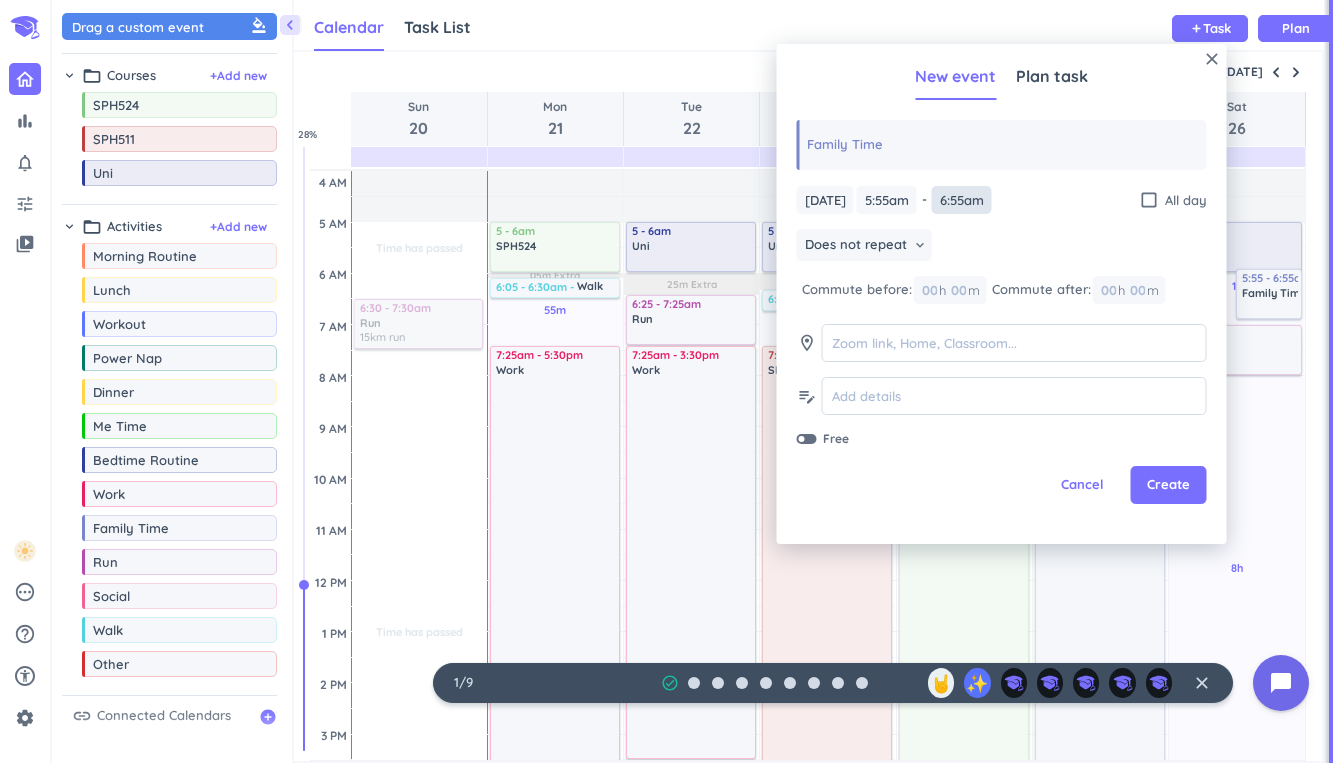 click on "6:55am" at bounding box center (962, 200) 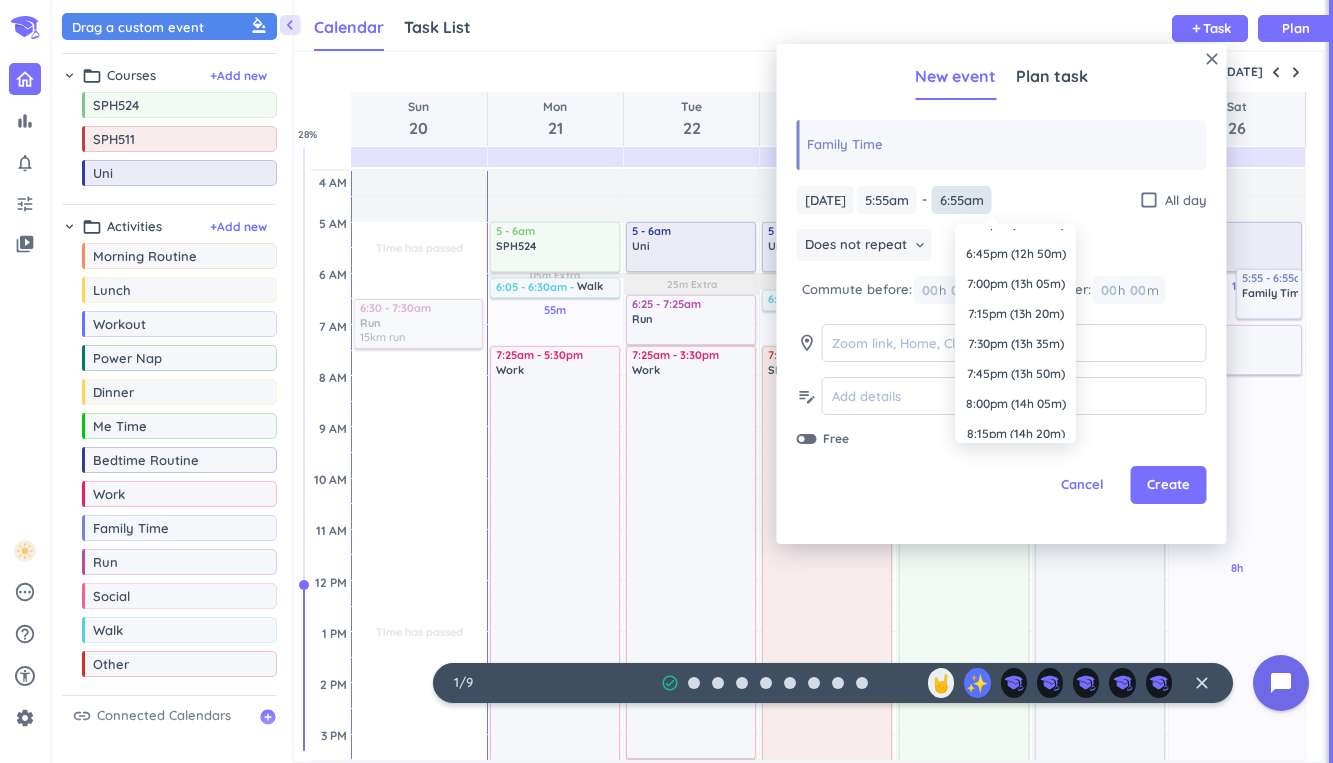 scroll, scrollTop: 1536, scrollLeft: 0, axis: vertical 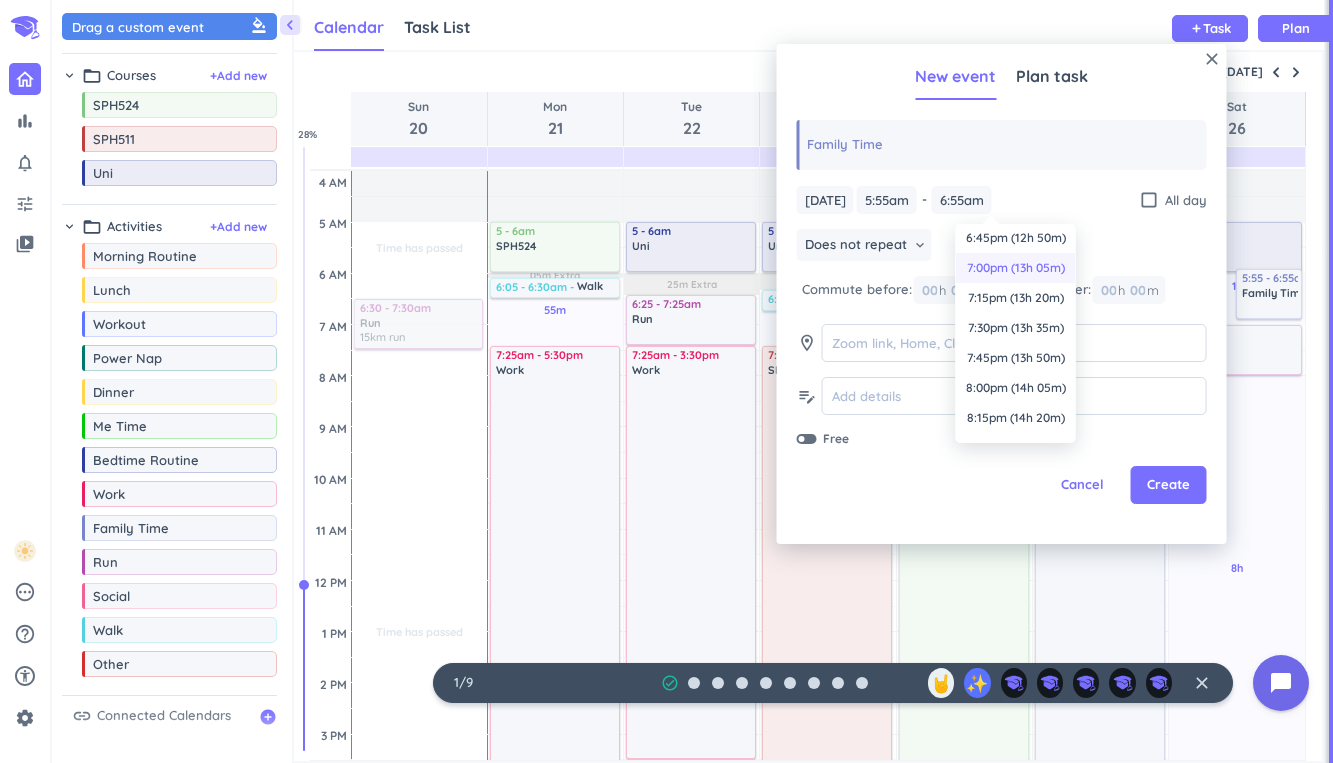click on "7:00pm (13h 05m)" at bounding box center [1016, 268] 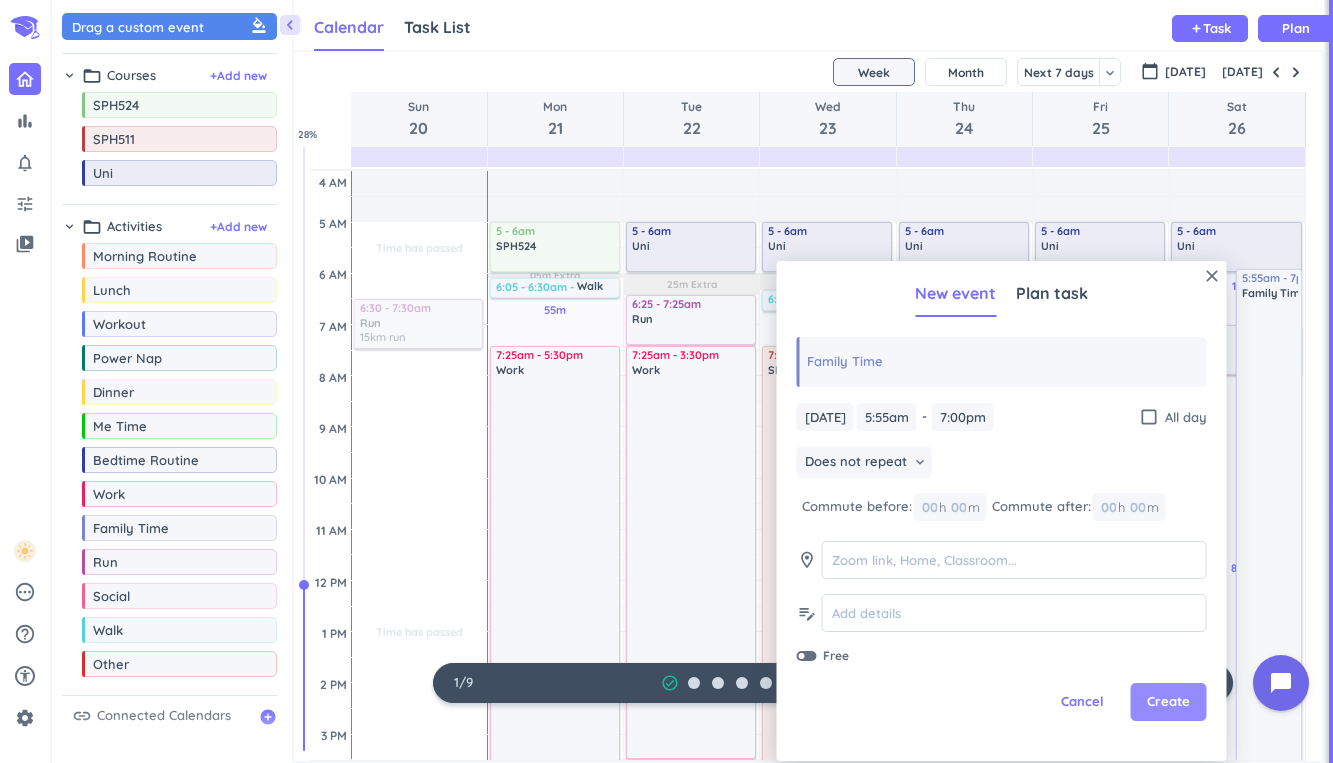 click on "Create" at bounding box center [1169, 702] 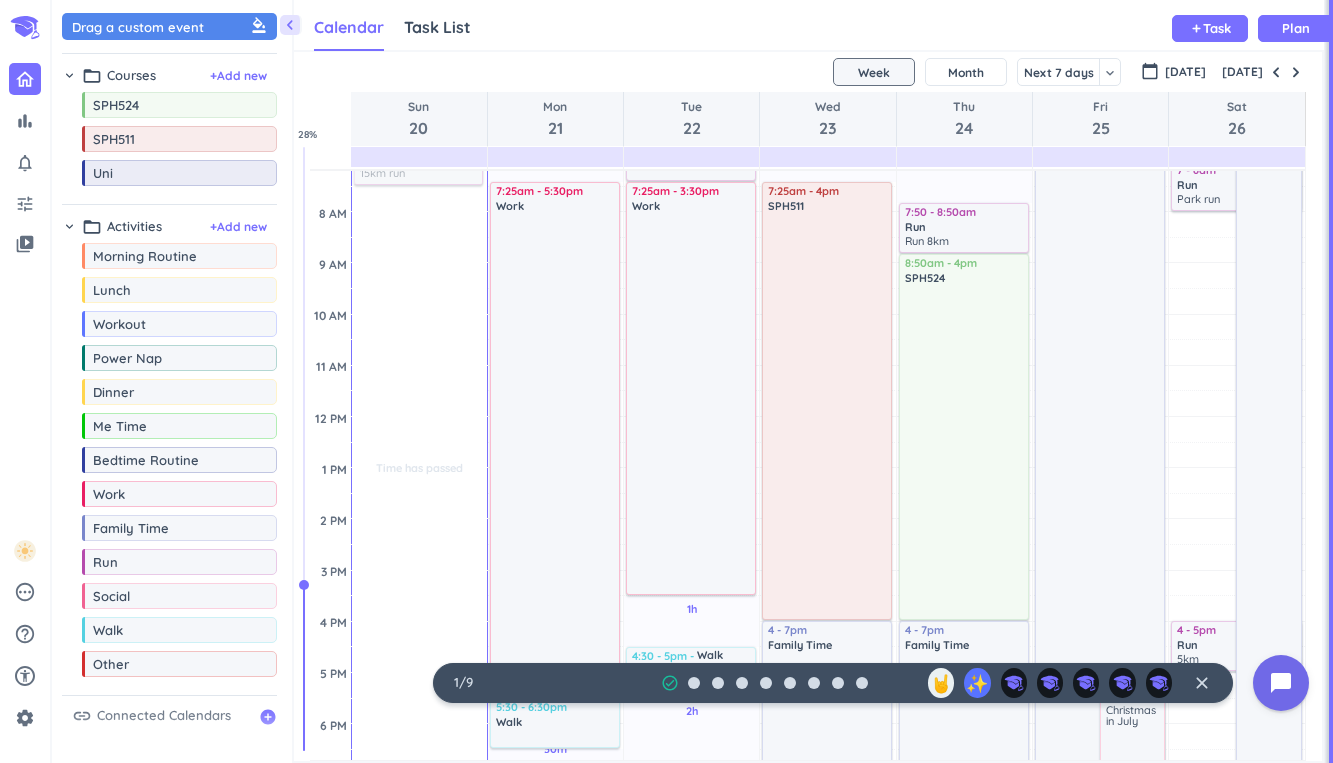 scroll, scrollTop: 310, scrollLeft: 0, axis: vertical 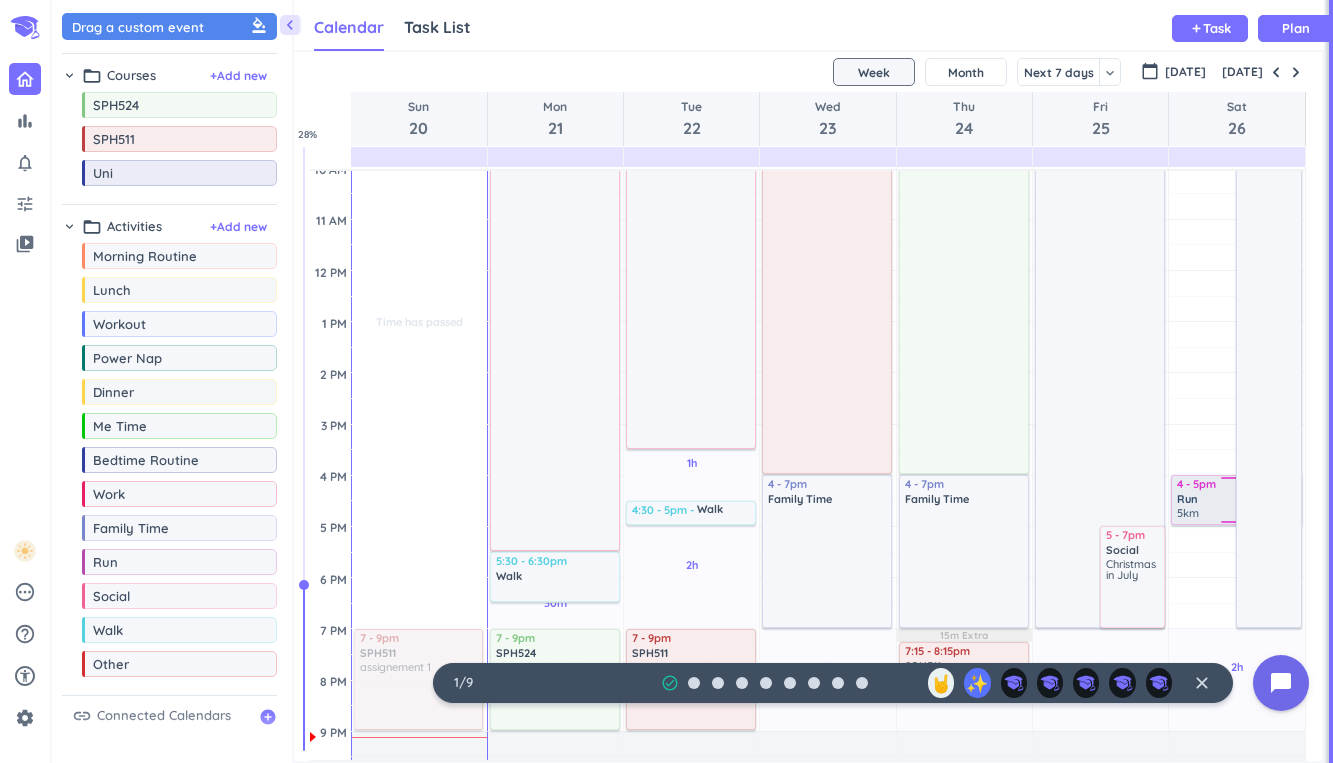 click on "Run" at bounding box center (1237, 499) 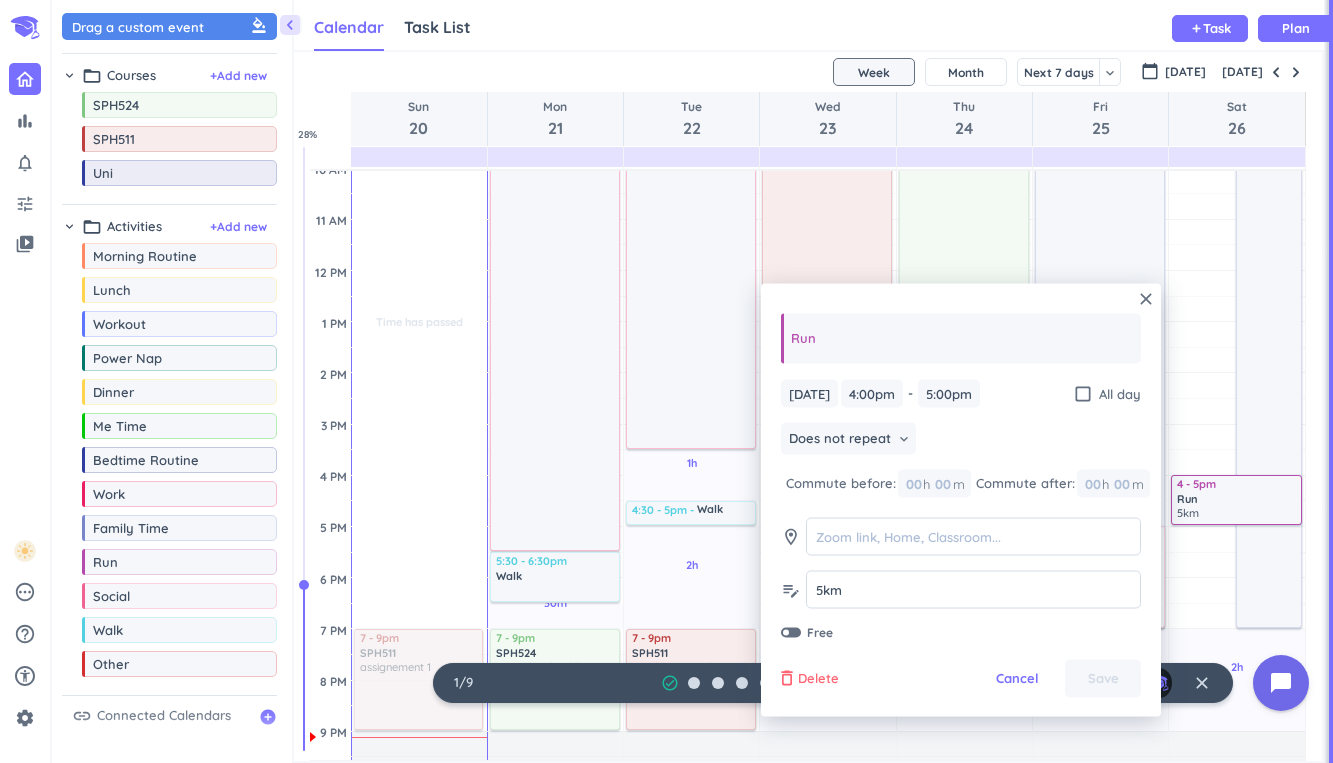 click on "Delete" at bounding box center [818, 679] 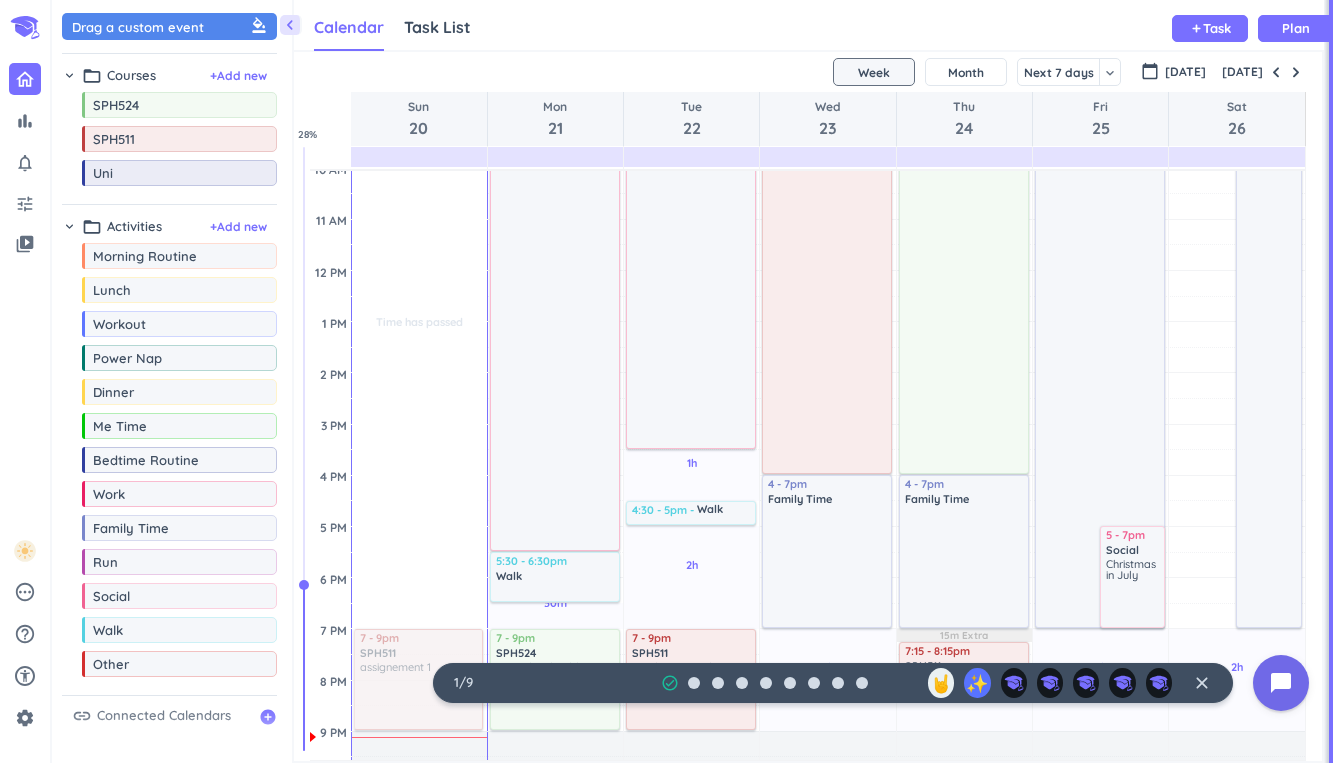 scroll, scrollTop: 0, scrollLeft: 0, axis: both 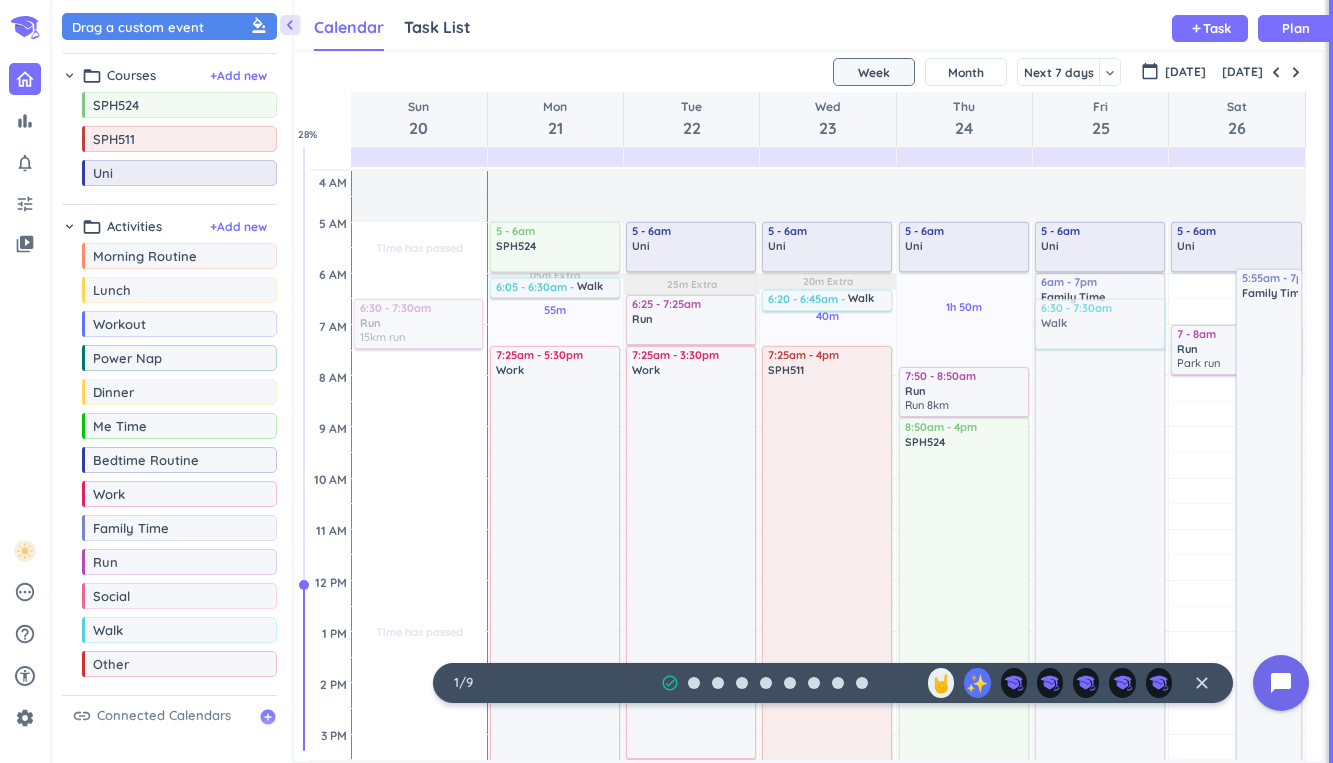 drag, startPoint x: 188, startPoint y: 643, endPoint x: 1075, endPoint y: 303, distance: 949.931 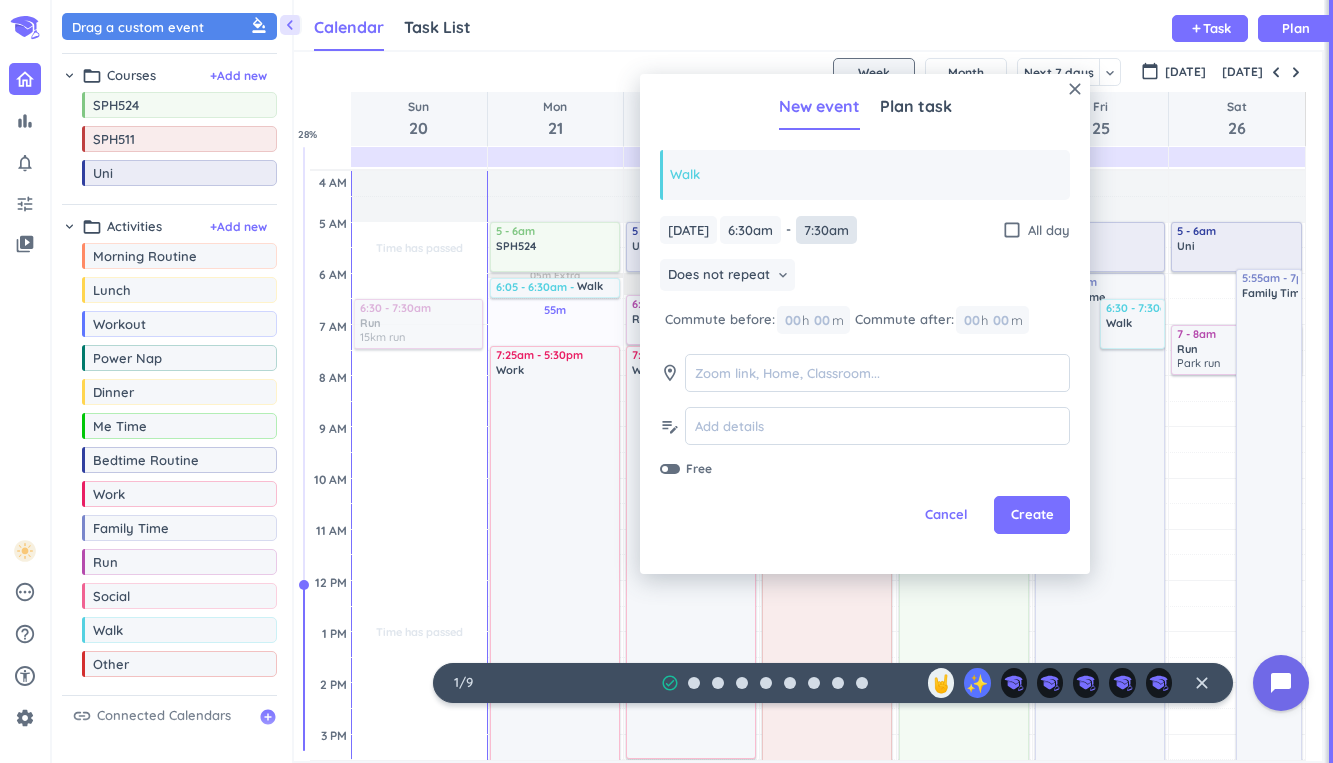 click on "7:30am" at bounding box center (826, 230) 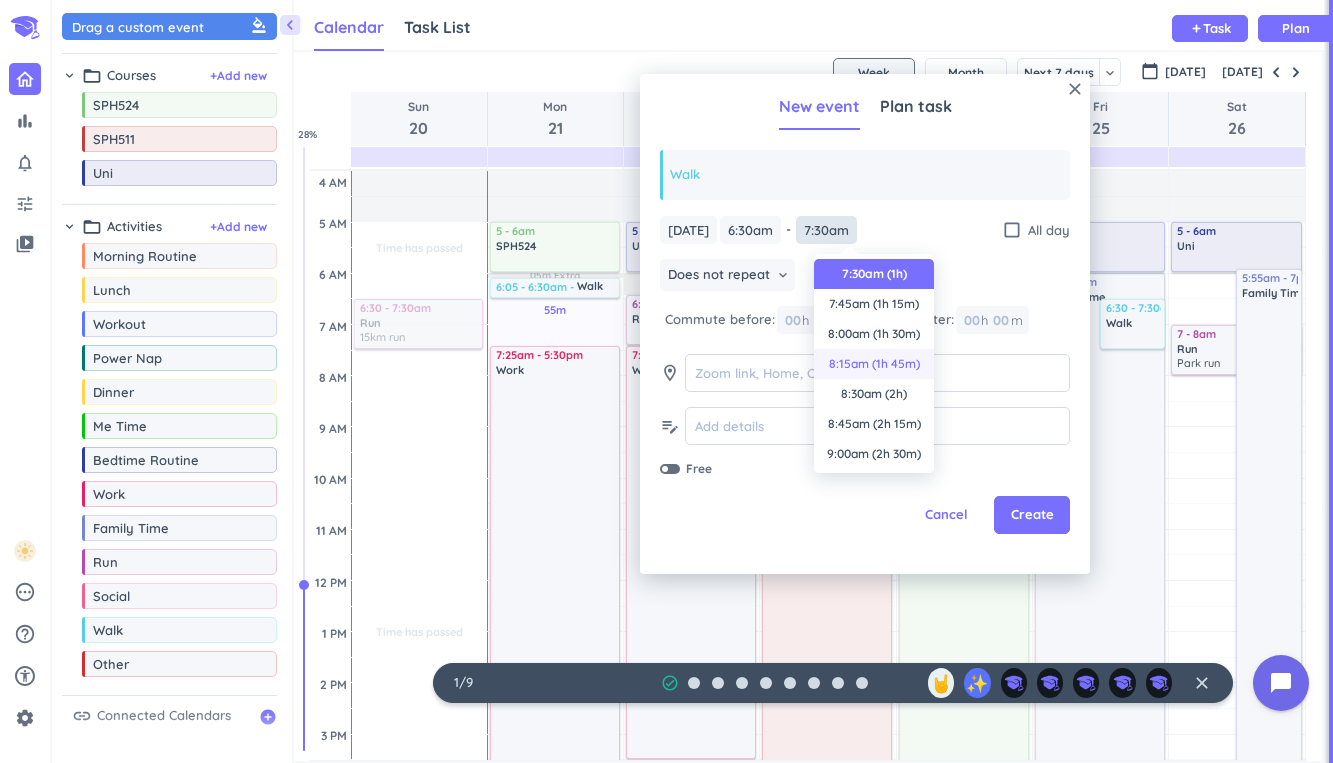 scroll, scrollTop: 0, scrollLeft: 0, axis: both 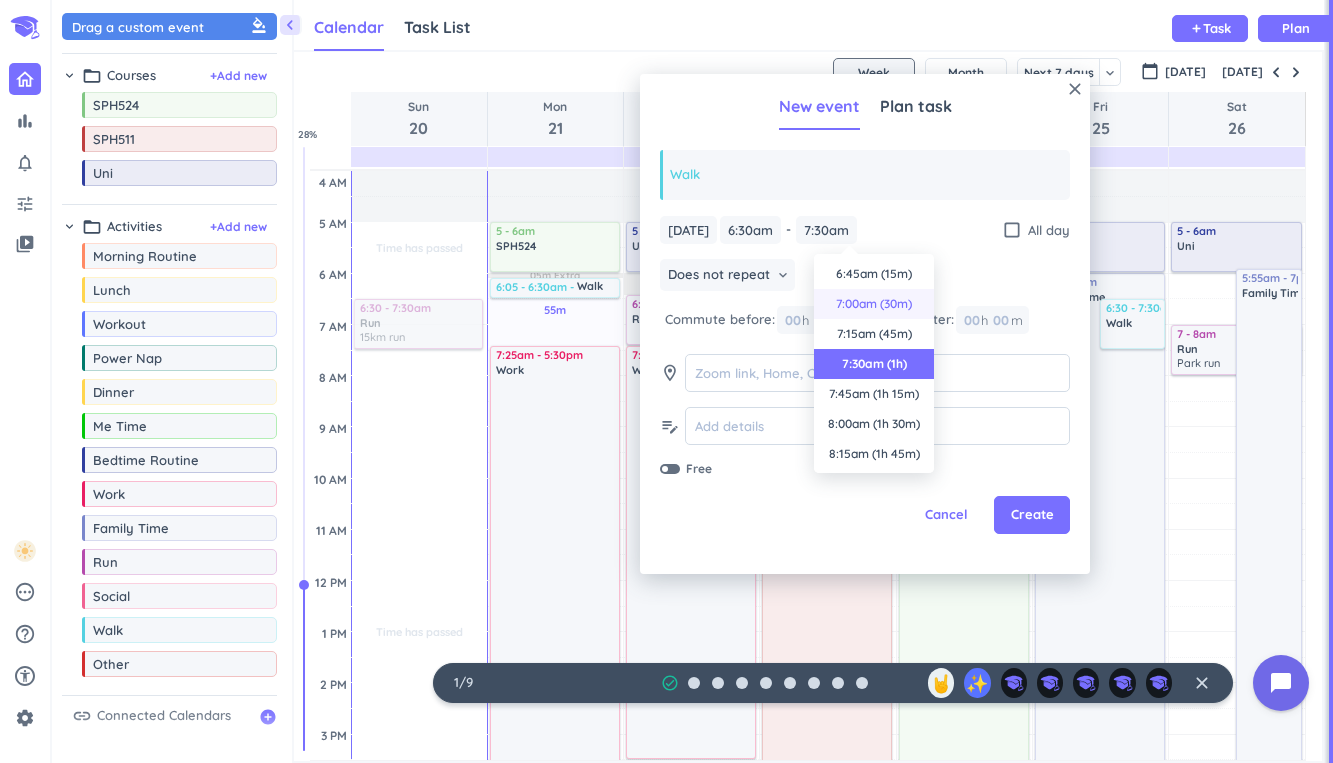 click on "7:00am (30m)" at bounding box center [874, 304] 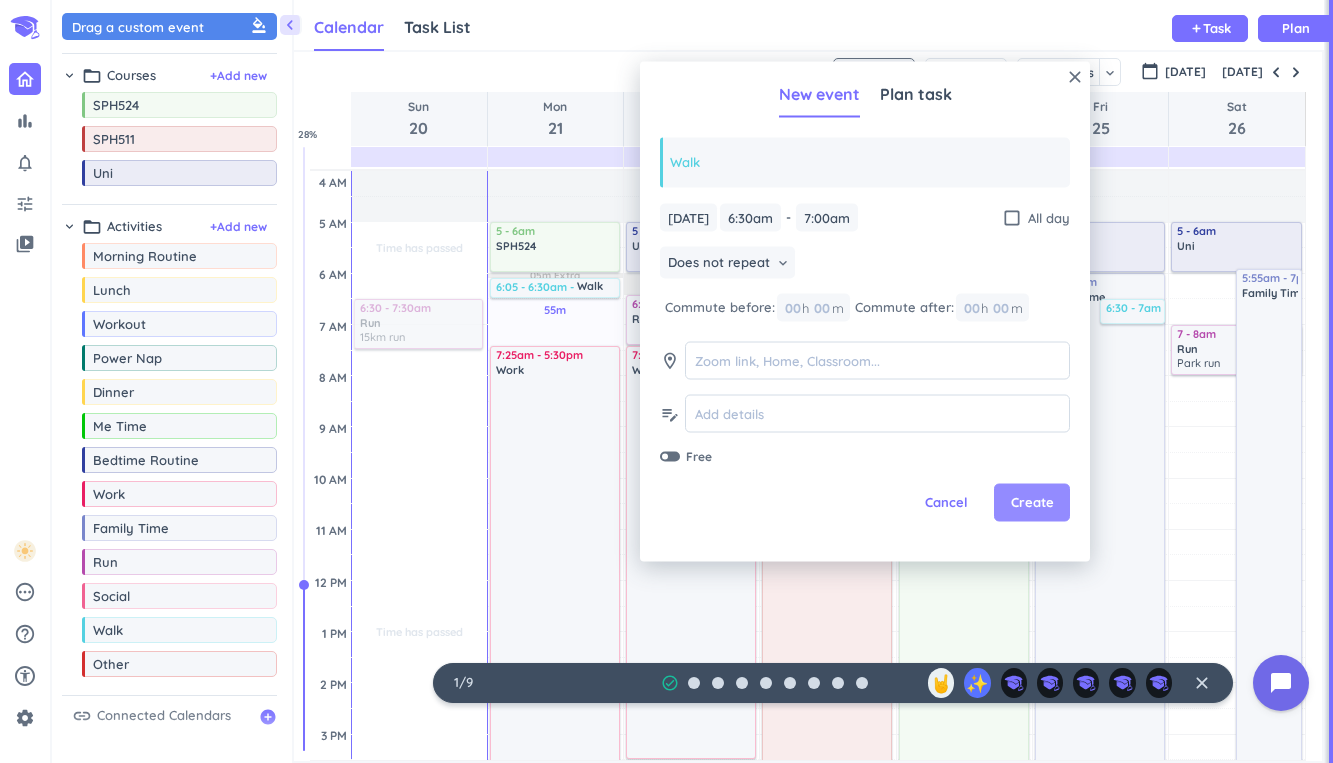 click on "Create" at bounding box center [1032, 503] 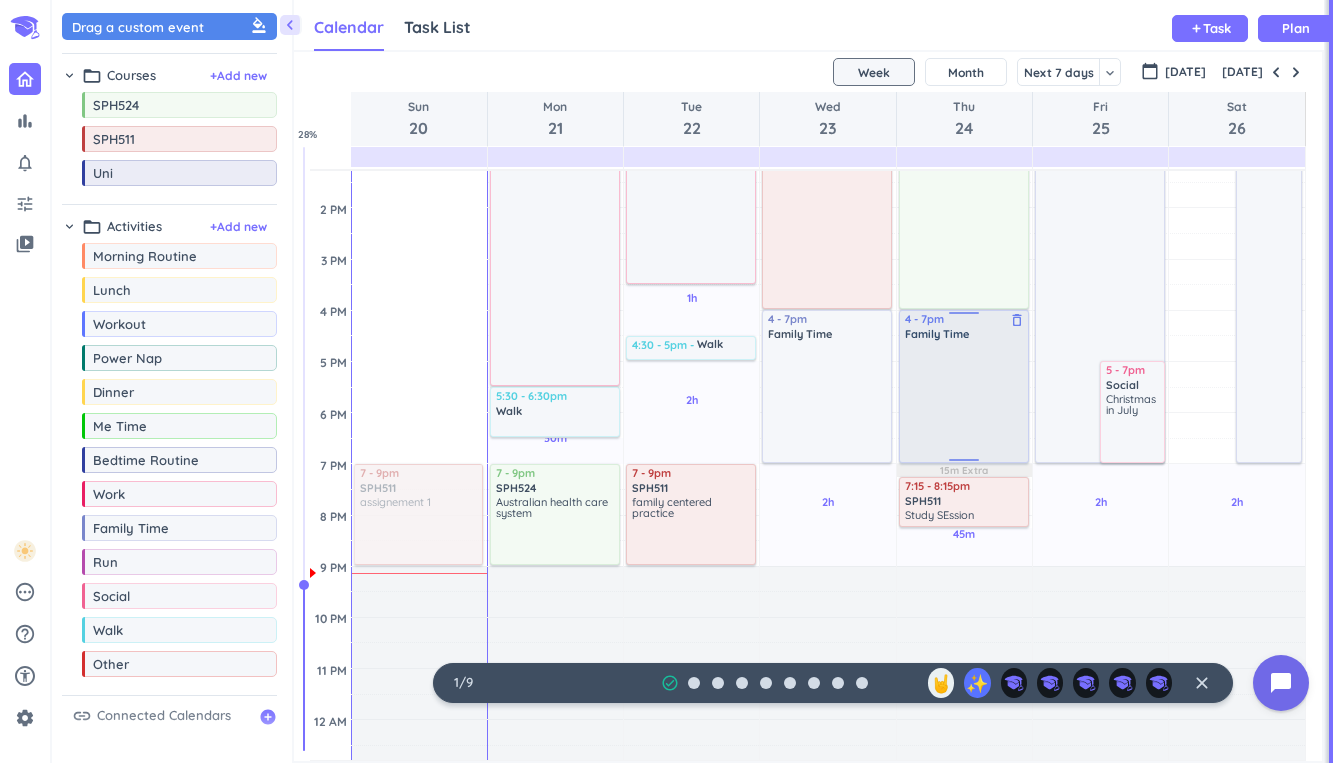 scroll, scrollTop: 452, scrollLeft: 0, axis: vertical 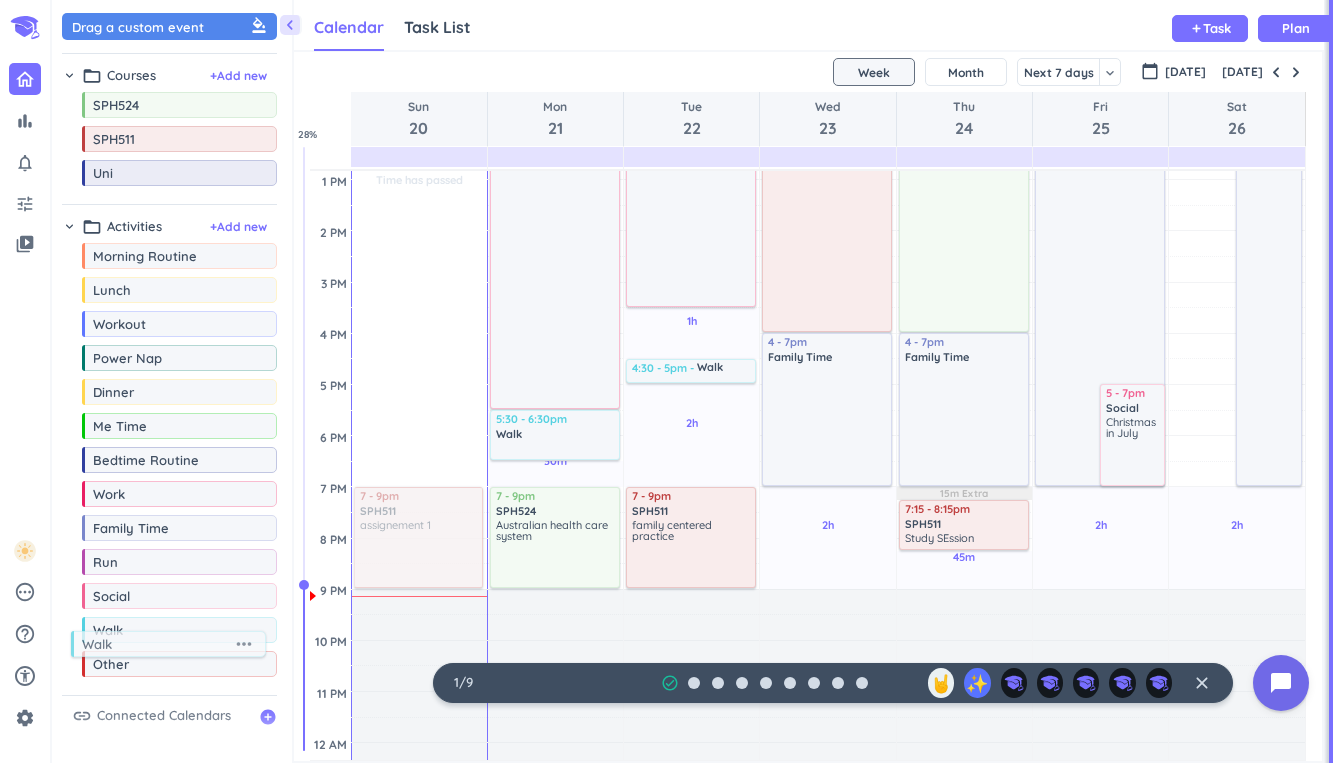 drag, startPoint x: 135, startPoint y: 638, endPoint x: 125, endPoint y: 641, distance: 10.440307 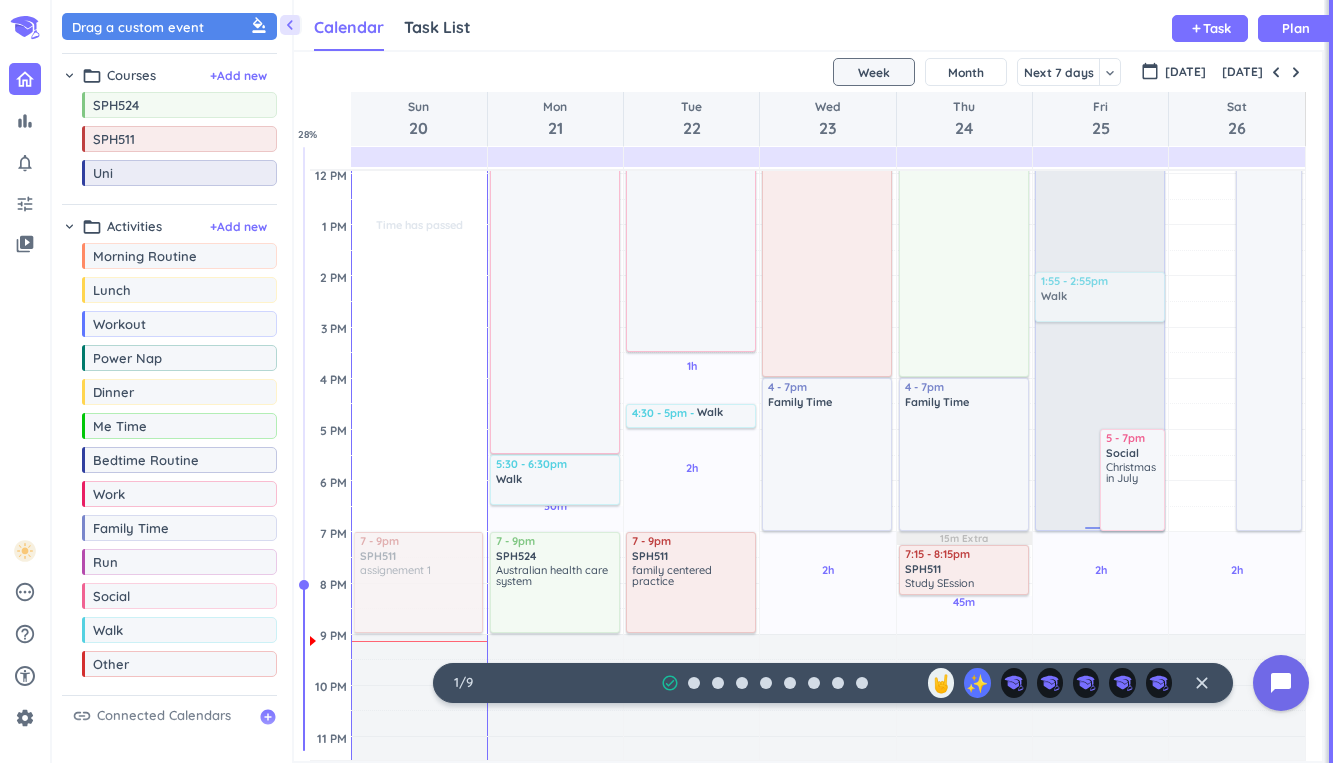 scroll, scrollTop: 406, scrollLeft: 0, axis: vertical 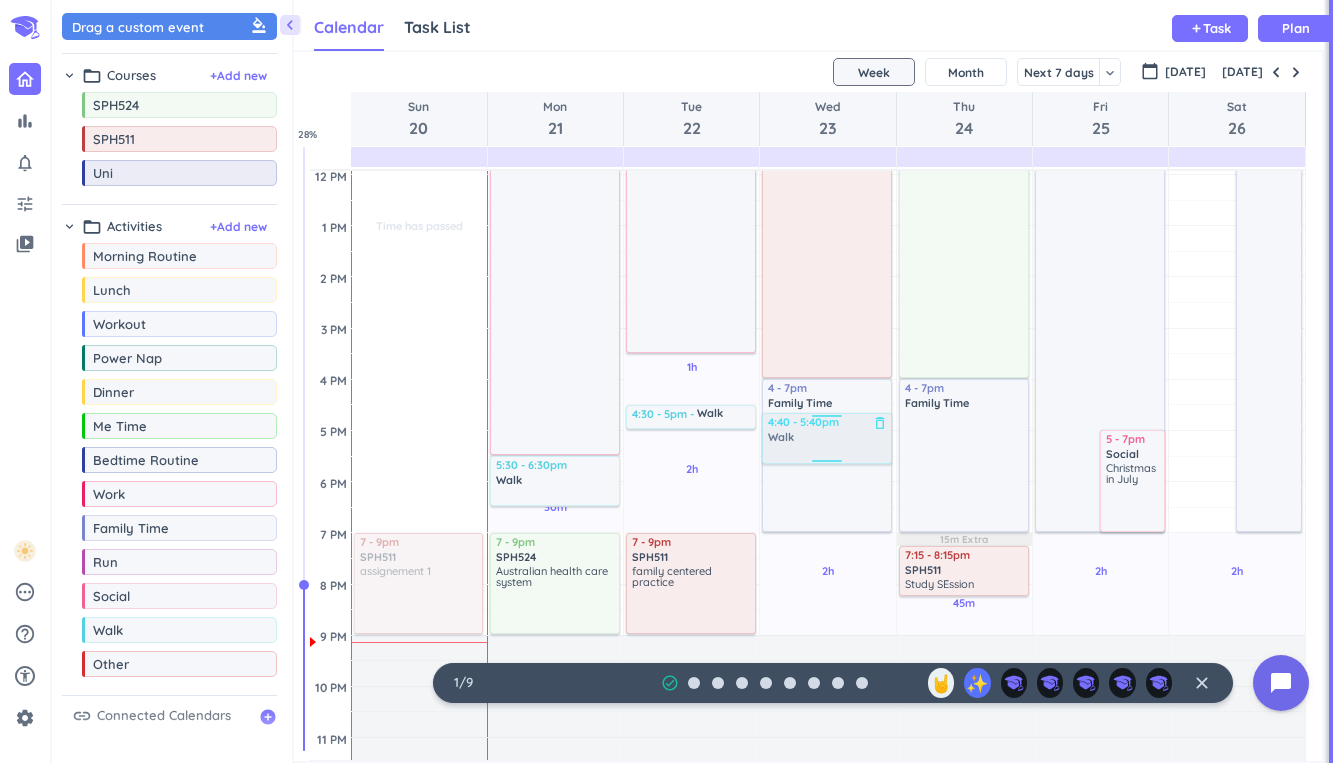drag, startPoint x: 138, startPoint y: 642, endPoint x: 846, endPoint y: 416, distance: 743.1958 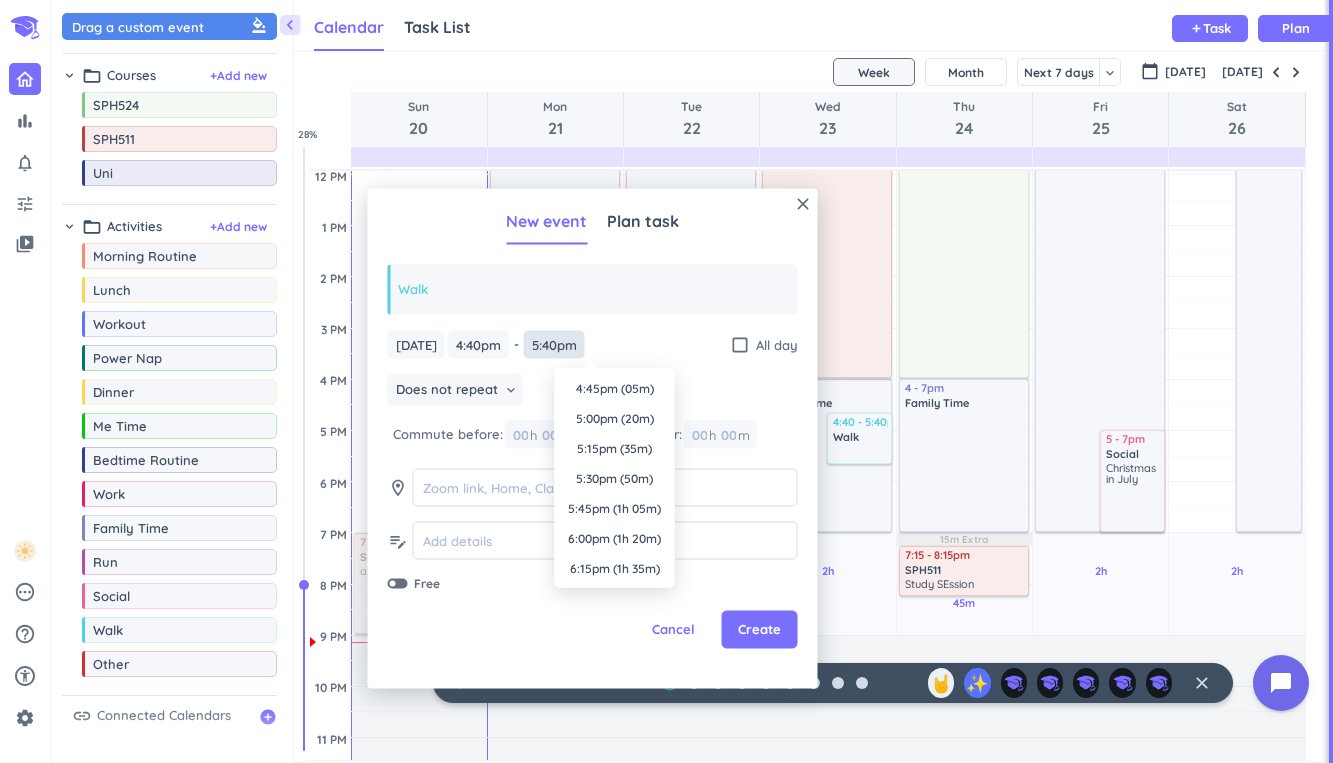 click on "5:40pm" at bounding box center (554, 344) 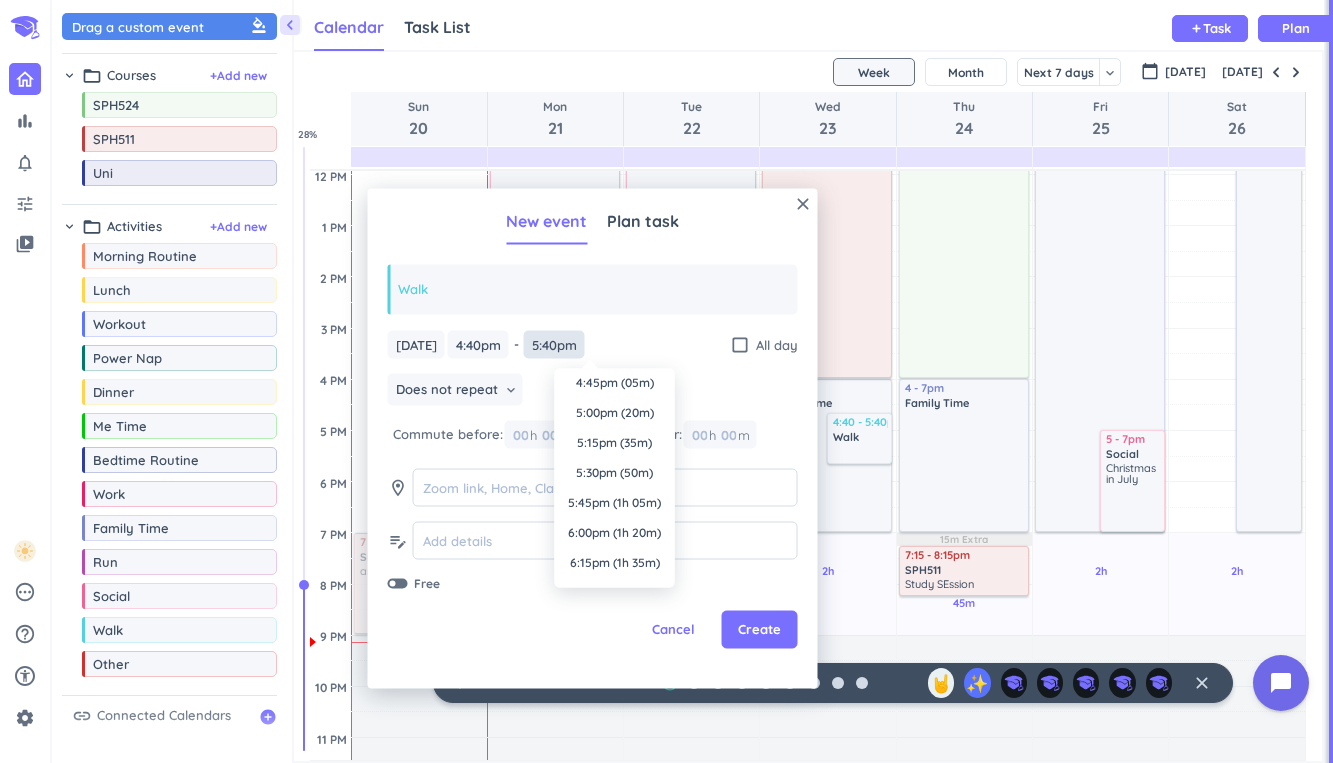 scroll, scrollTop: 0, scrollLeft: 0, axis: both 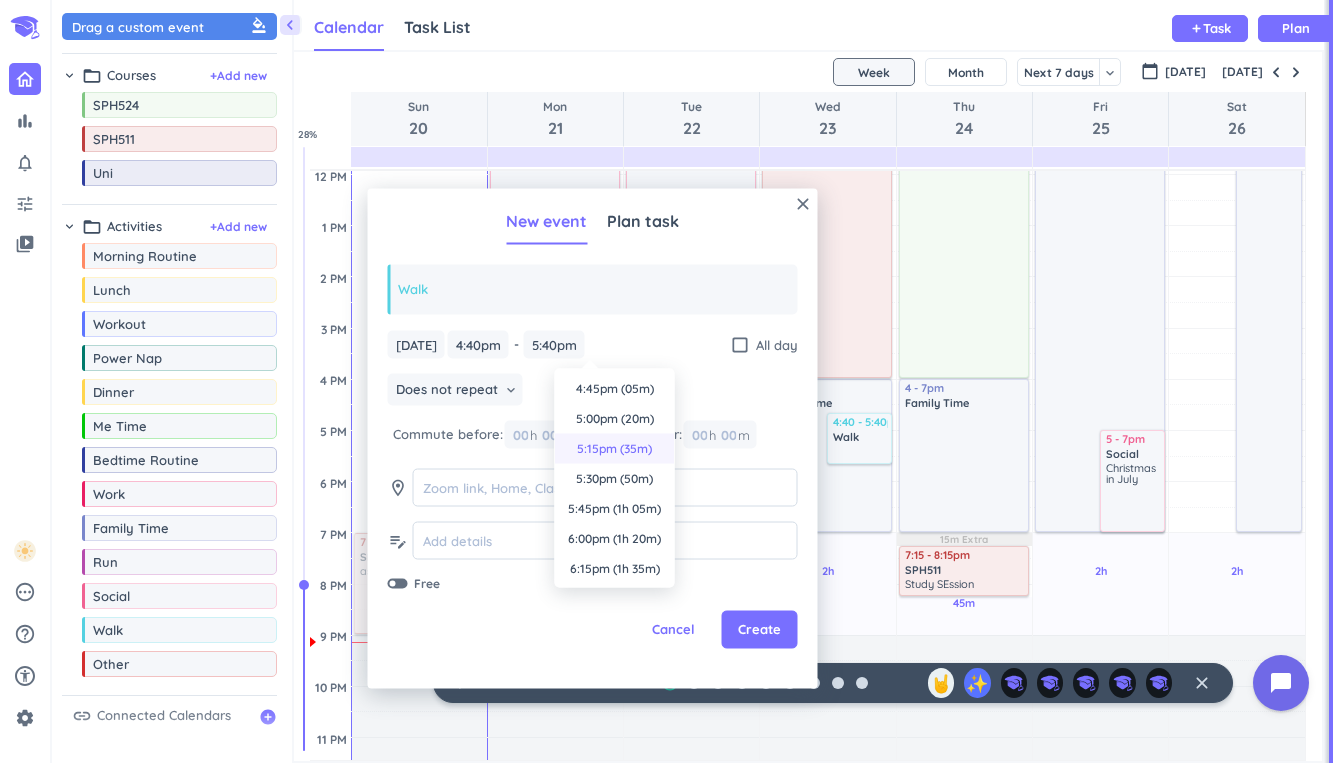click on "5:15pm (35m)" at bounding box center [615, 449] 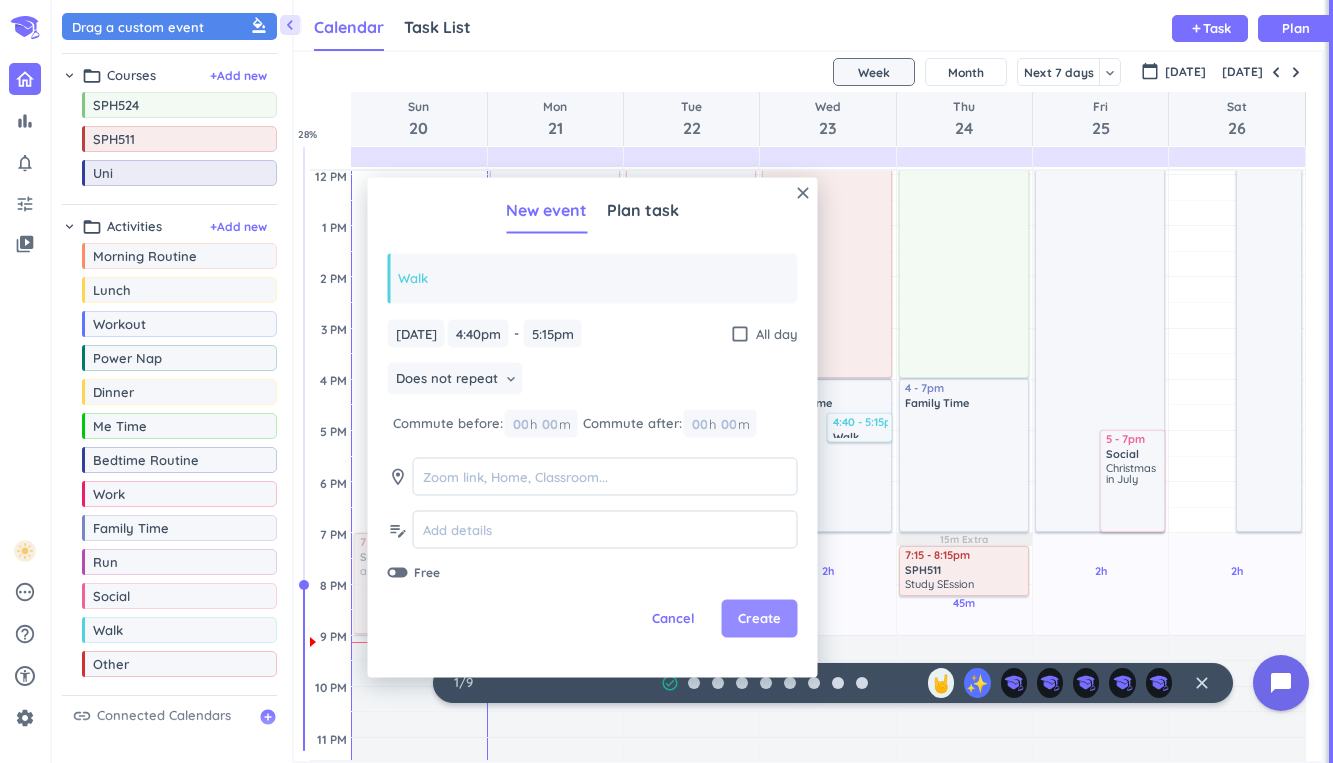 click on "Create" at bounding box center [759, 619] 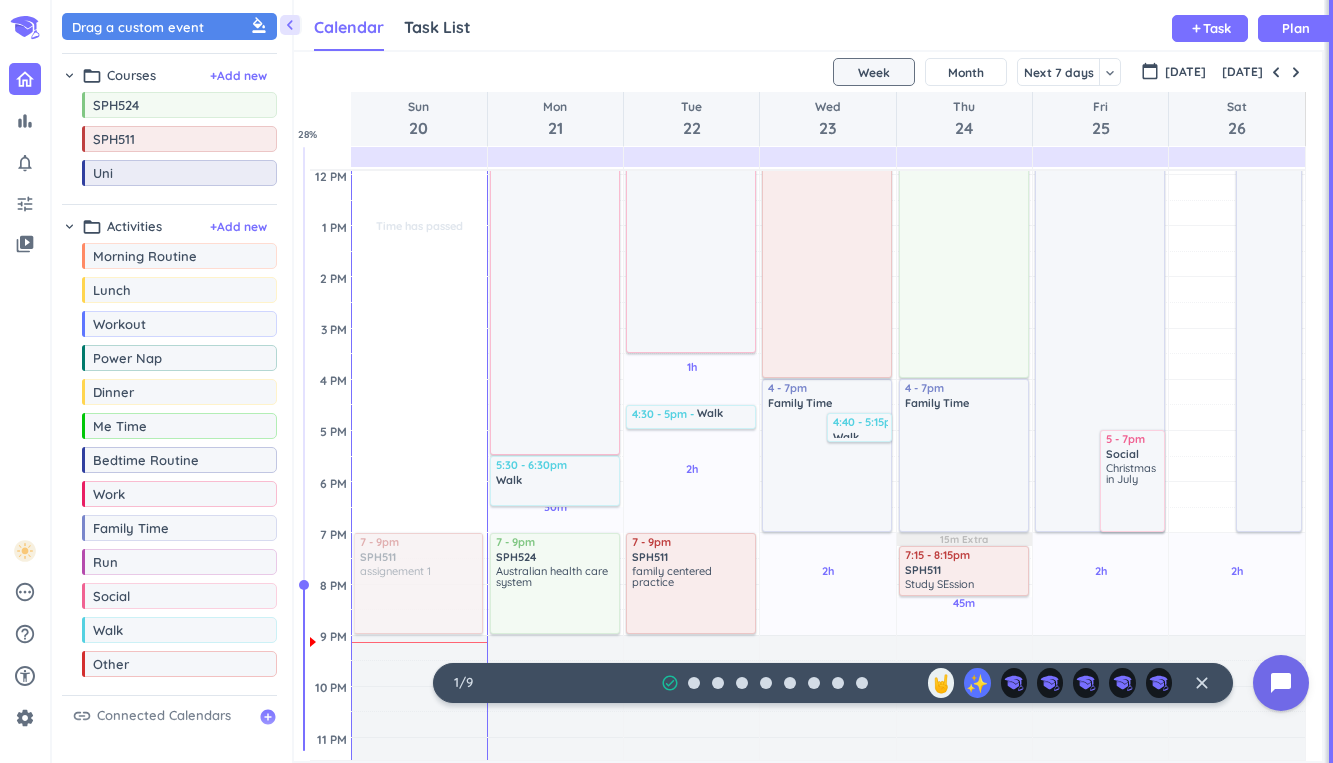 scroll, scrollTop: 0, scrollLeft: 0, axis: both 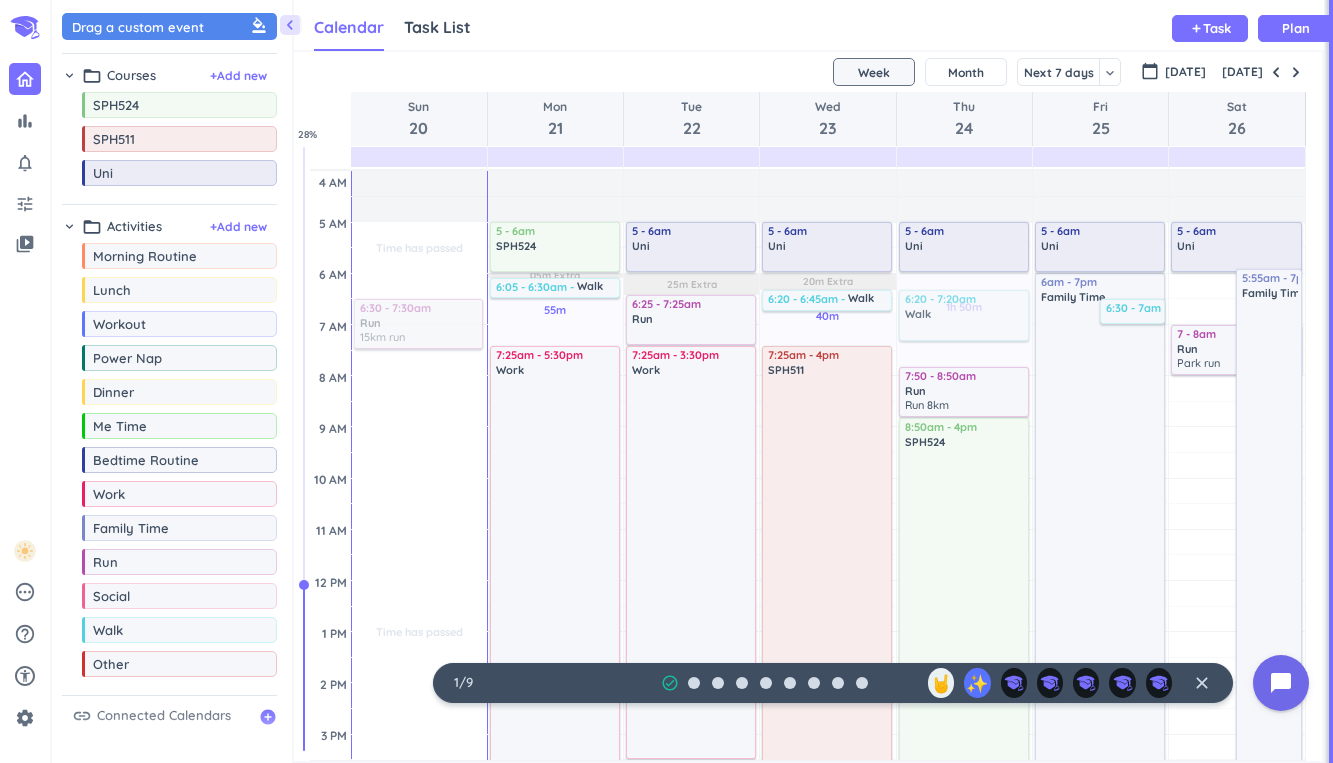 drag, startPoint x: 173, startPoint y: 640, endPoint x: 937, endPoint y: 291, distance: 839.93866 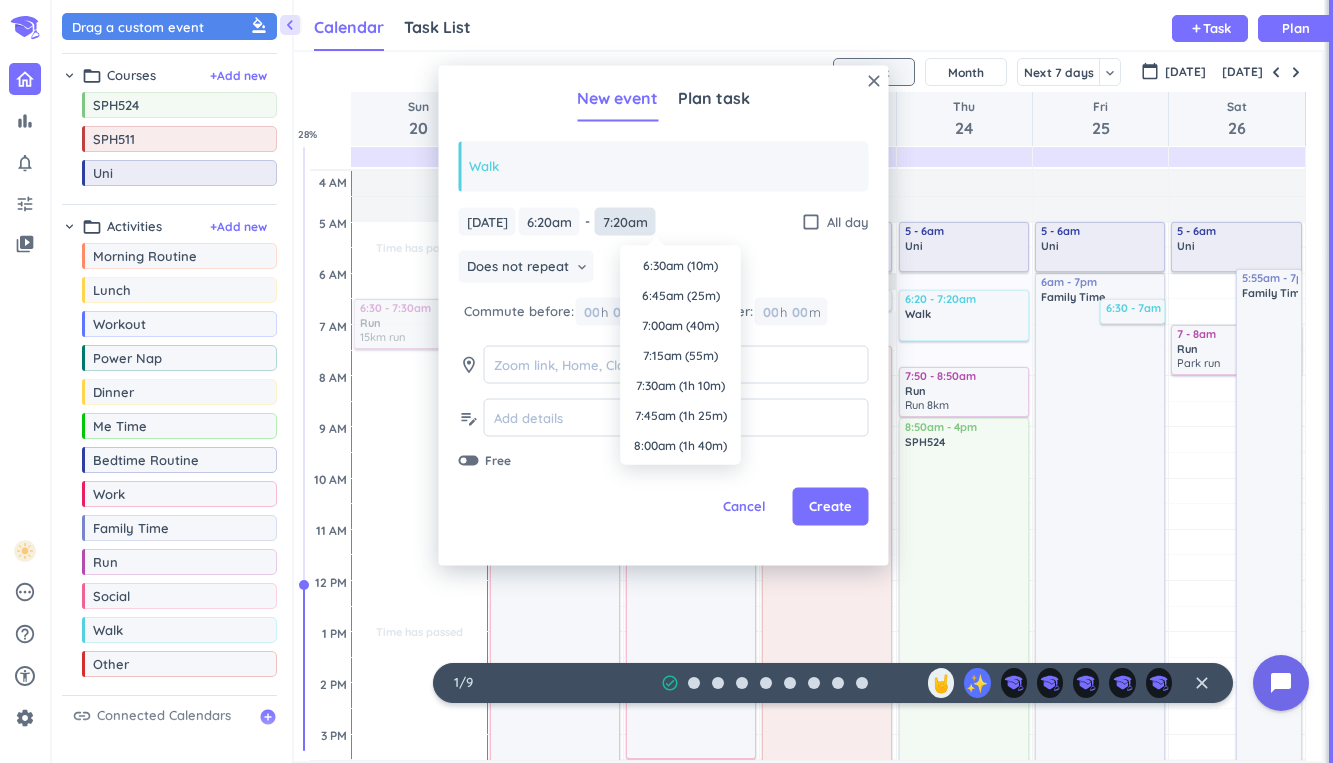 click on "7:20am" at bounding box center [625, 221] 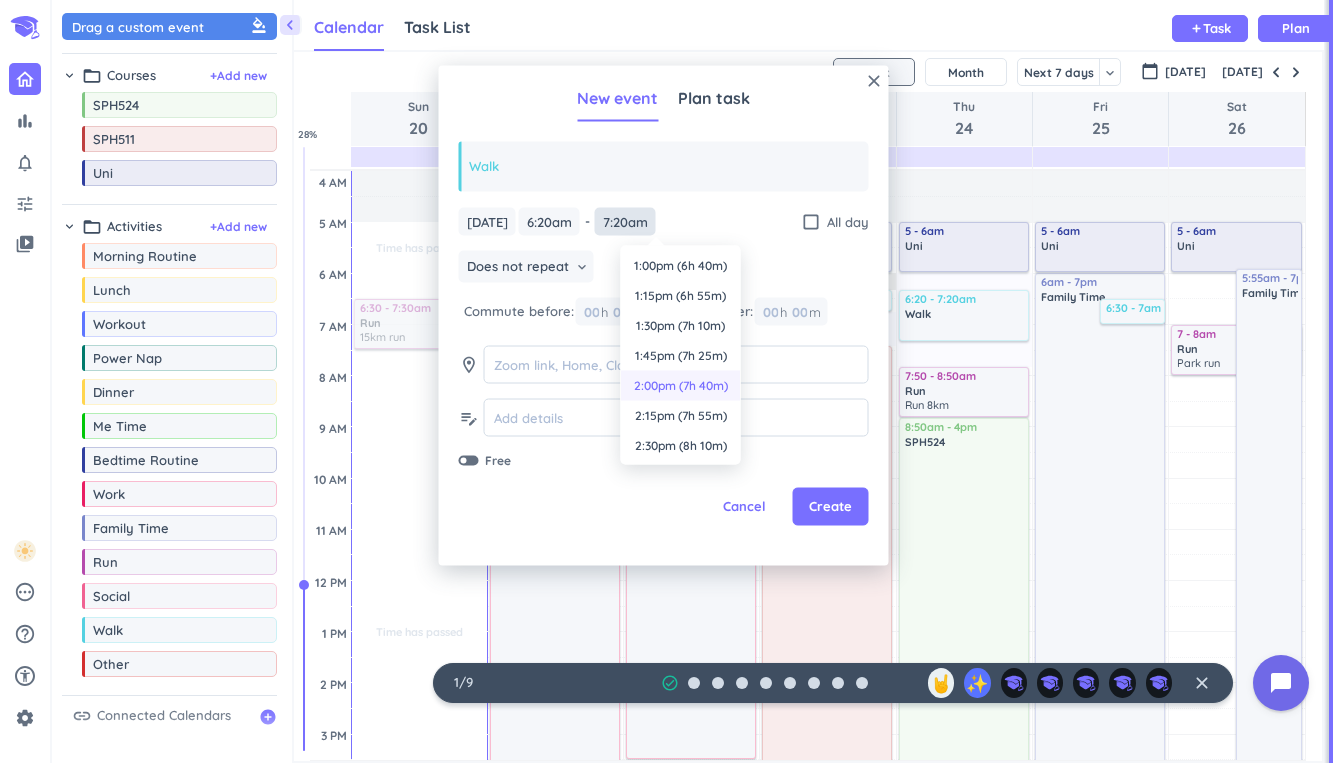 scroll, scrollTop: 0, scrollLeft: 0, axis: both 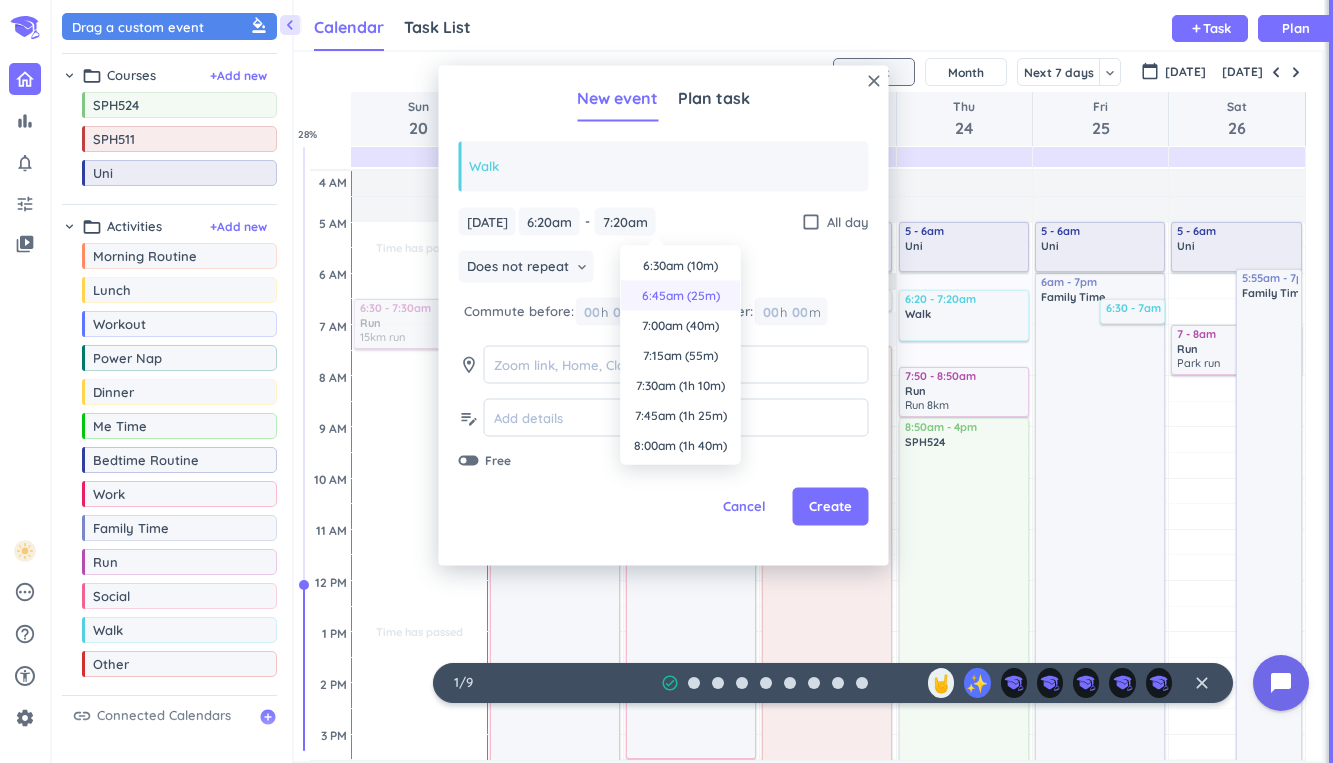 click on "6:45am (25m)" at bounding box center (681, 296) 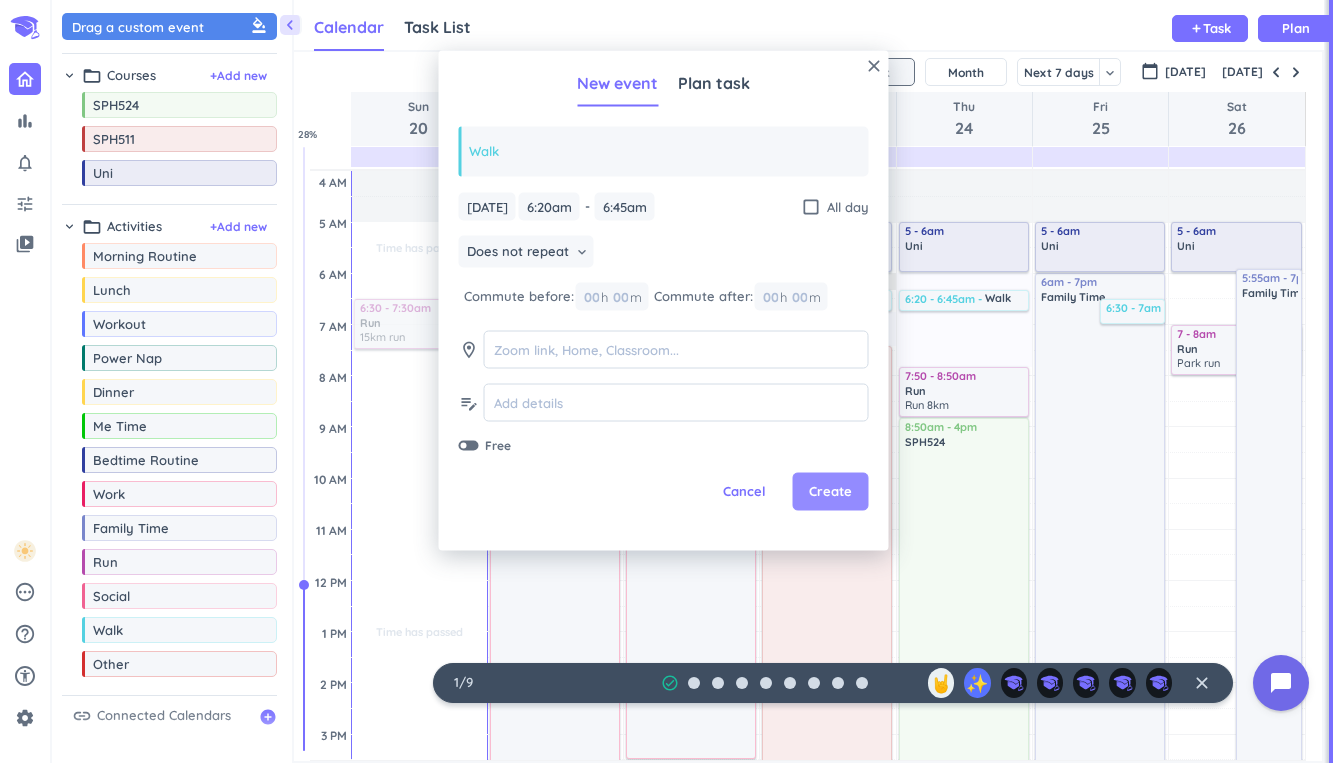 click on "Create" at bounding box center (830, 492) 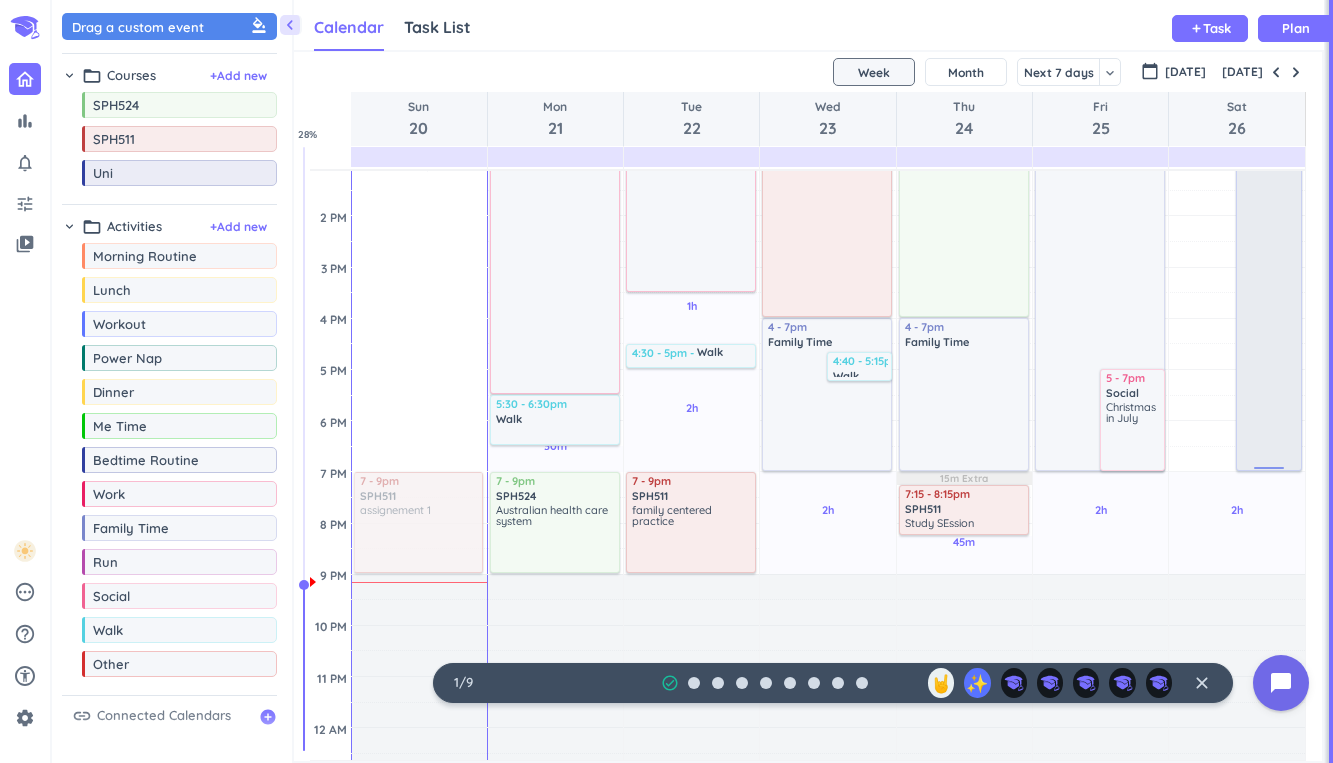 scroll, scrollTop: 640, scrollLeft: 0, axis: vertical 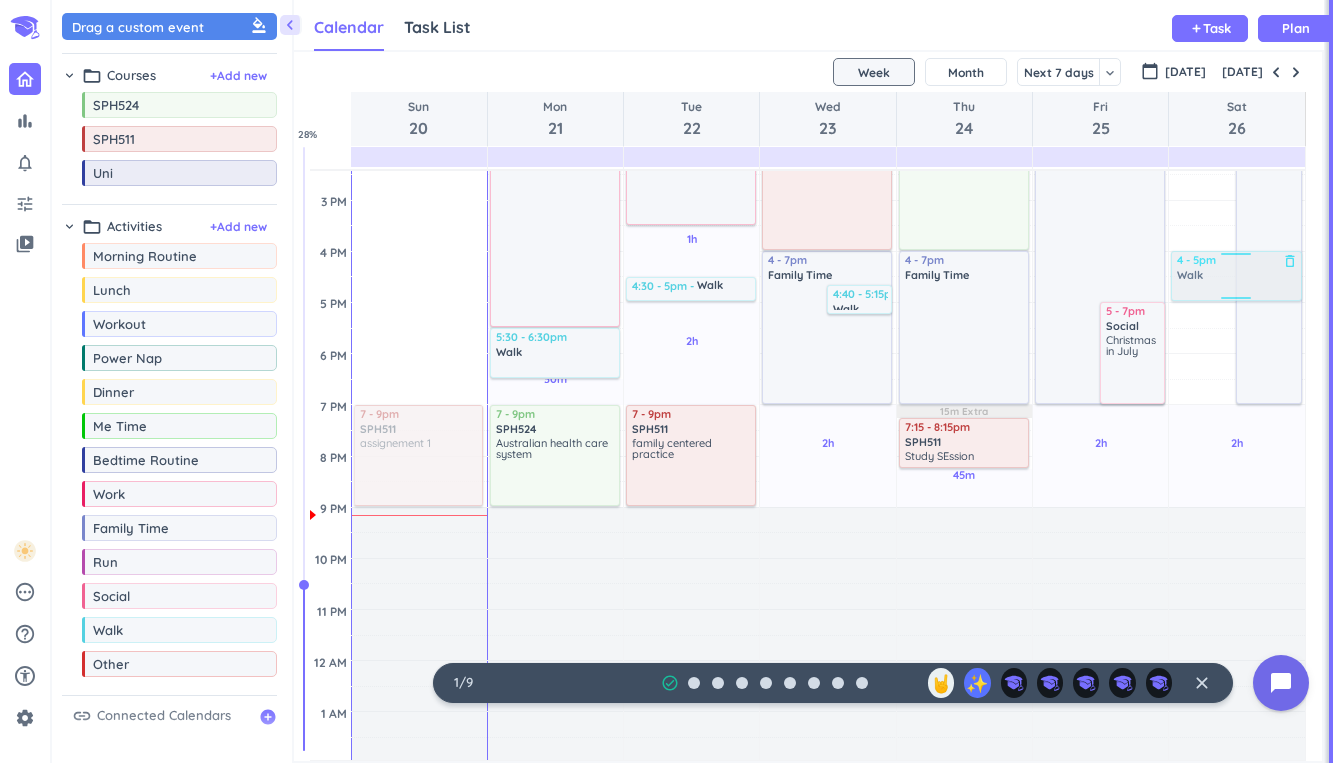 drag, startPoint x: 134, startPoint y: 643, endPoint x: 1220, endPoint y: 253, distance: 1153.9047 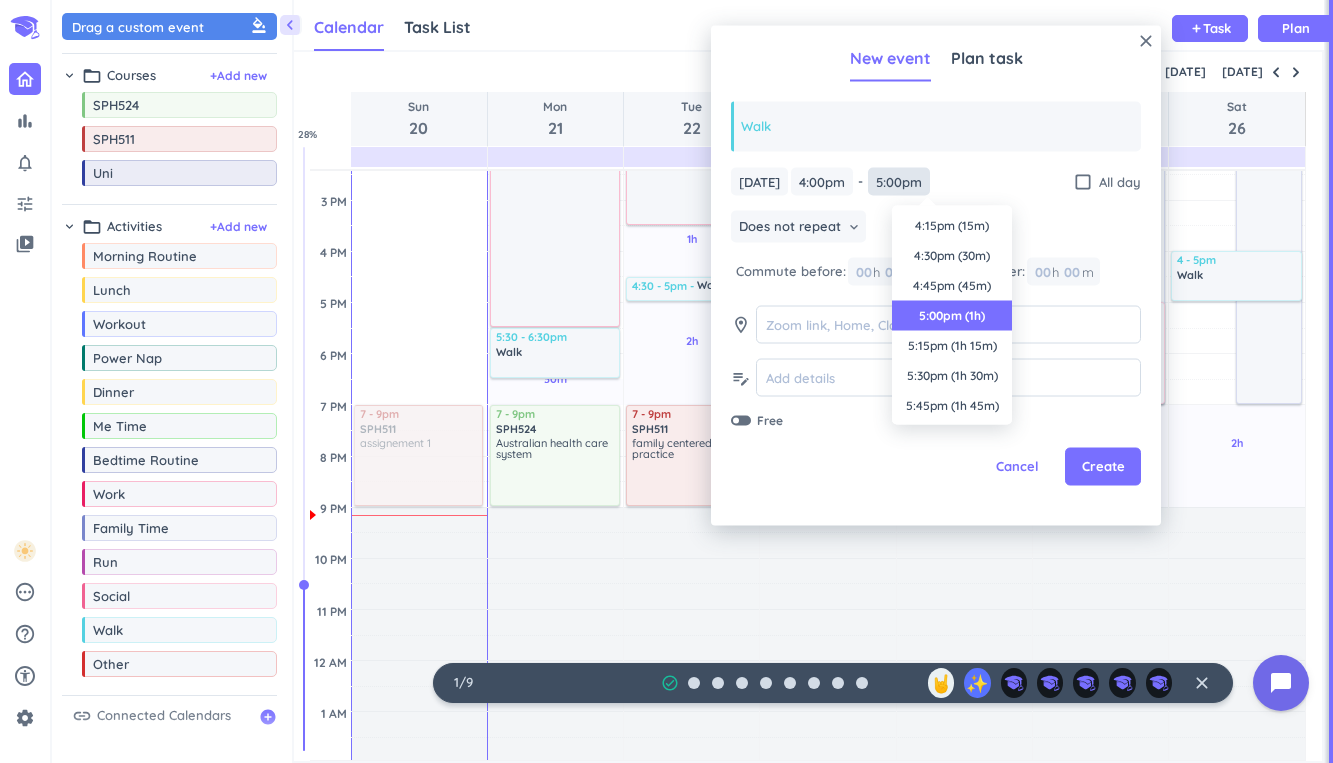 click on "5:00pm" at bounding box center (899, 181) 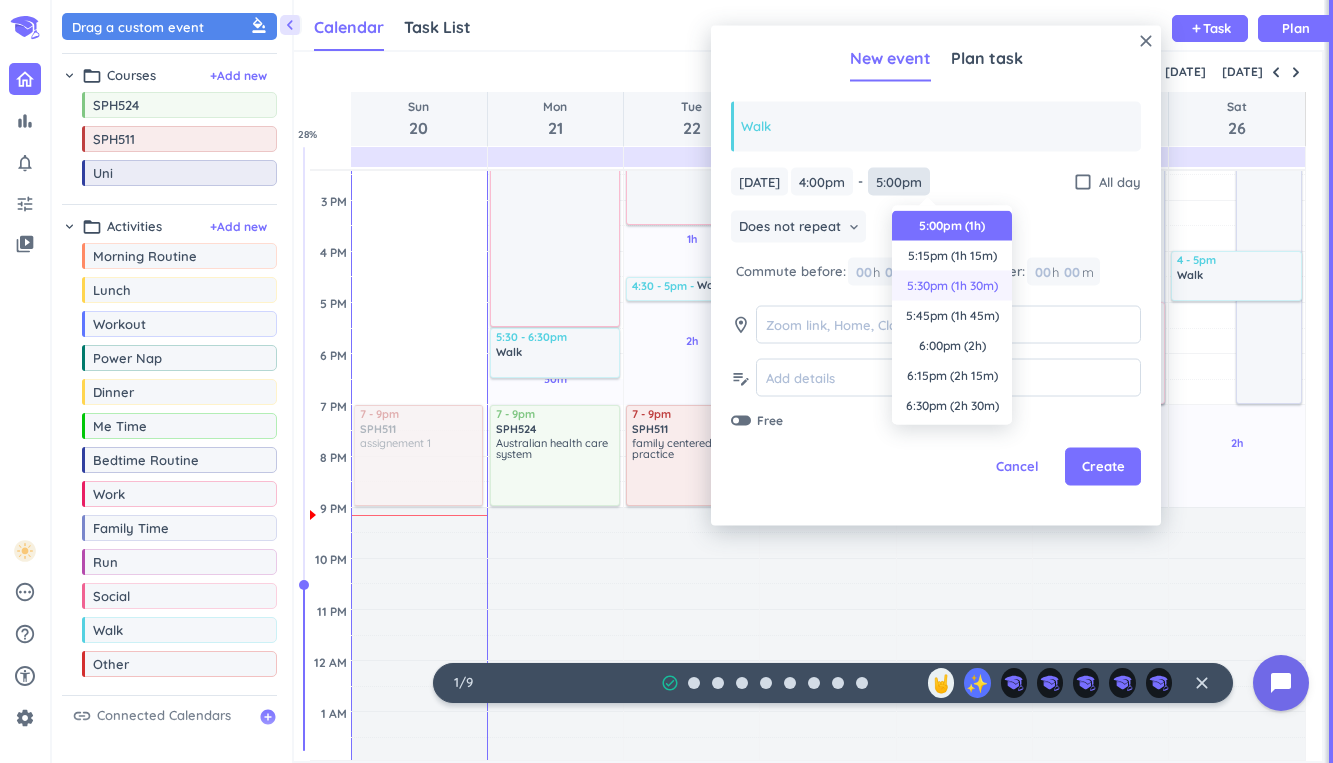 scroll, scrollTop: 0, scrollLeft: 0, axis: both 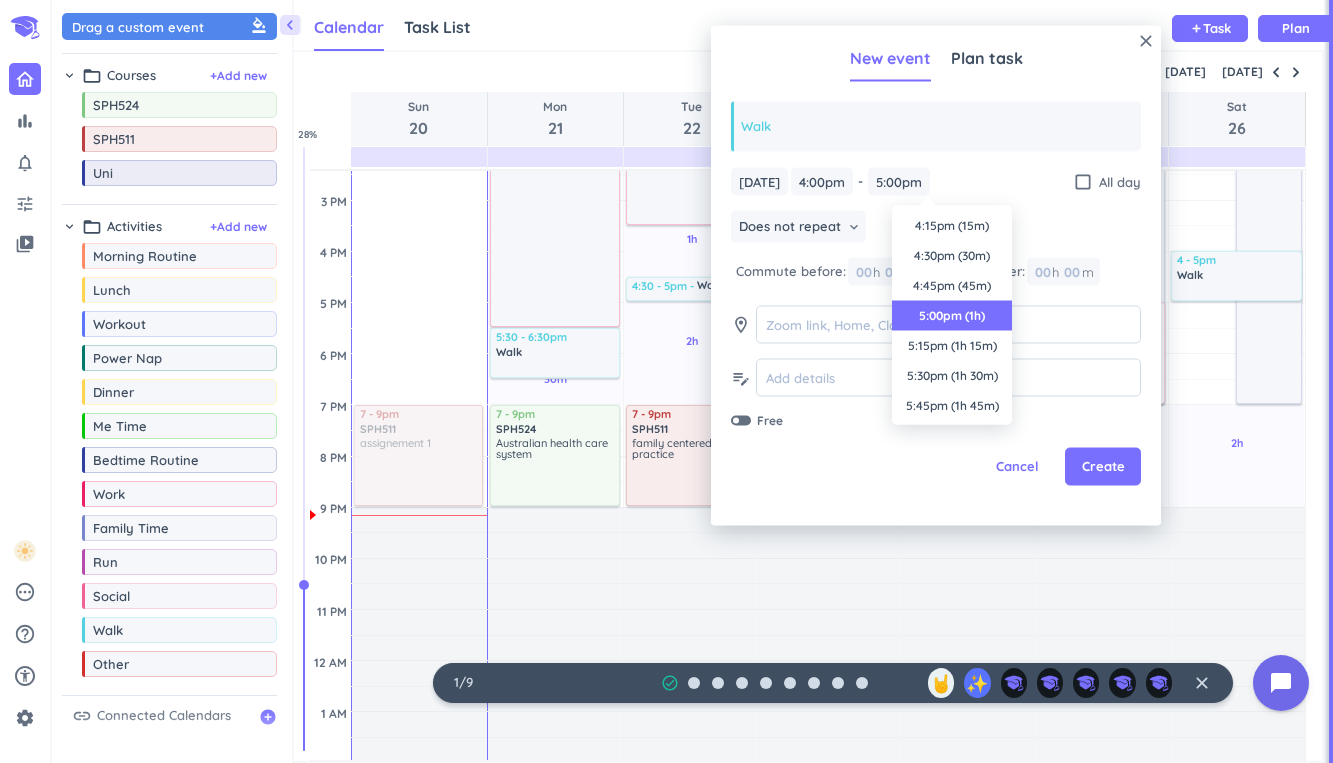 click on "5:00pm (1h)" at bounding box center (952, 316) 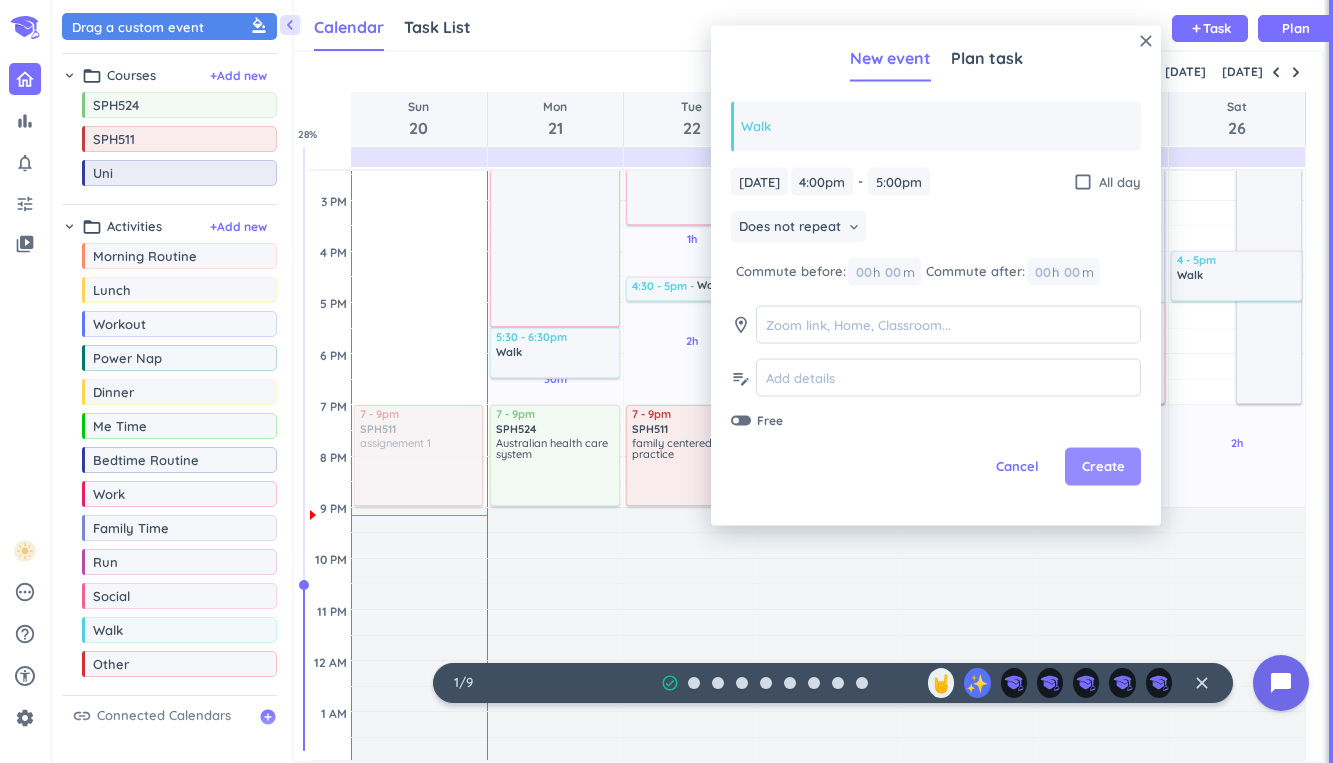 click on "Create" at bounding box center [1103, 467] 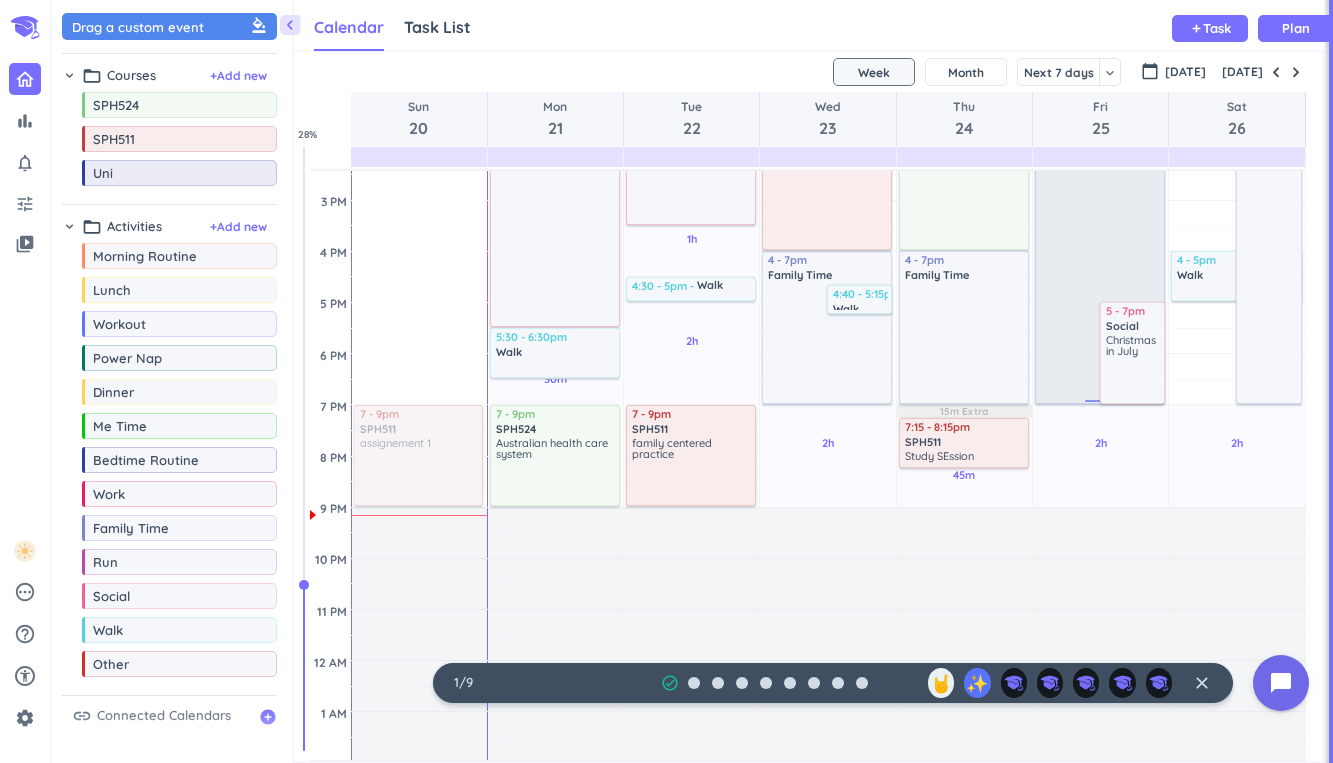 scroll, scrollTop: 0, scrollLeft: 0, axis: both 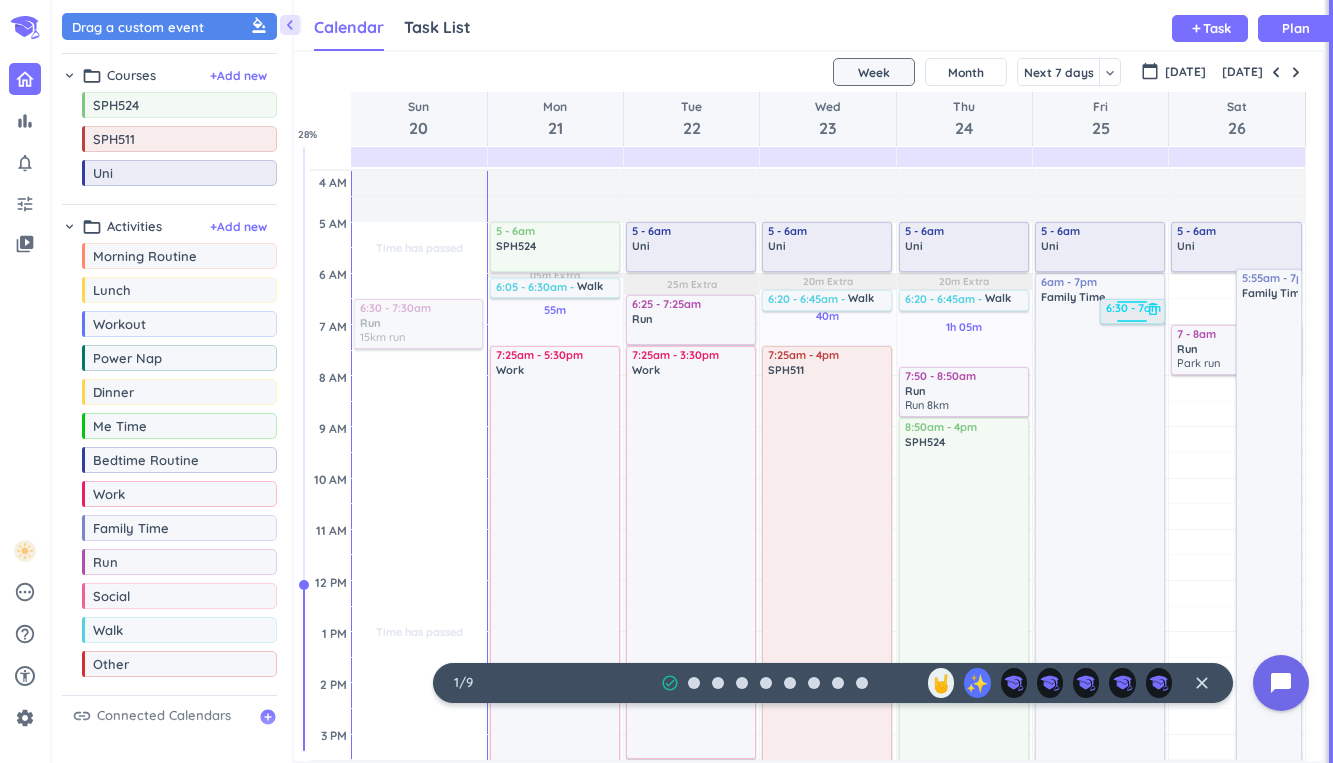 click on "6:30 - 7am" at bounding box center (1138, 310) 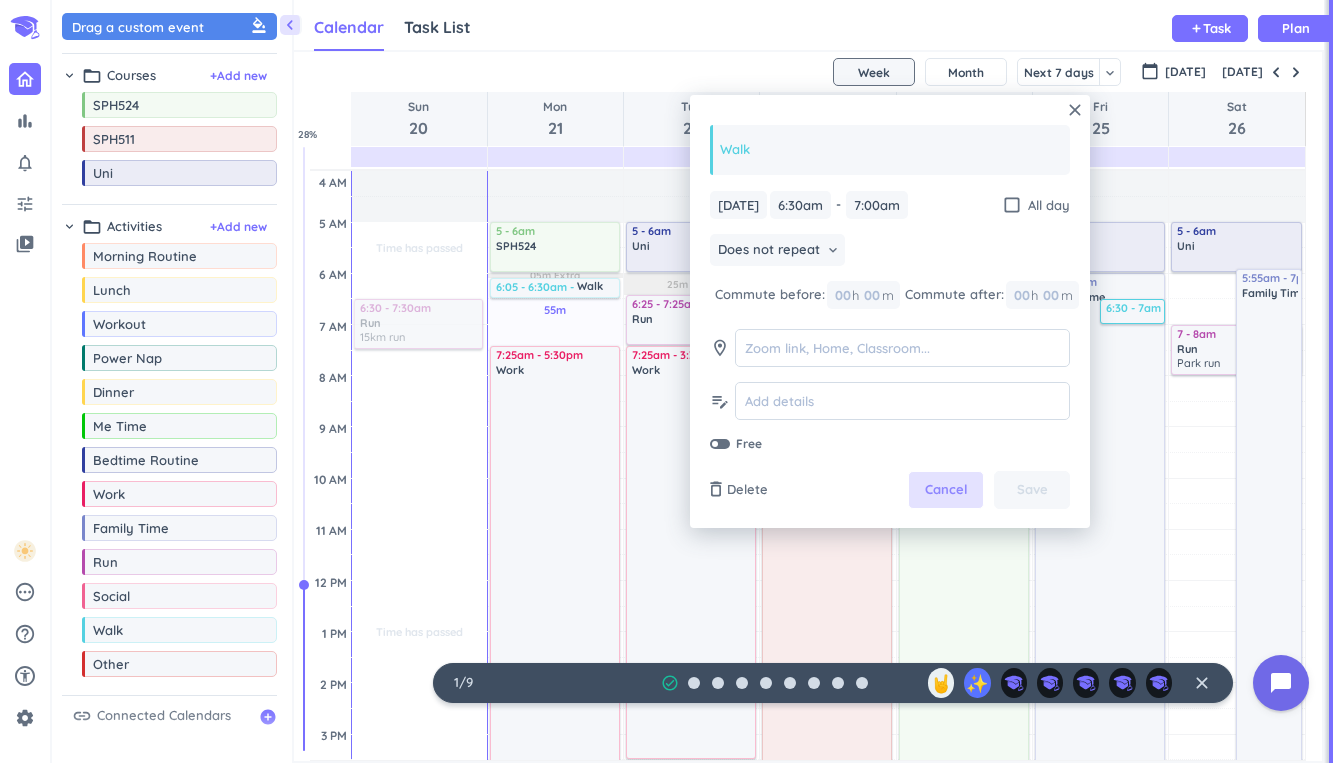 click on "Cancel" at bounding box center [946, 490] 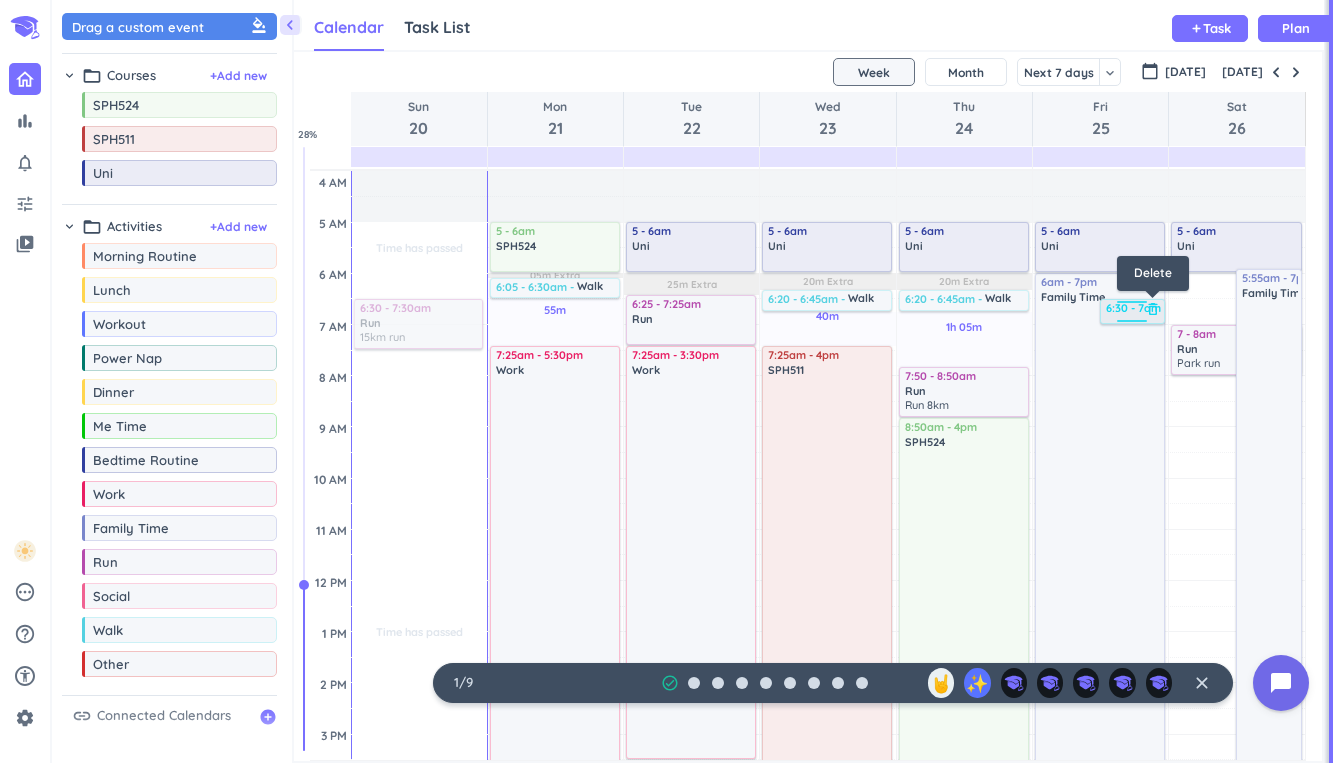 click on "delete_outline" at bounding box center (1153, 309) 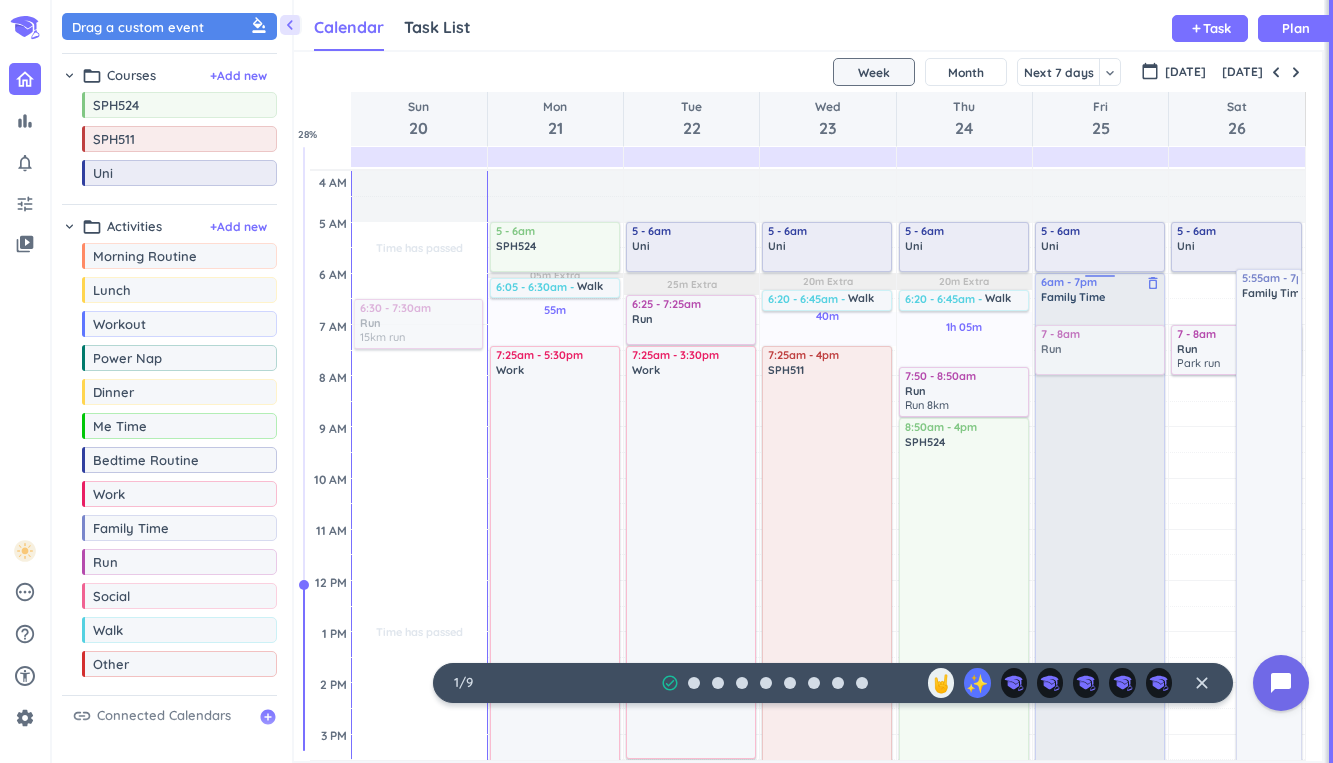 drag, startPoint x: 151, startPoint y: 575, endPoint x: 1115, endPoint y: 328, distance: 995.1407 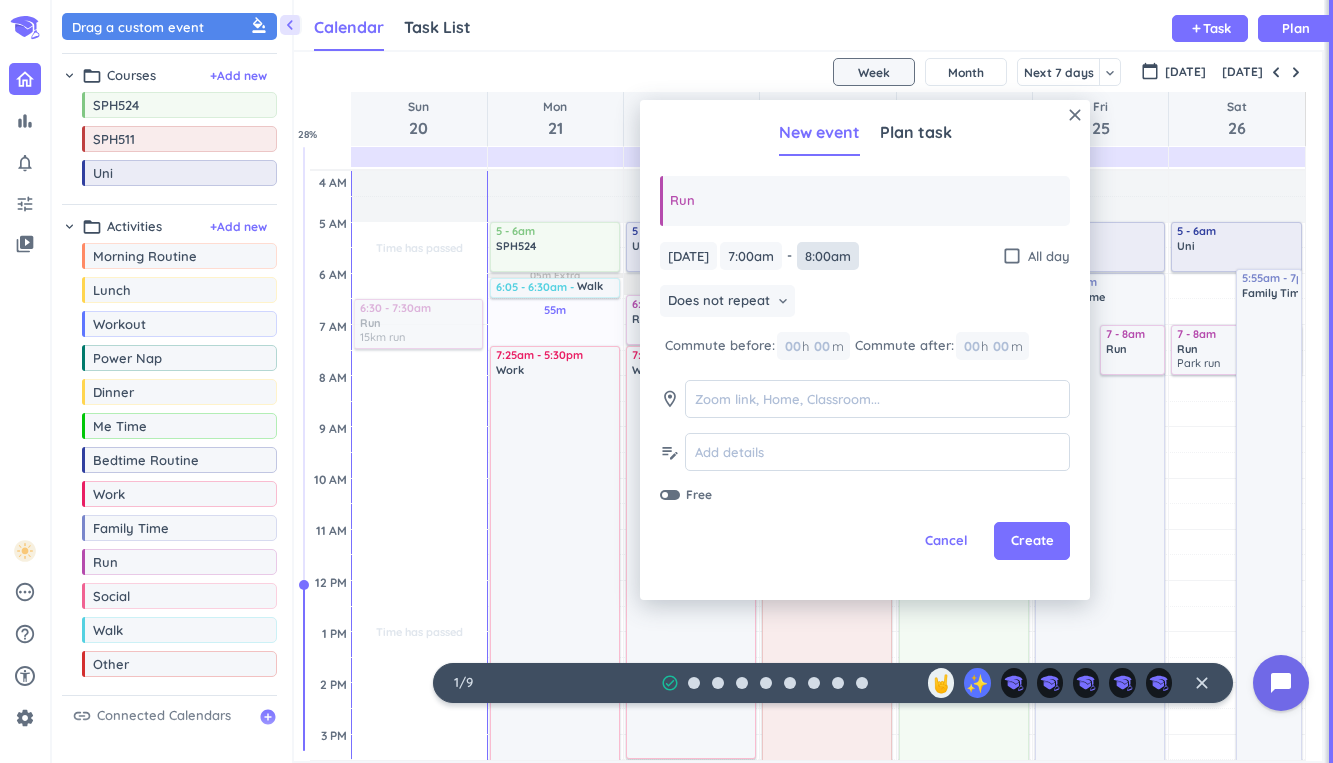 click on "8:00am" at bounding box center [828, 256] 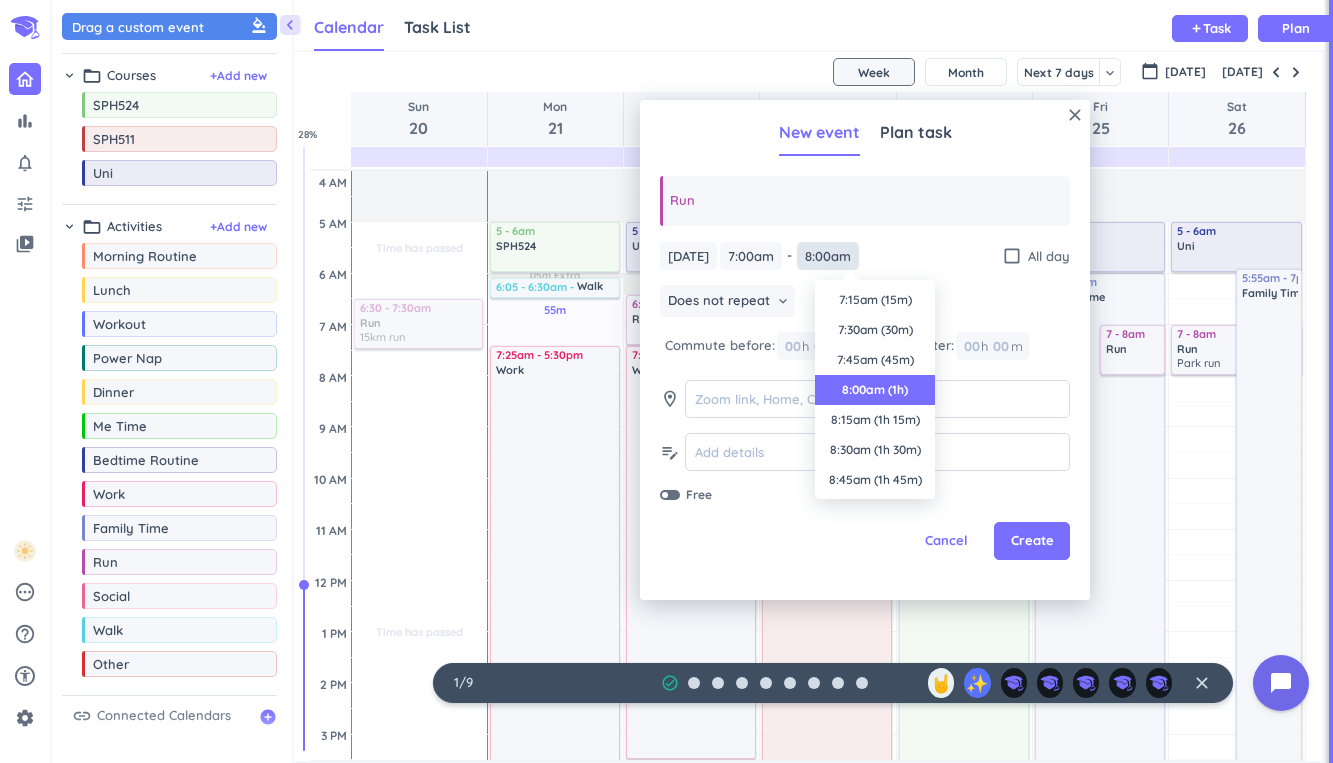 scroll, scrollTop: 90, scrollLeft: 0, axis: vertical 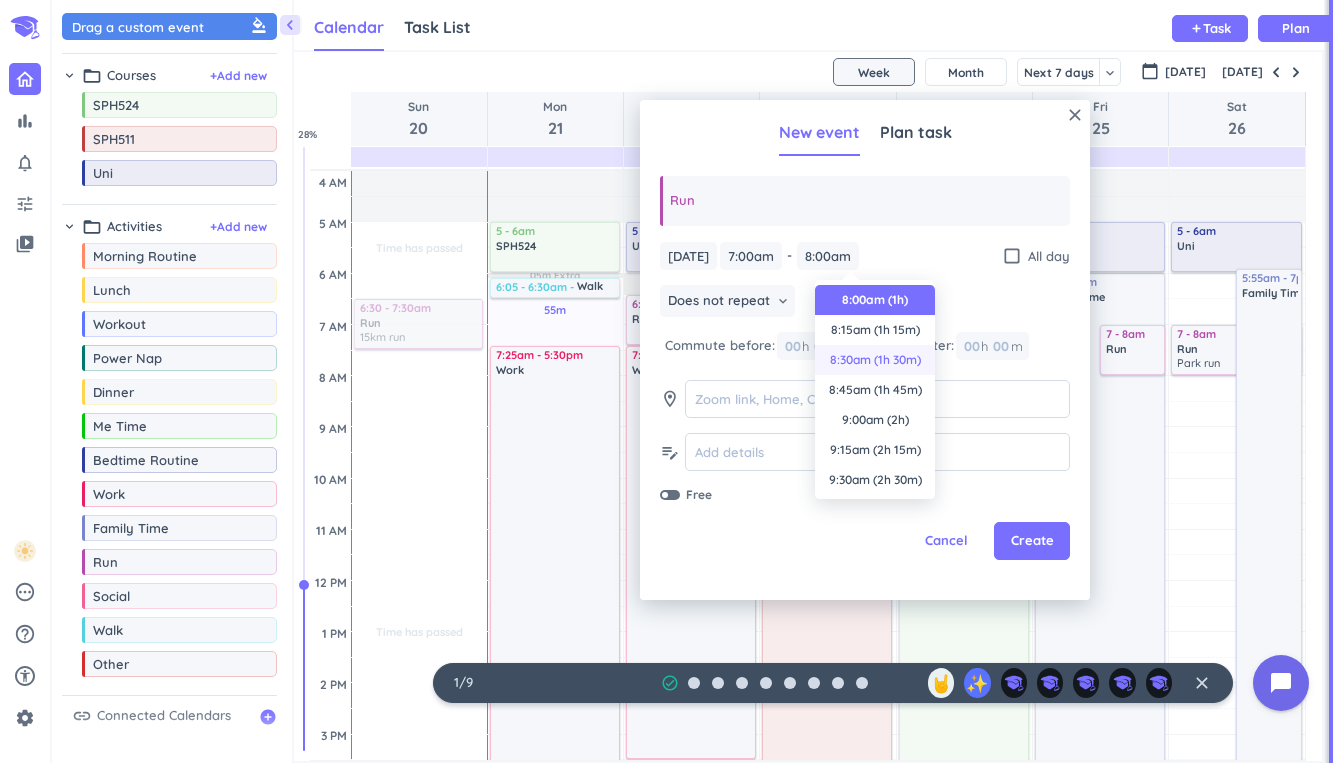 click on "8:30am (1h 30m)" at bounding box center [875, 360] 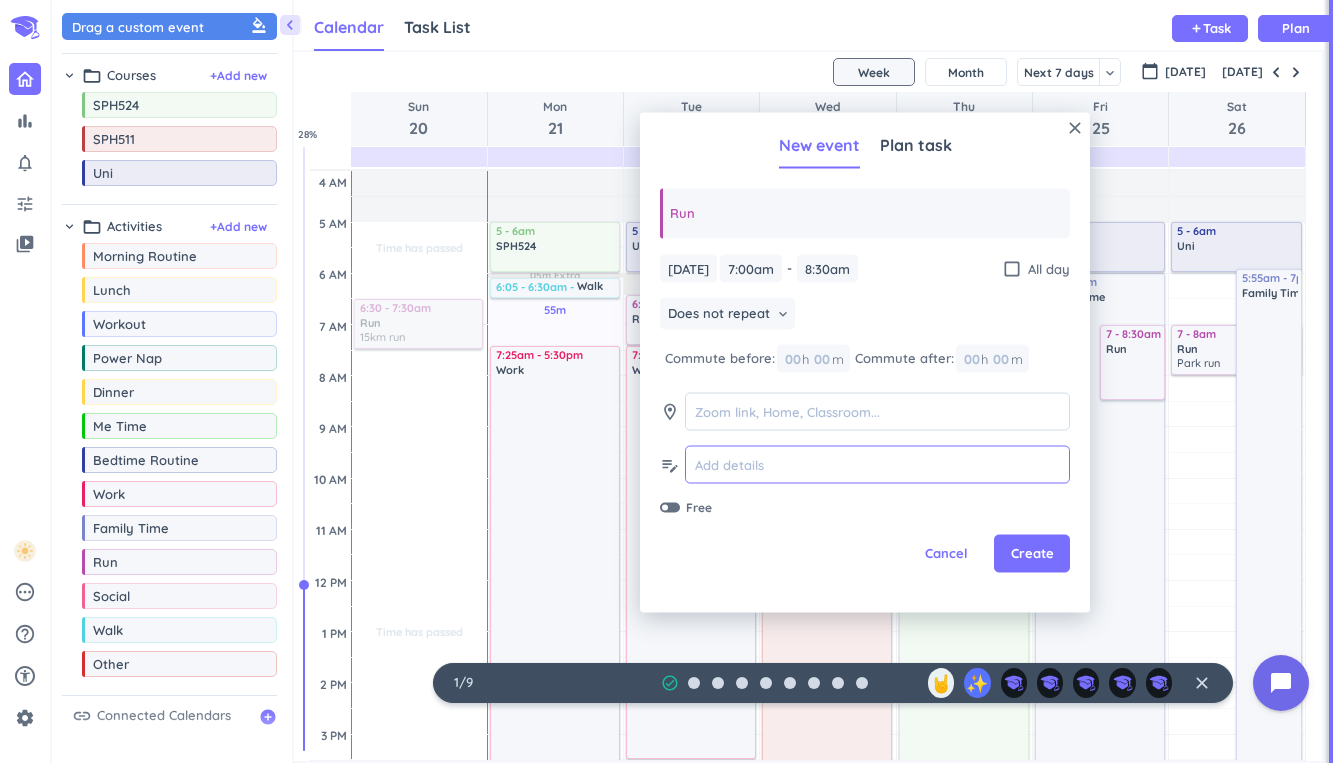 click at bounding box center (877, 464) 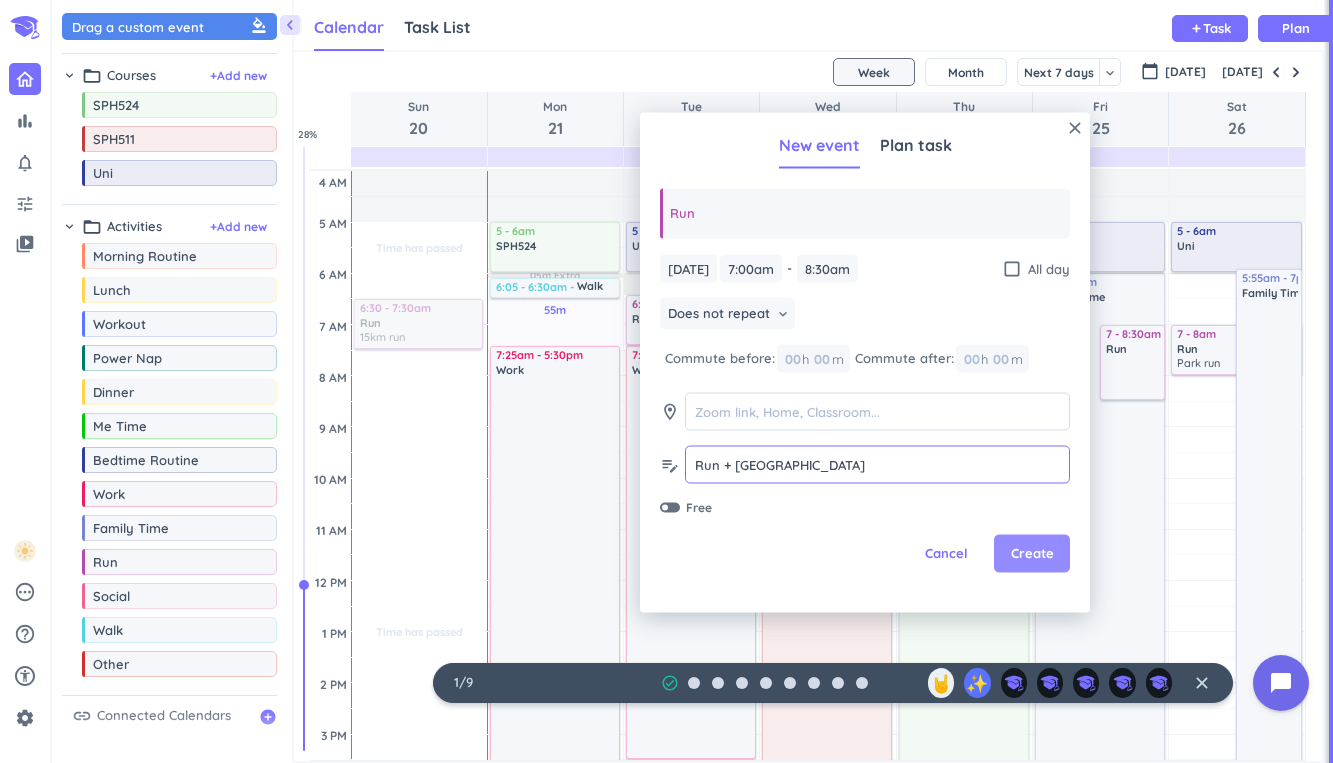 type on "Run + [GEOGRAPHIC_DATA]" 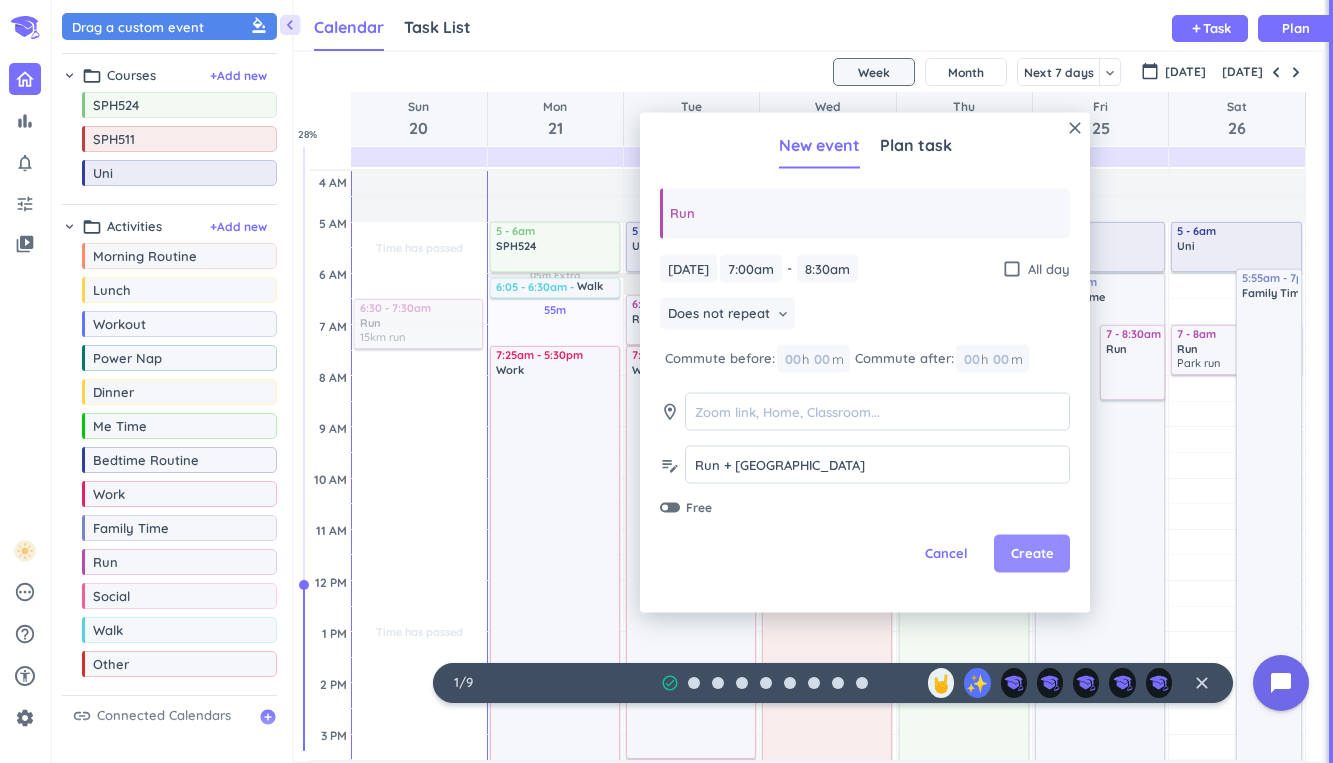 click on "Create" at bounding box center [1032, 554] 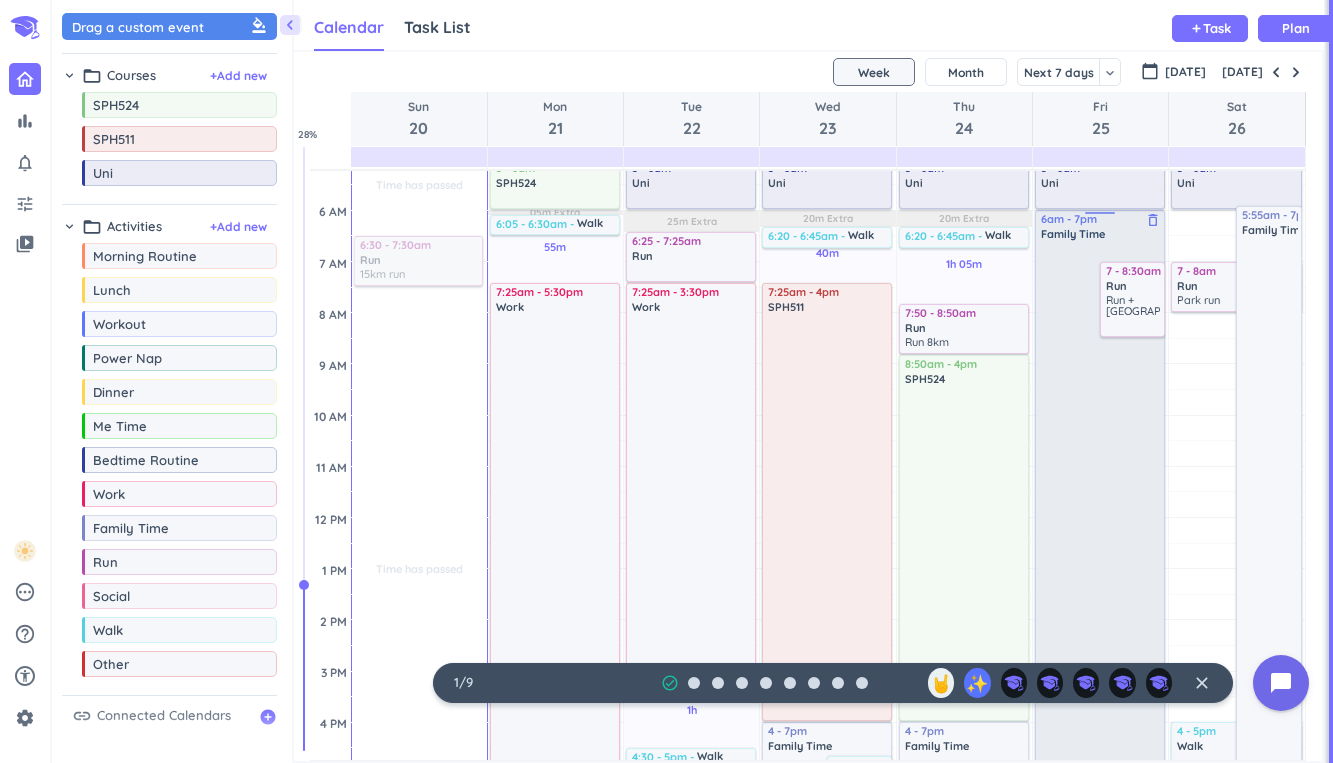 scroll, scrollTop: 0, scrollLeft: 0, axis: both 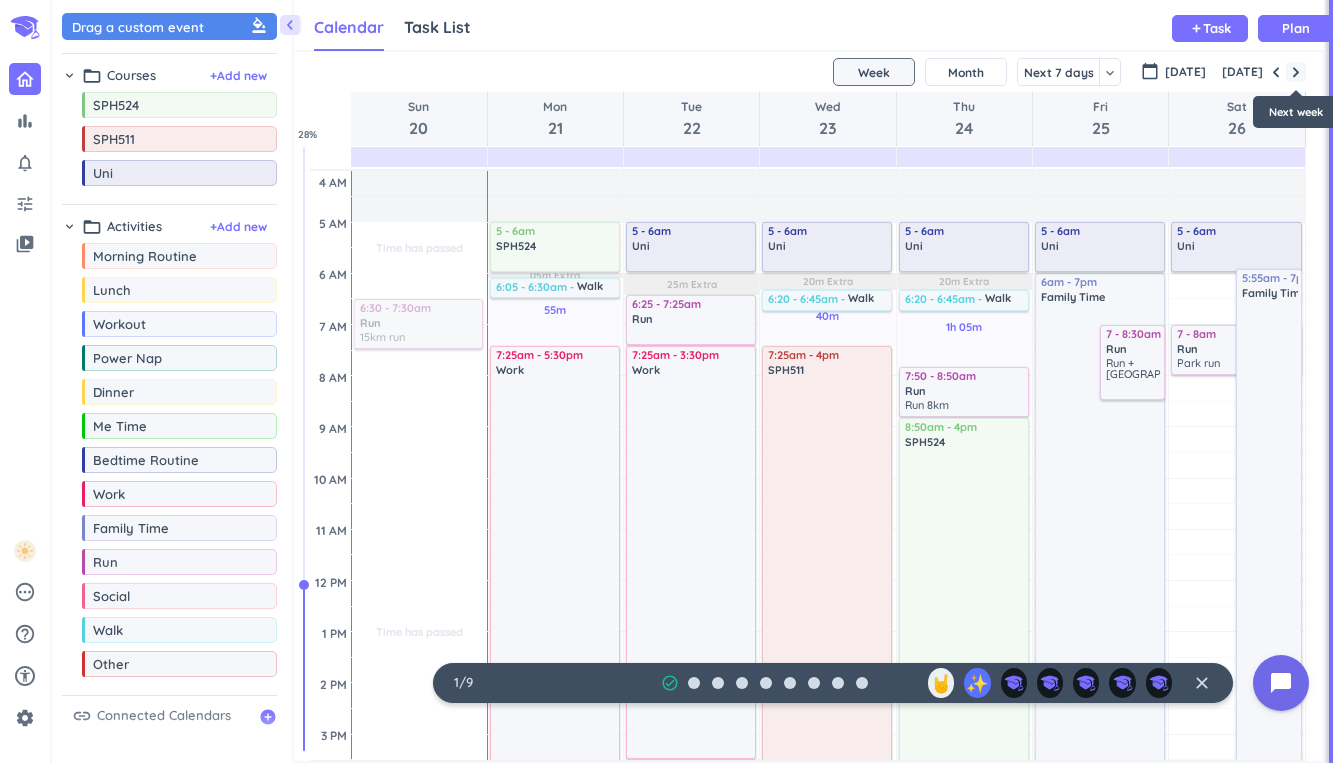 click at bounding box center [1296, 72] 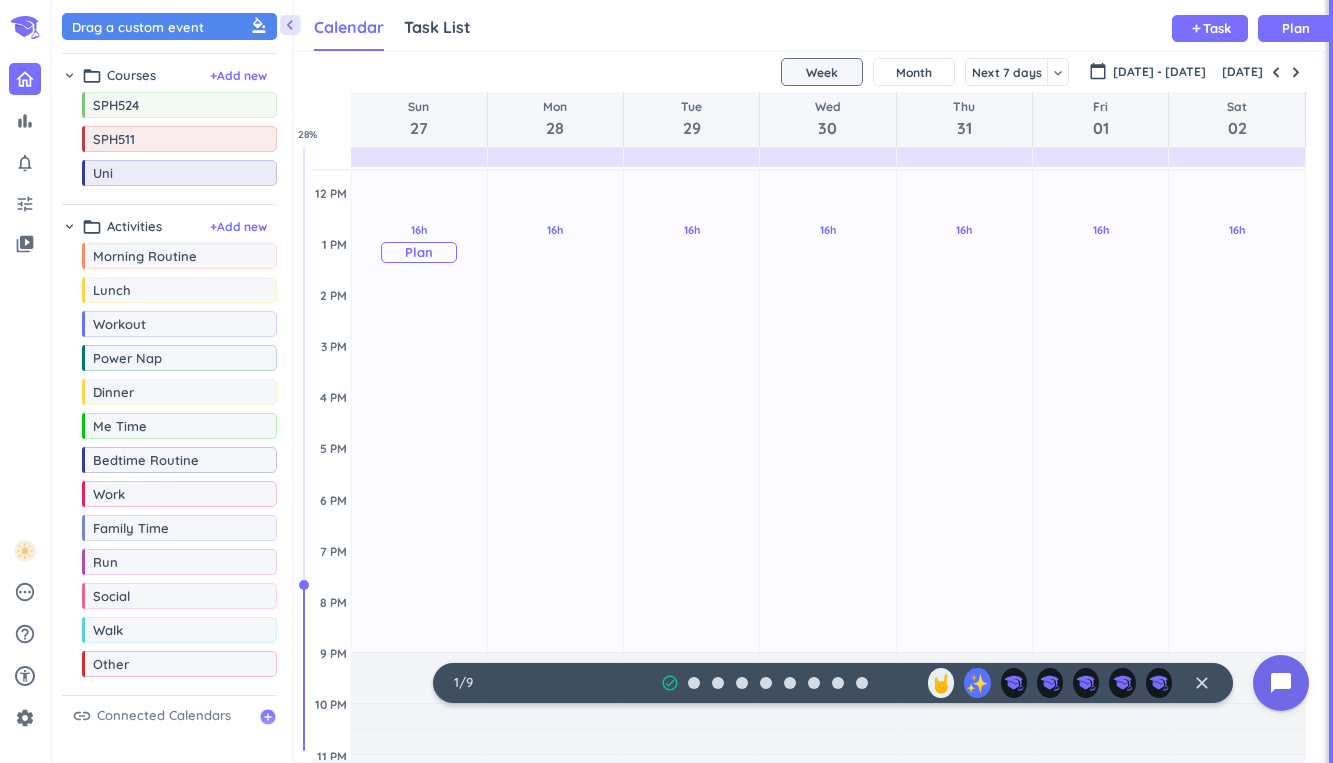 scroll, scrollTop: 0, scrollLeft: 0, axis: both 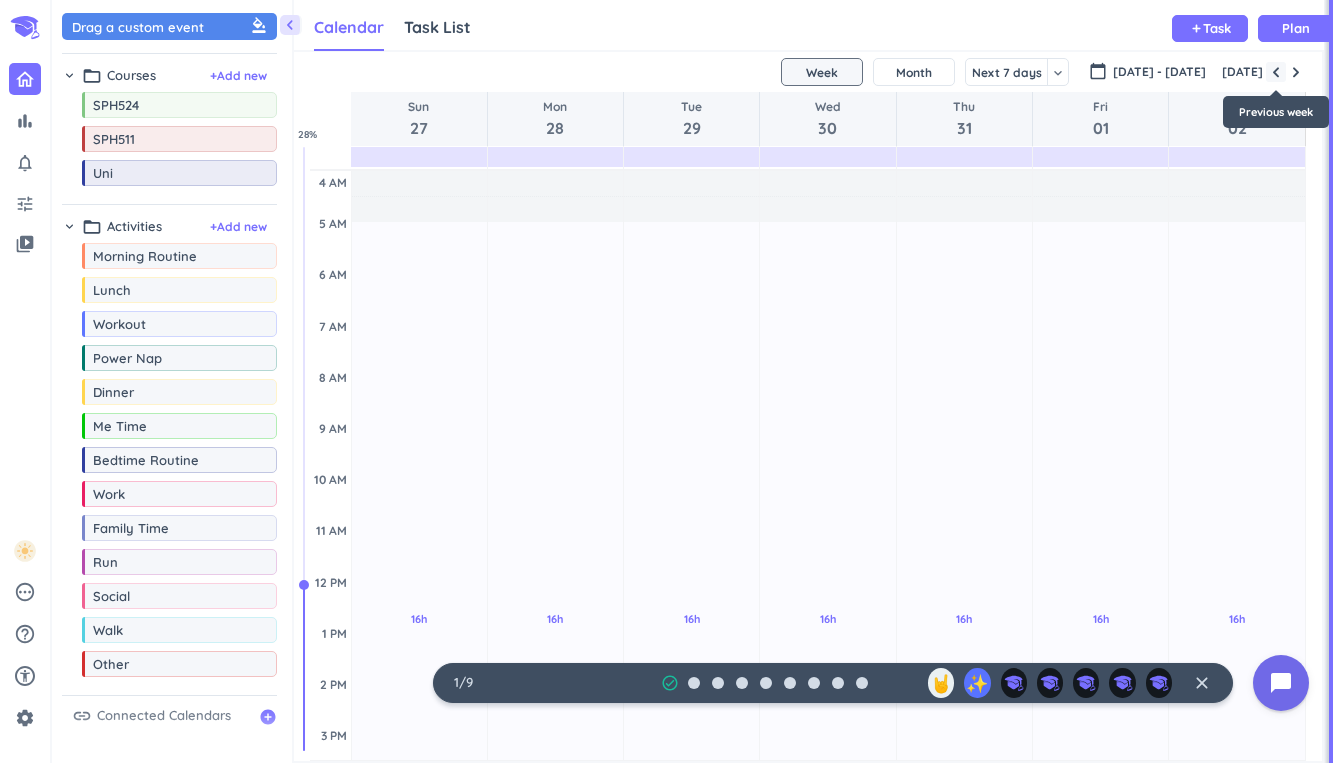 click at bounding box center [1276, 72] 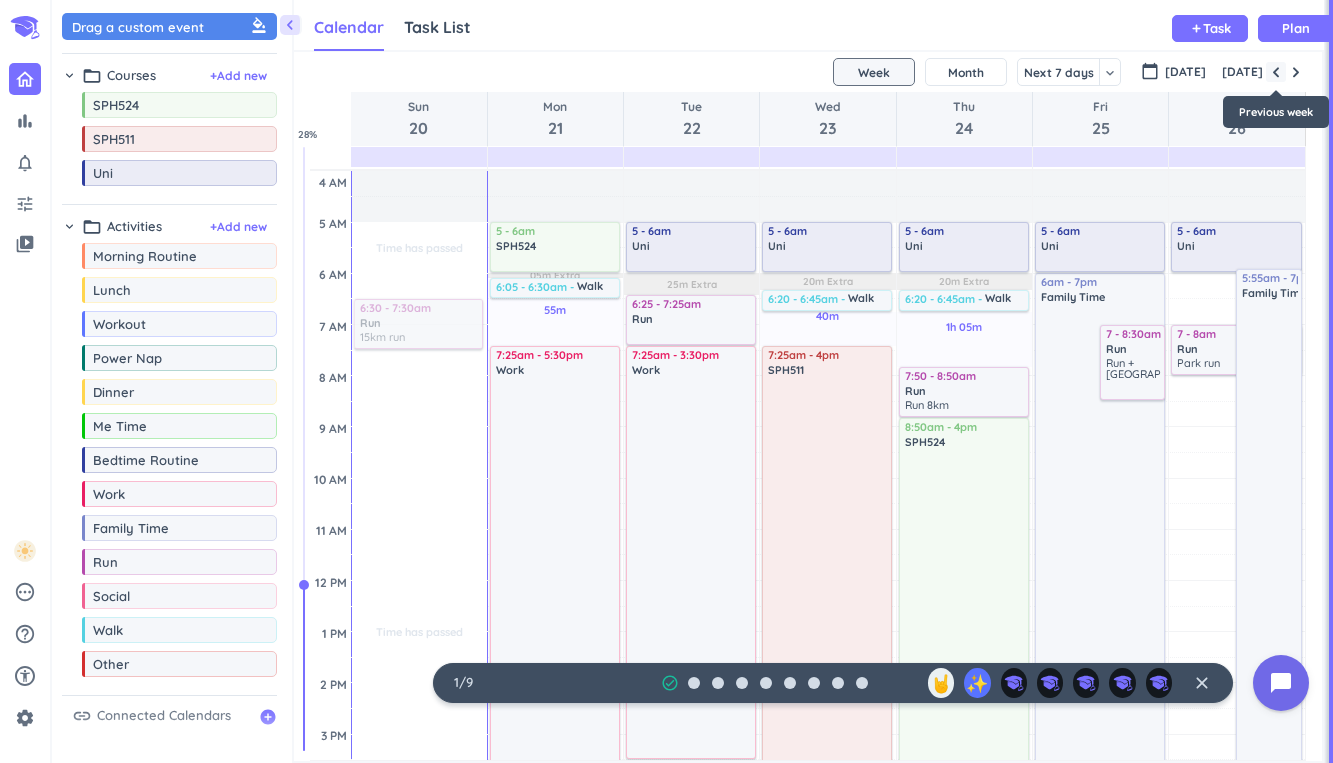 scroll, scrollTop: 104, scrollLeft: 0, axis: vertical 